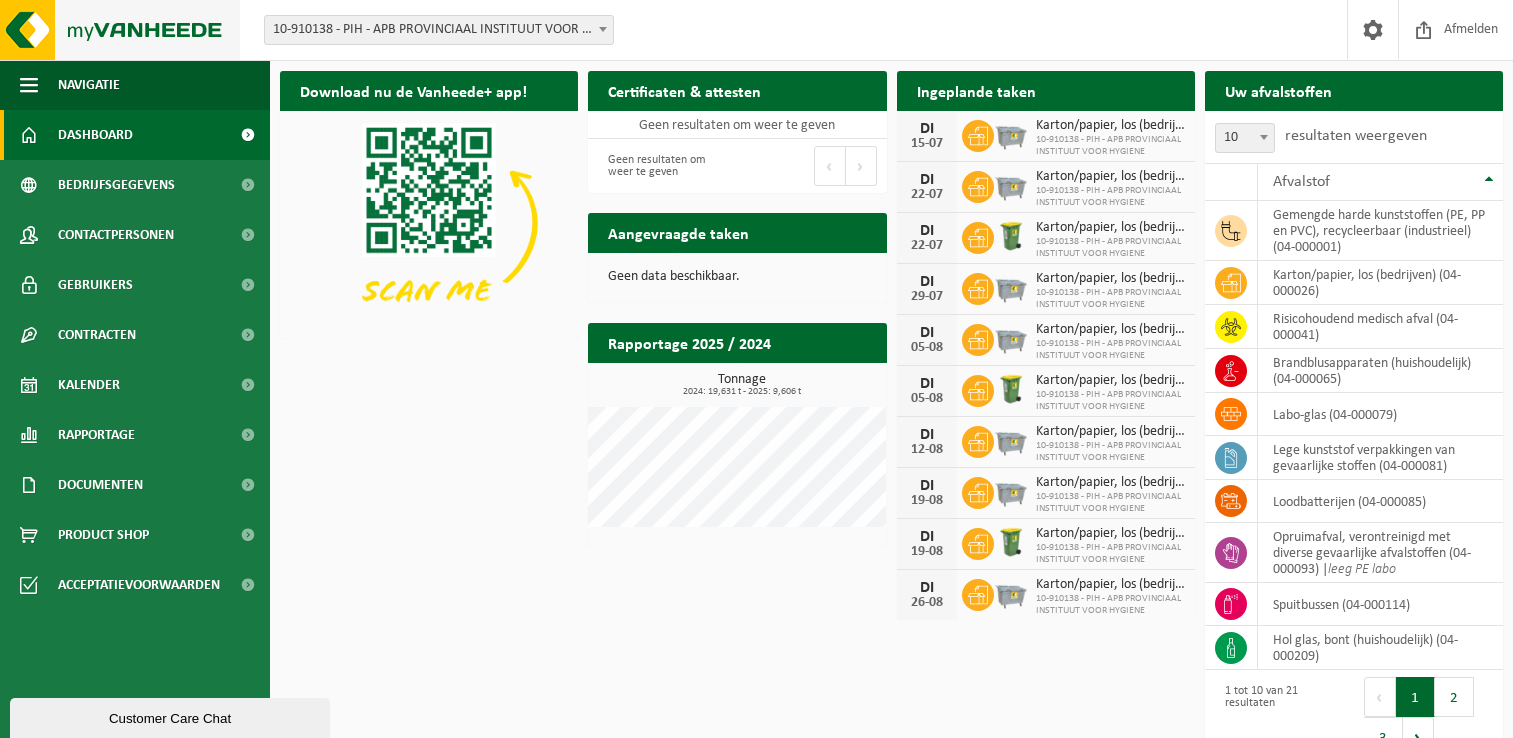 scroll, scrollTop: 0, scrollLeft: 0, axis: both 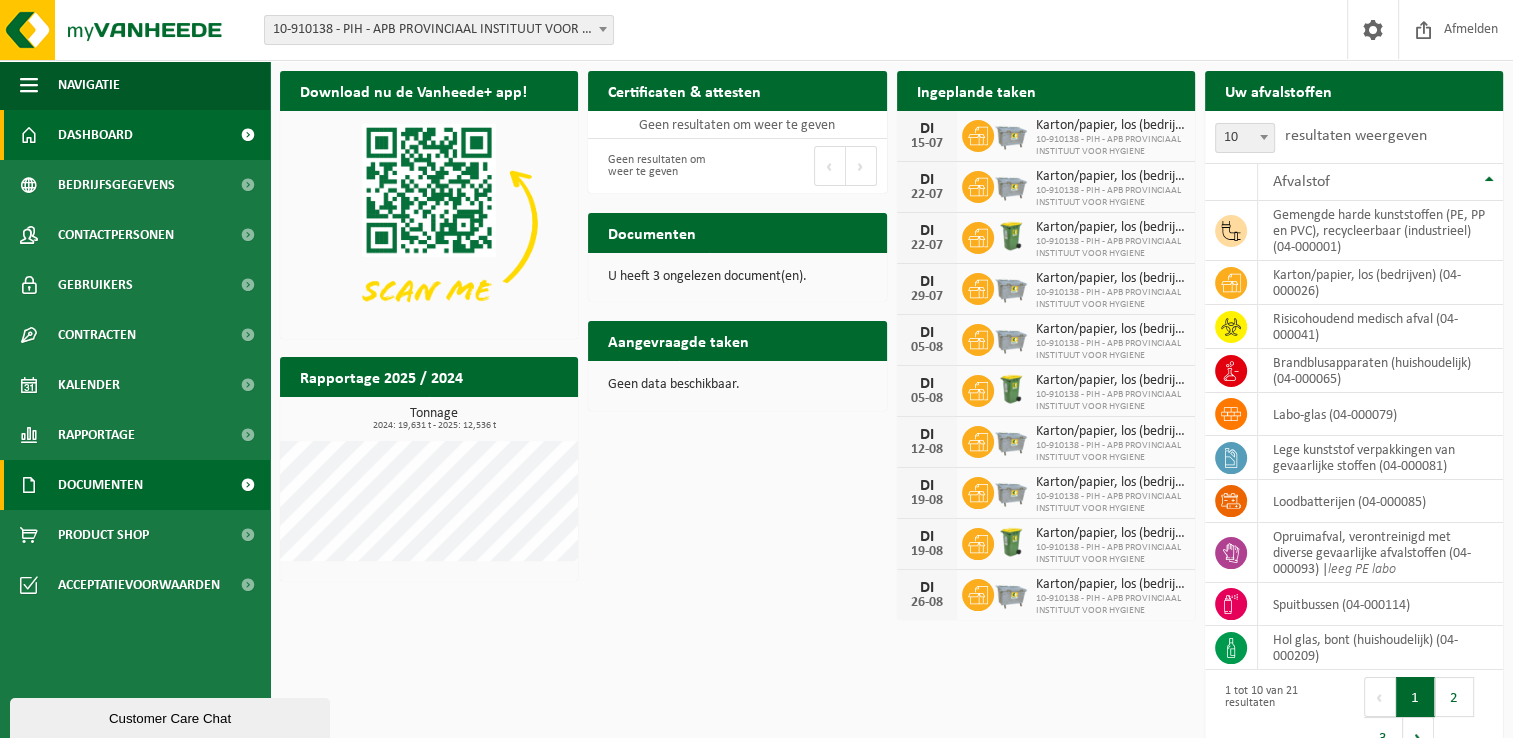 drag, startPoint x: 132, startPoint y: 497, endPoint x: 161, endPoint y: 509, distance: 31.38471 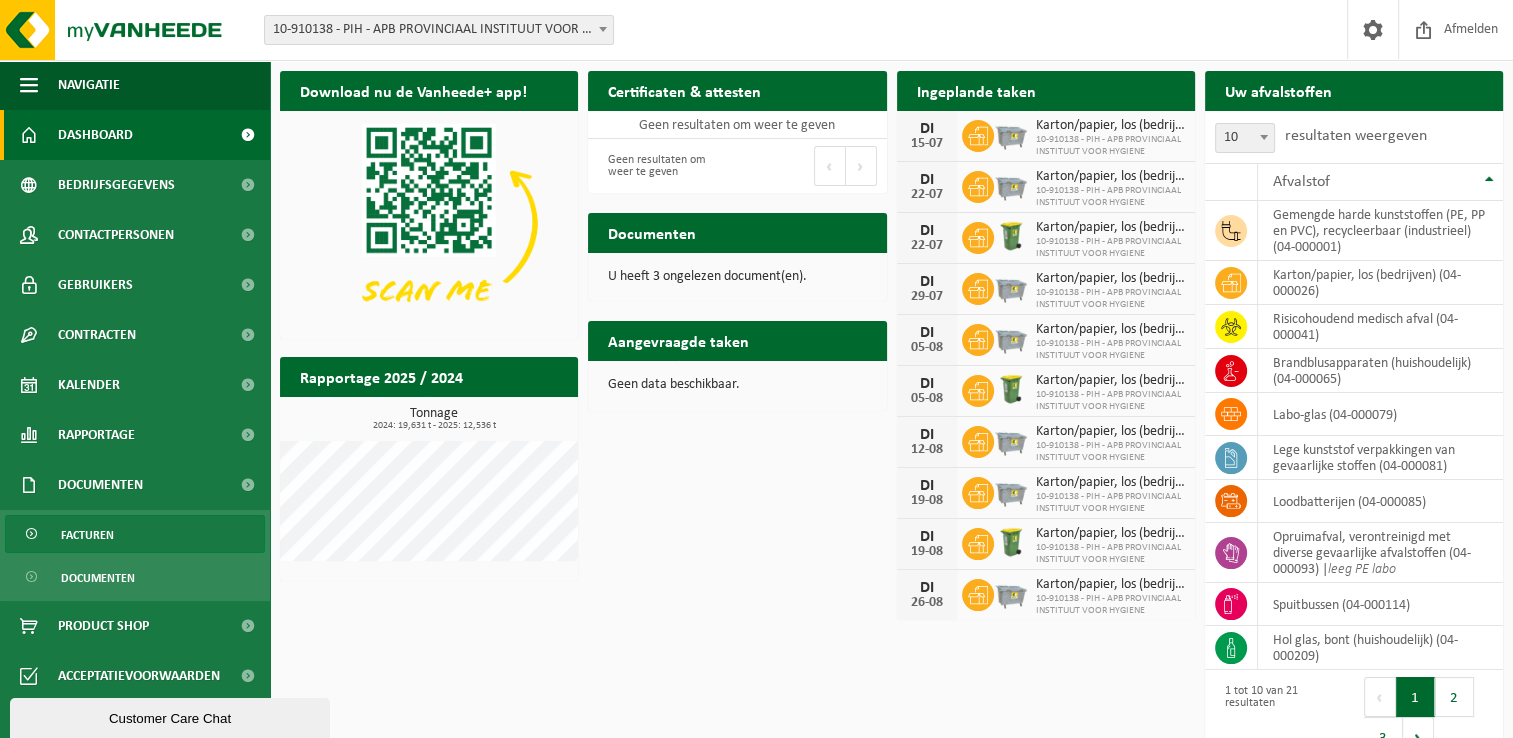 click on "Documenten" at bounding box center [135, 577] 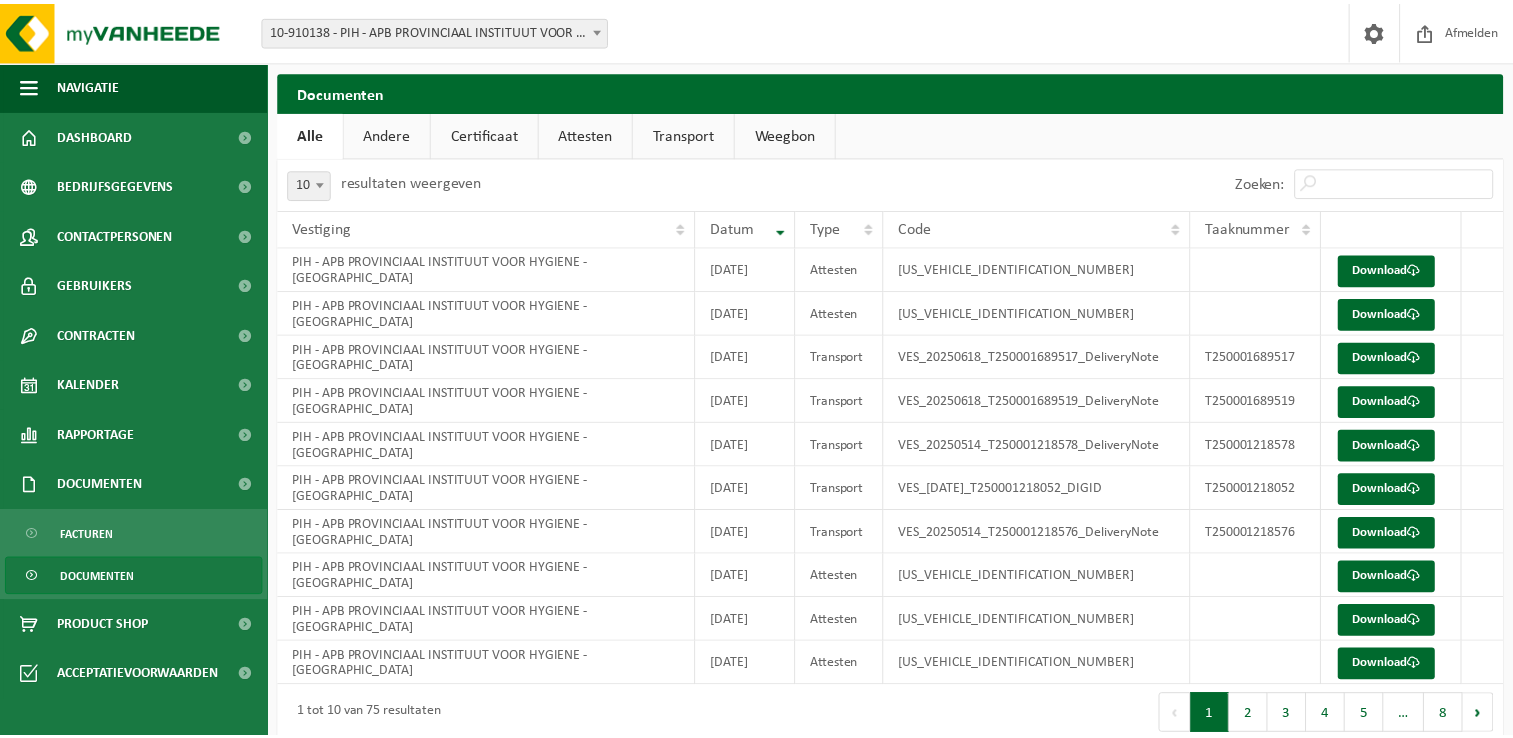 scroll, scrollTop: 0, scrollLeft: 0, axis: both 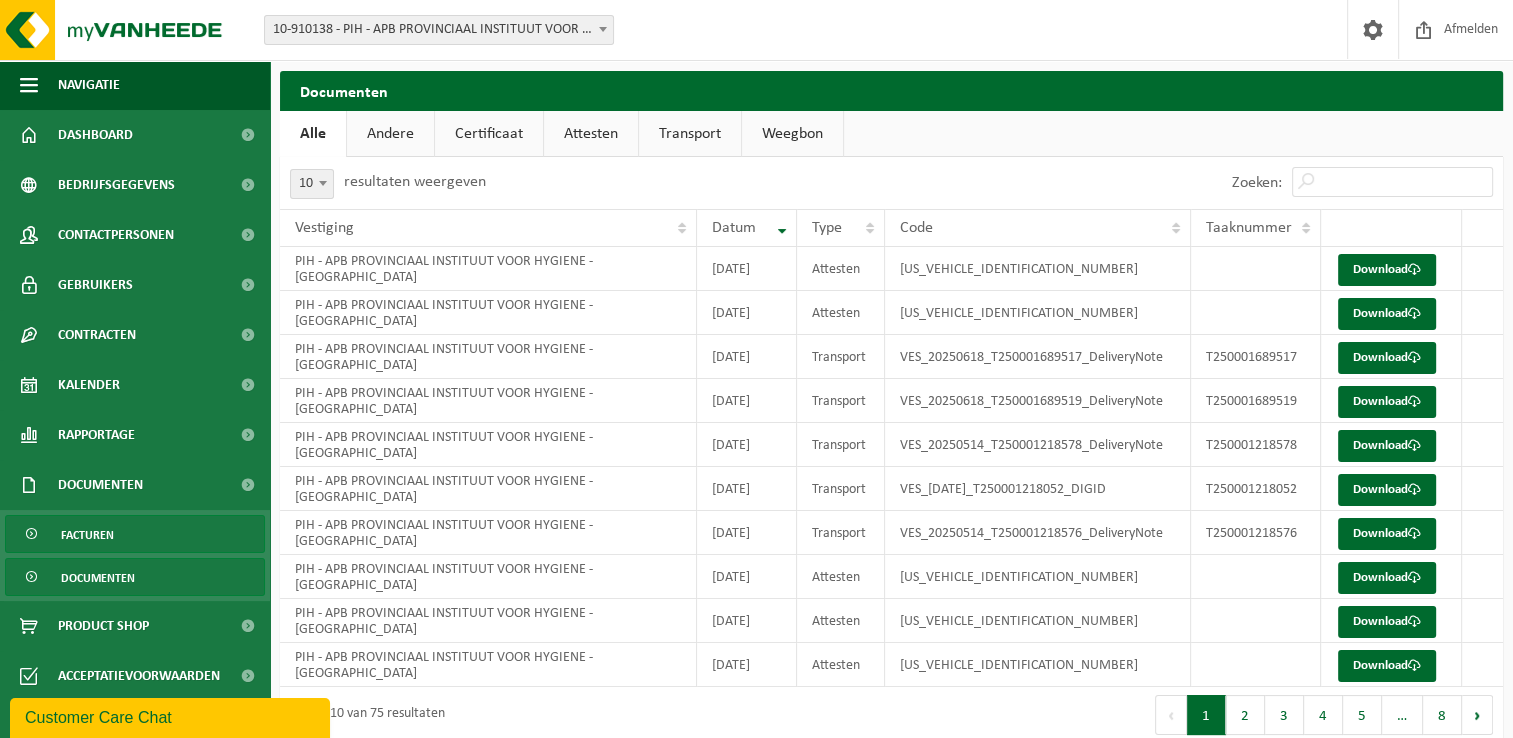 click on "Facturen" at bounding box center (135, 534) 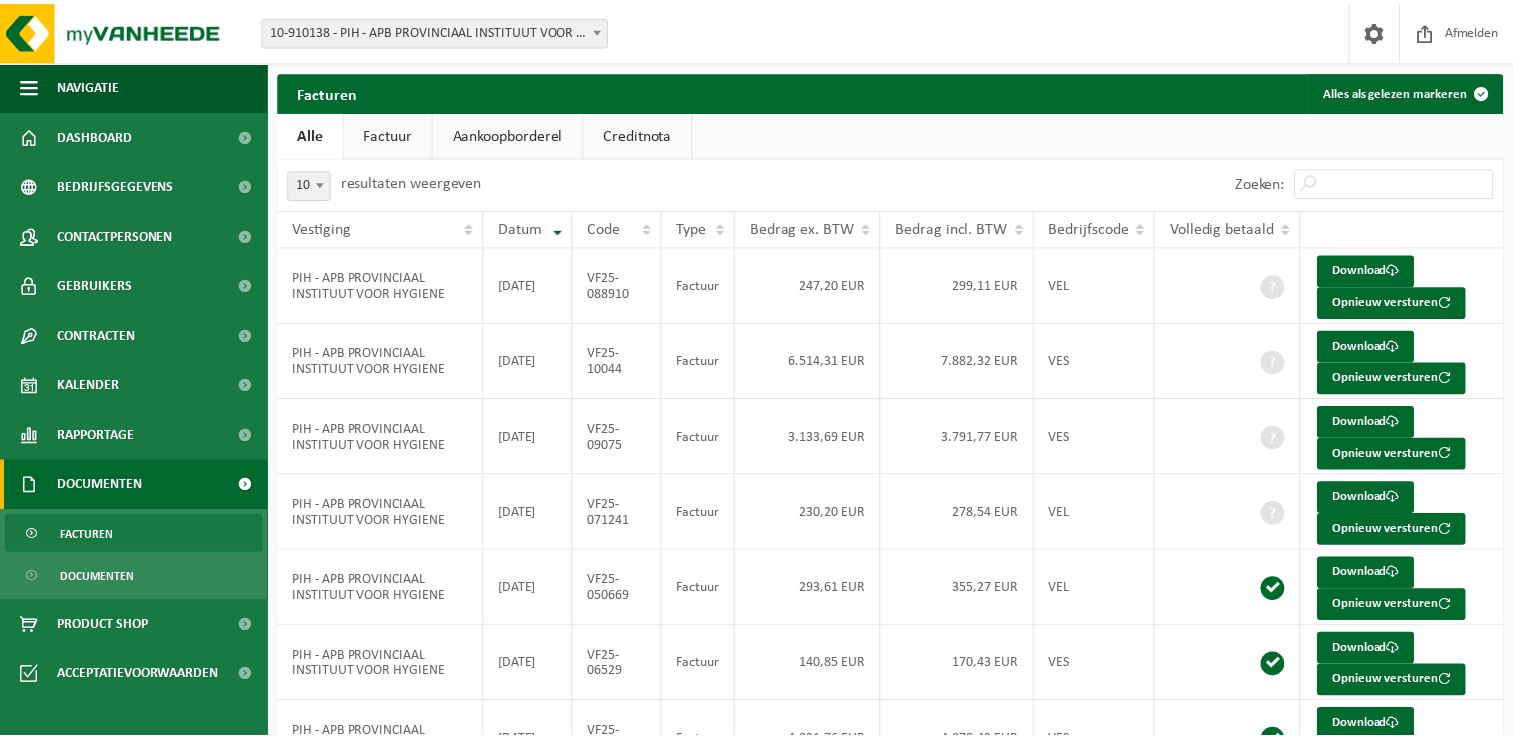 scroll, scrollTop: 0, scrollLeft: 0, axis: both 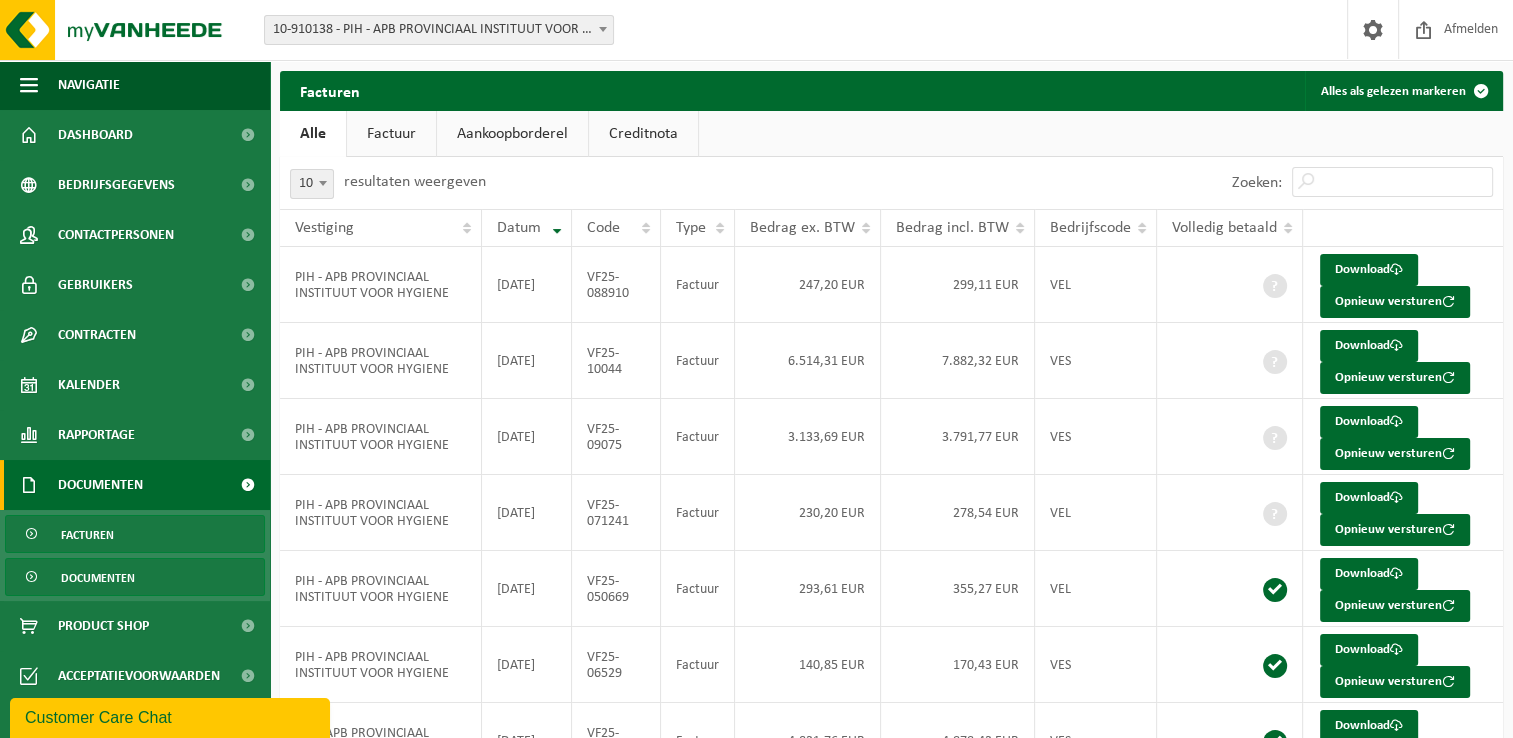 click on "Documenten" at bounding box center (135, 577) 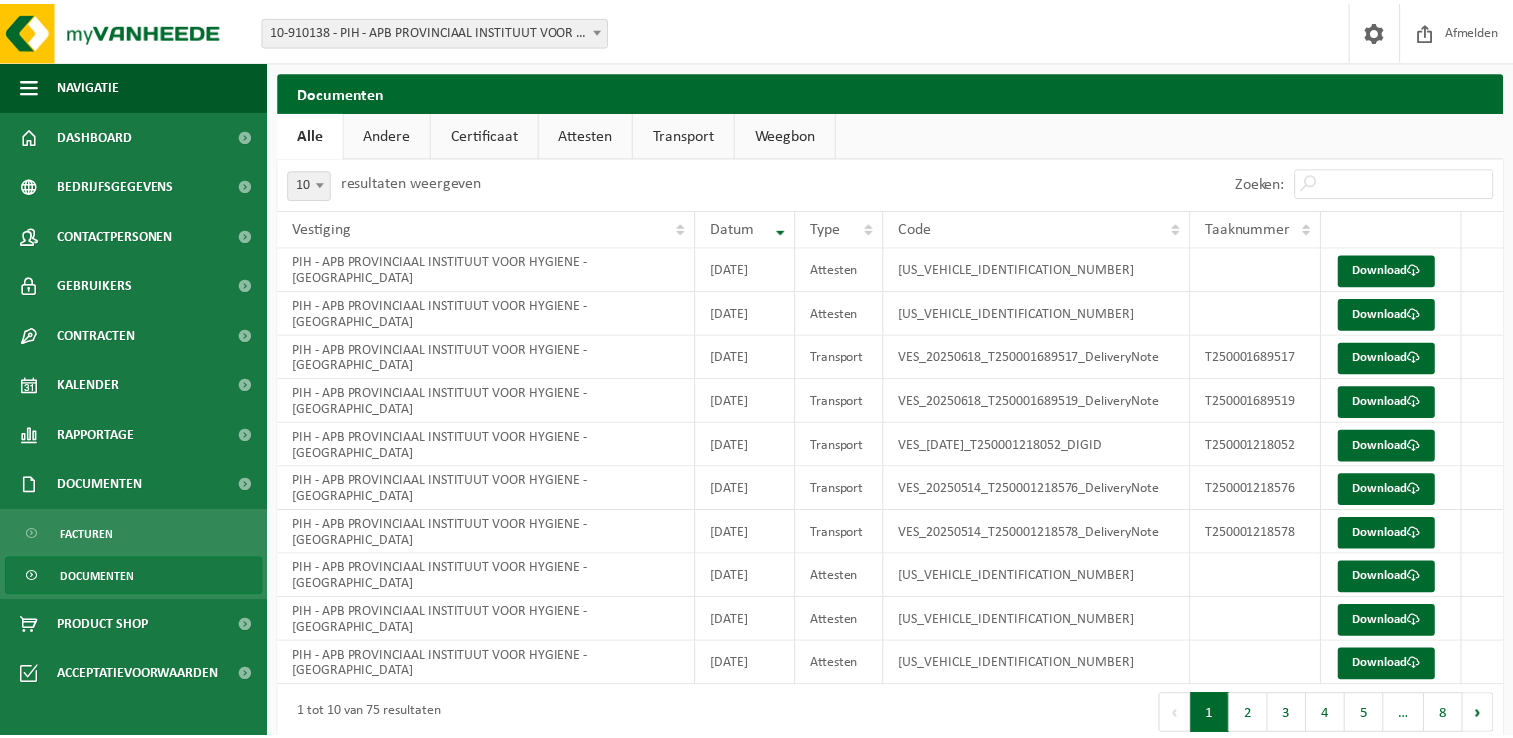 scroll, scrollTop: 0, scrollLeft: 0, axis: both 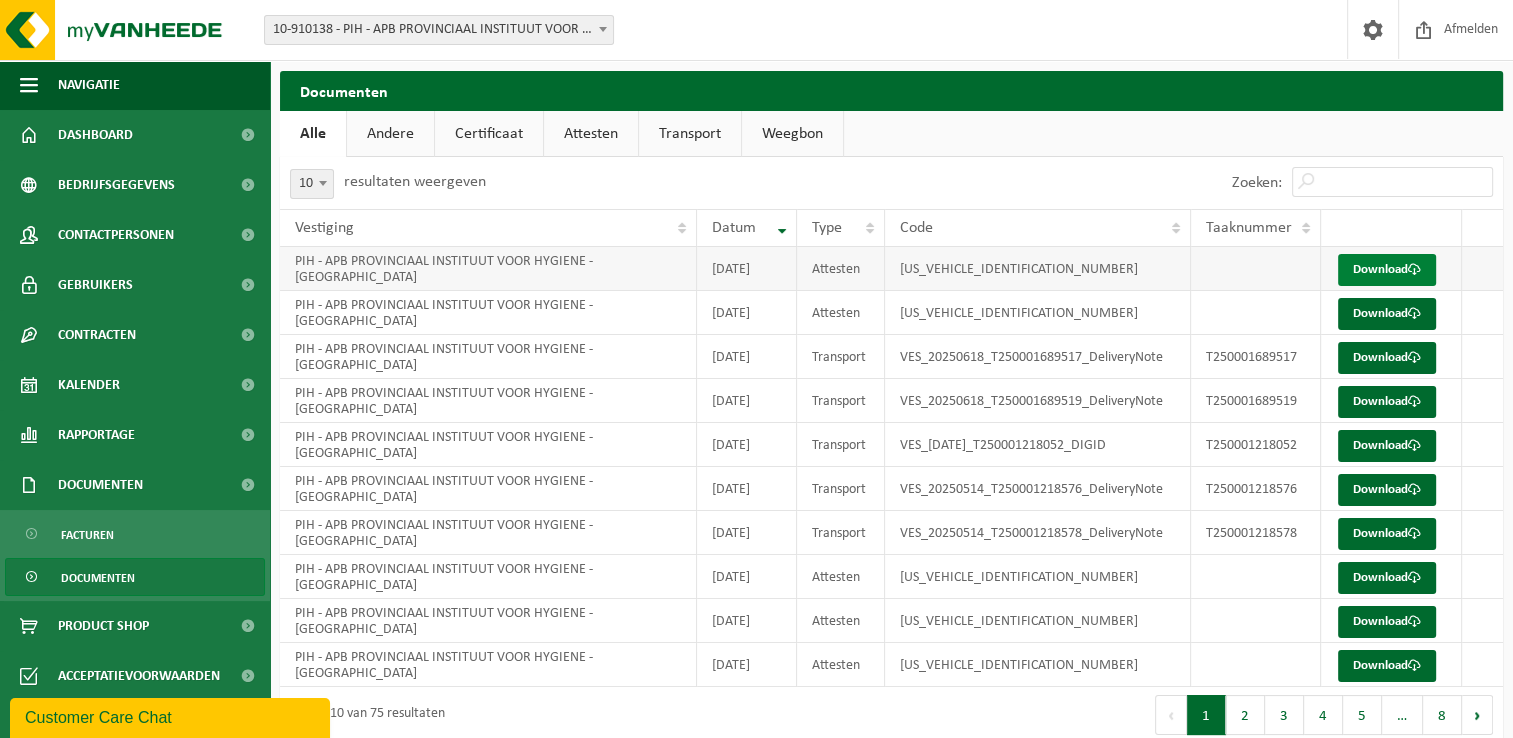 click on "Download" at bounding box center (1387, 270) 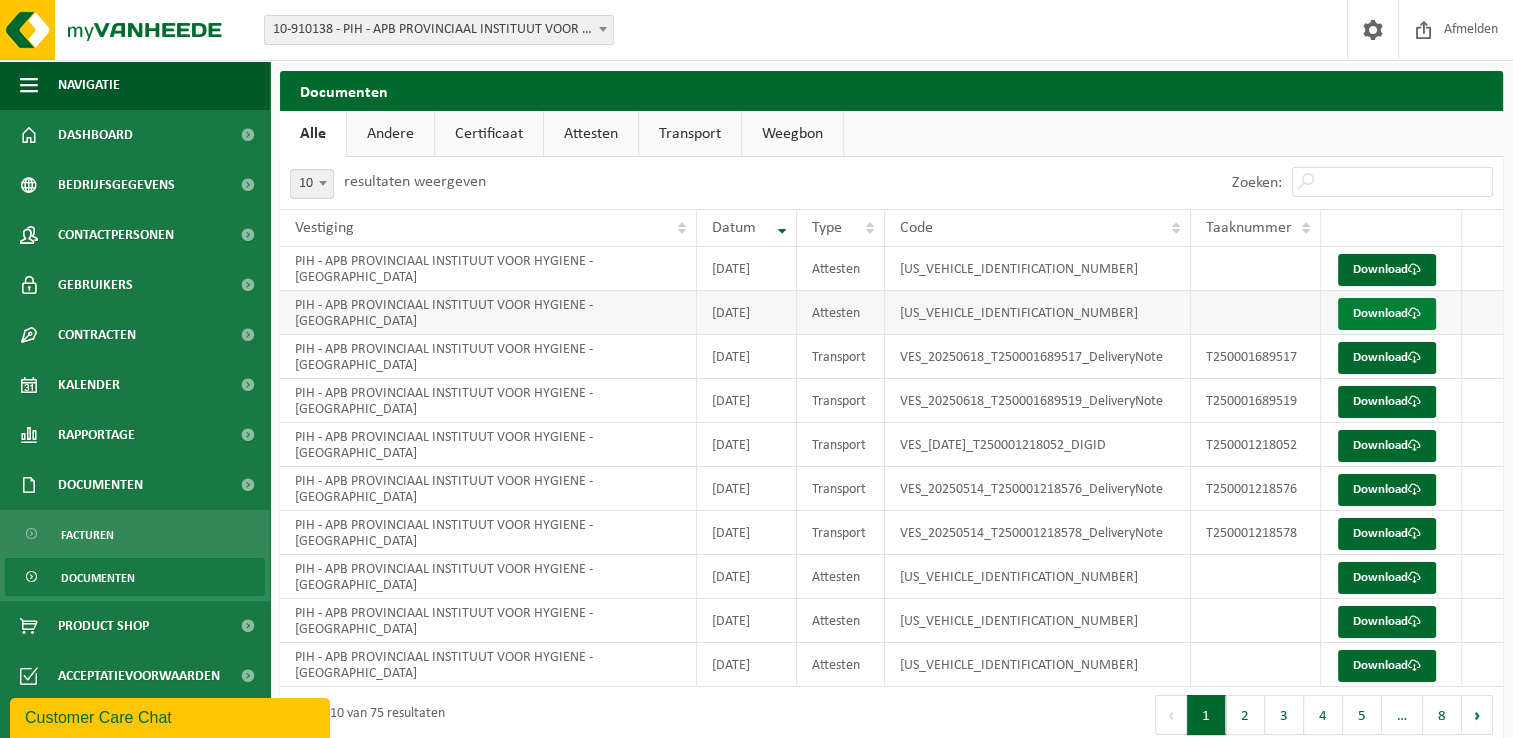 click on "Download" at bounding box center [1387, 314] 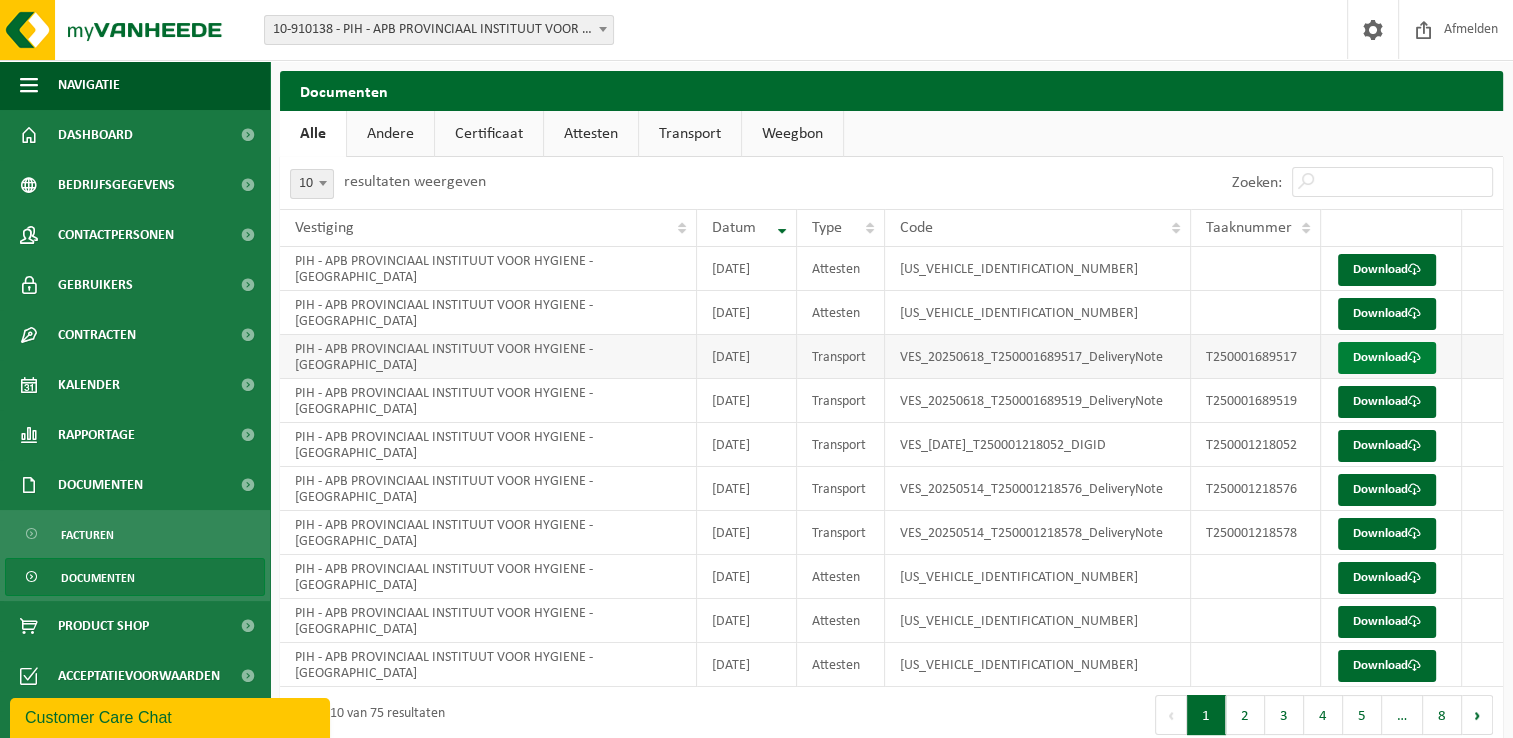 click at bounding box center (1414, 357) 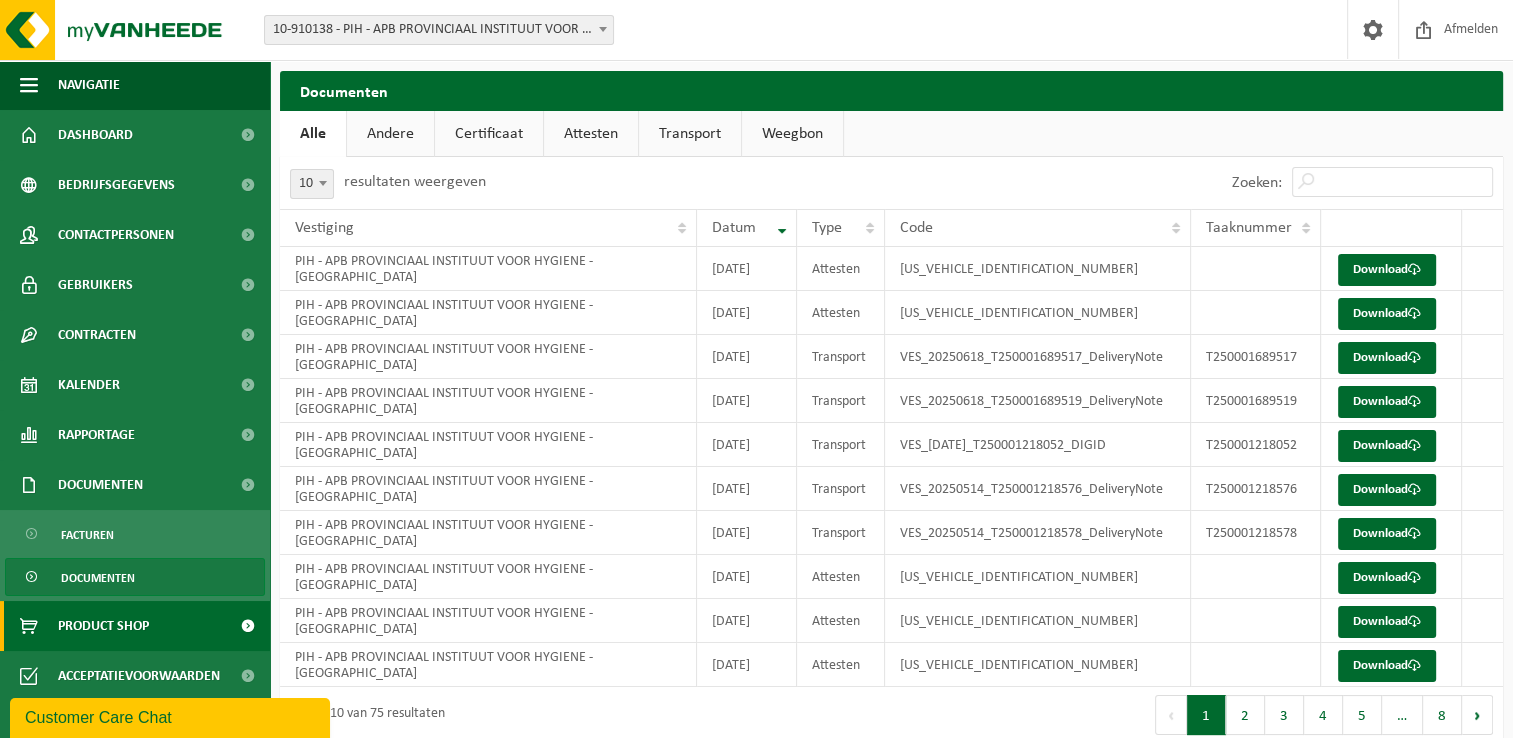 click on "Product Shop" at bounding box center (103, 626) 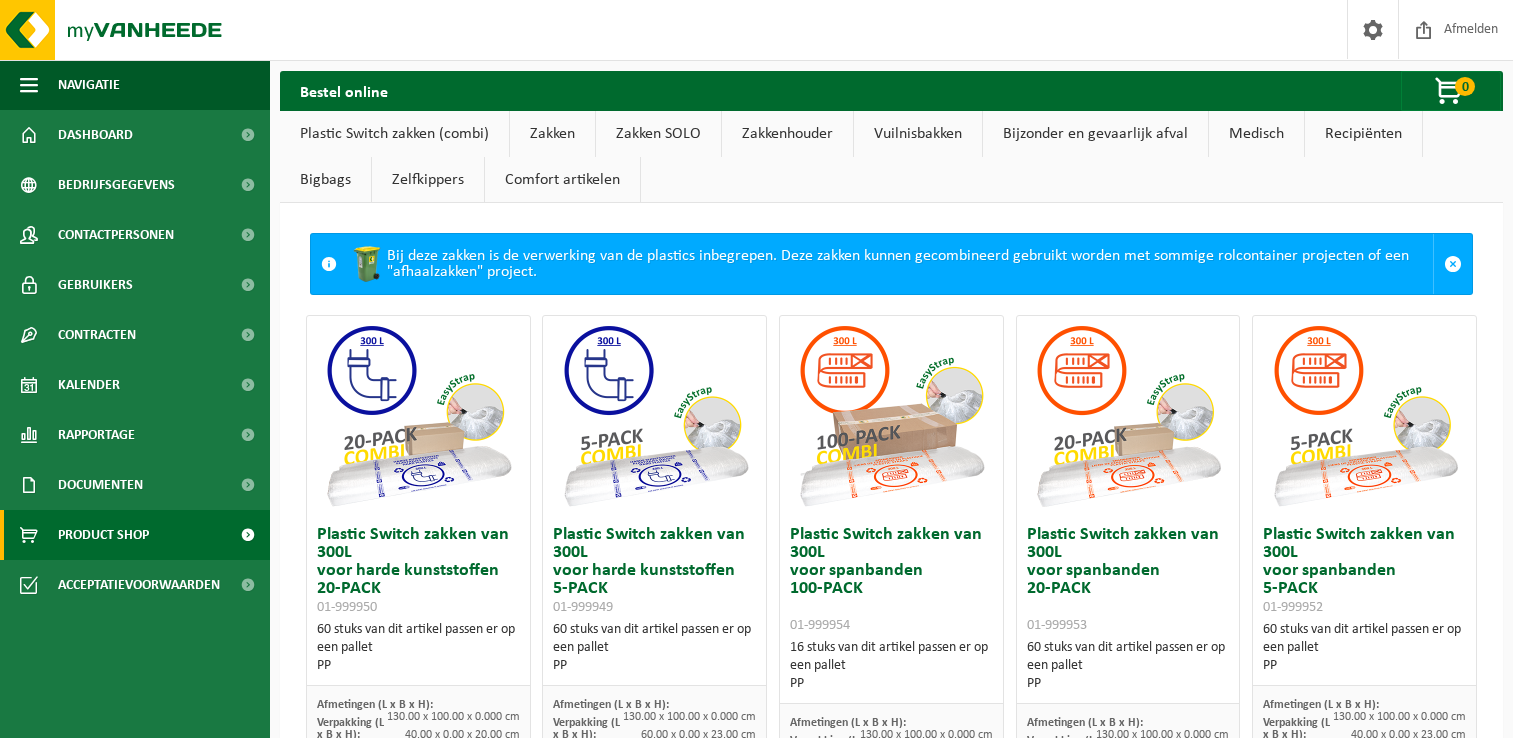 scroll, scrollTop: 0, scrollLeft: 0, axis: both 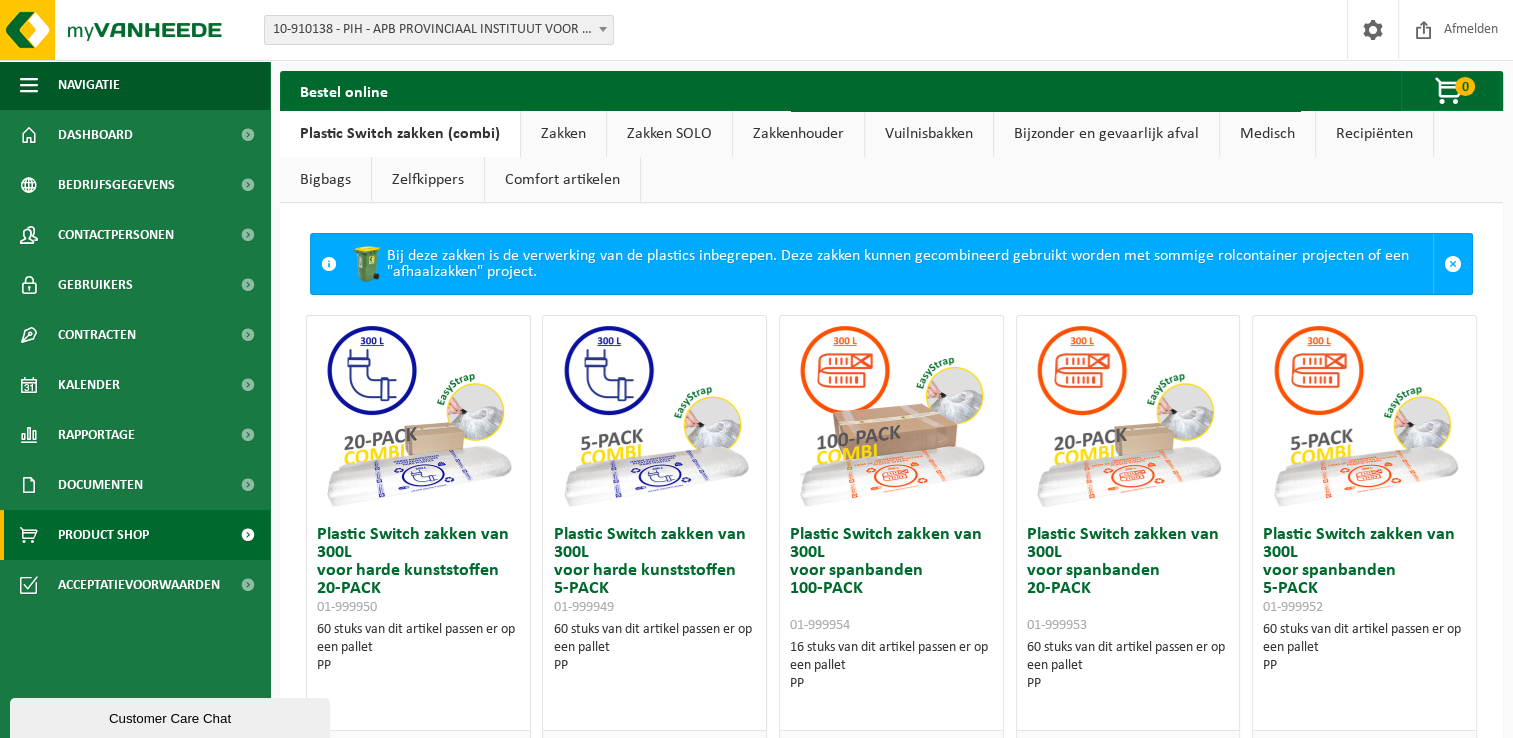 click on "Medisch" at bounding box center (1267, 134) 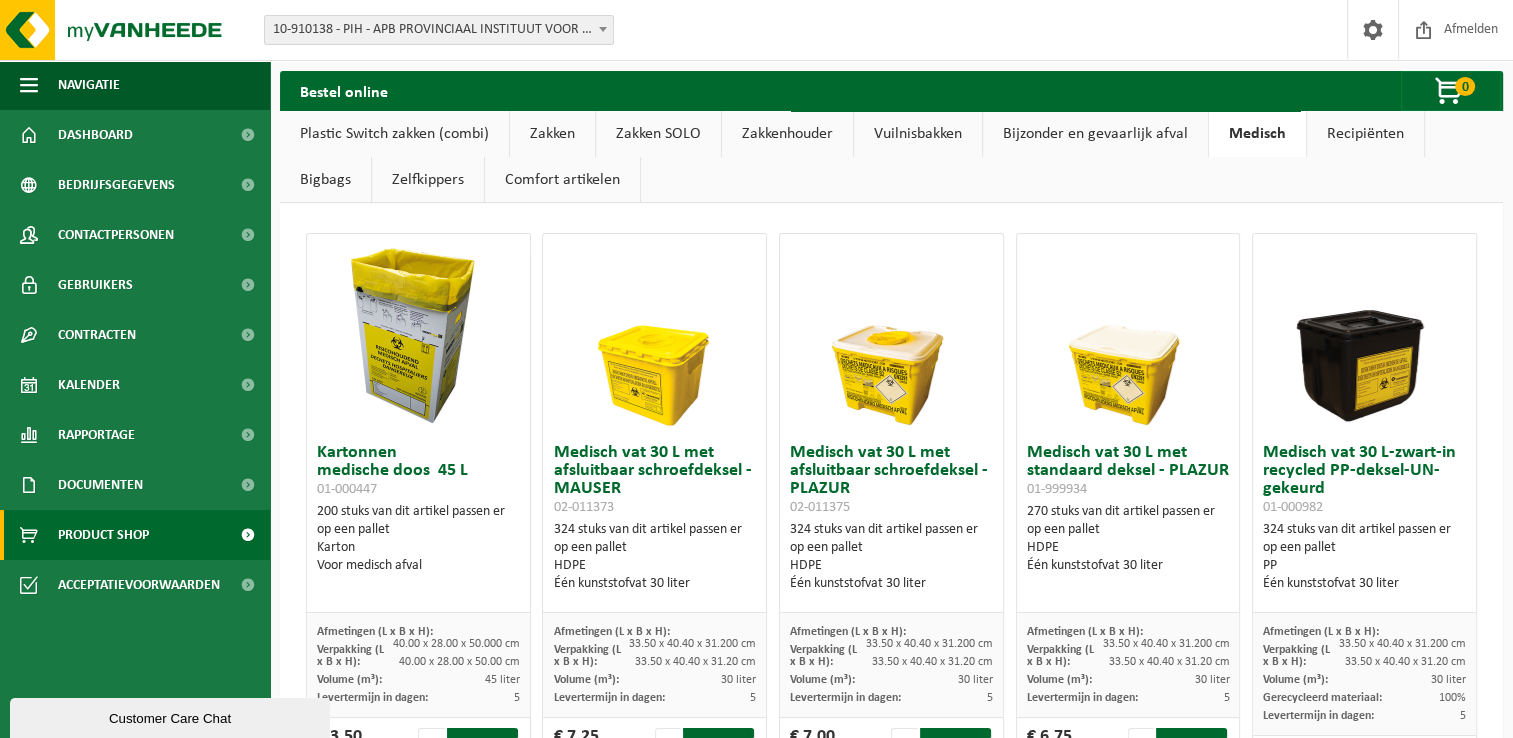 scroll, scrollTop: 600, scrollLeft: 0, axis: vertical 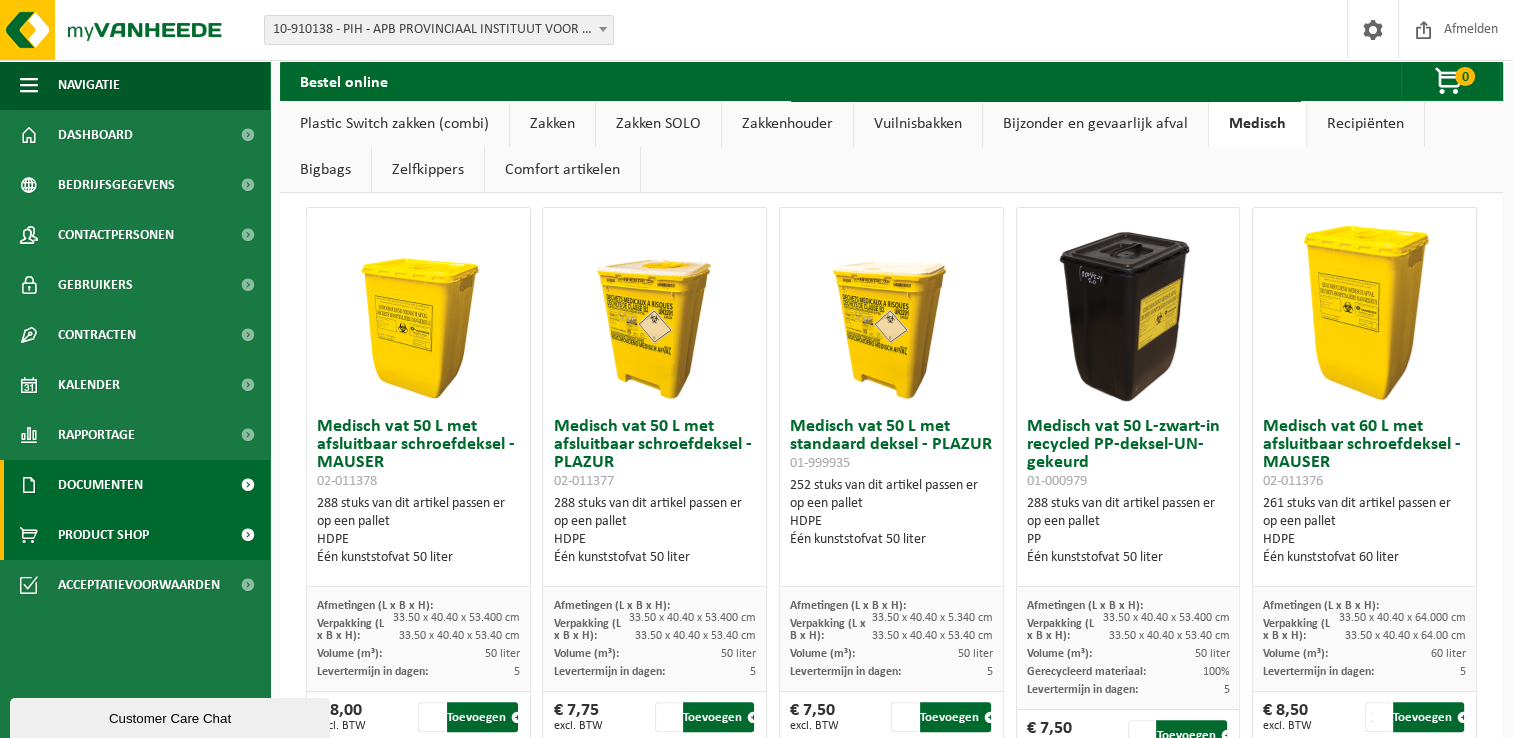 click on "Documenten" at bounding box center [135, 485] 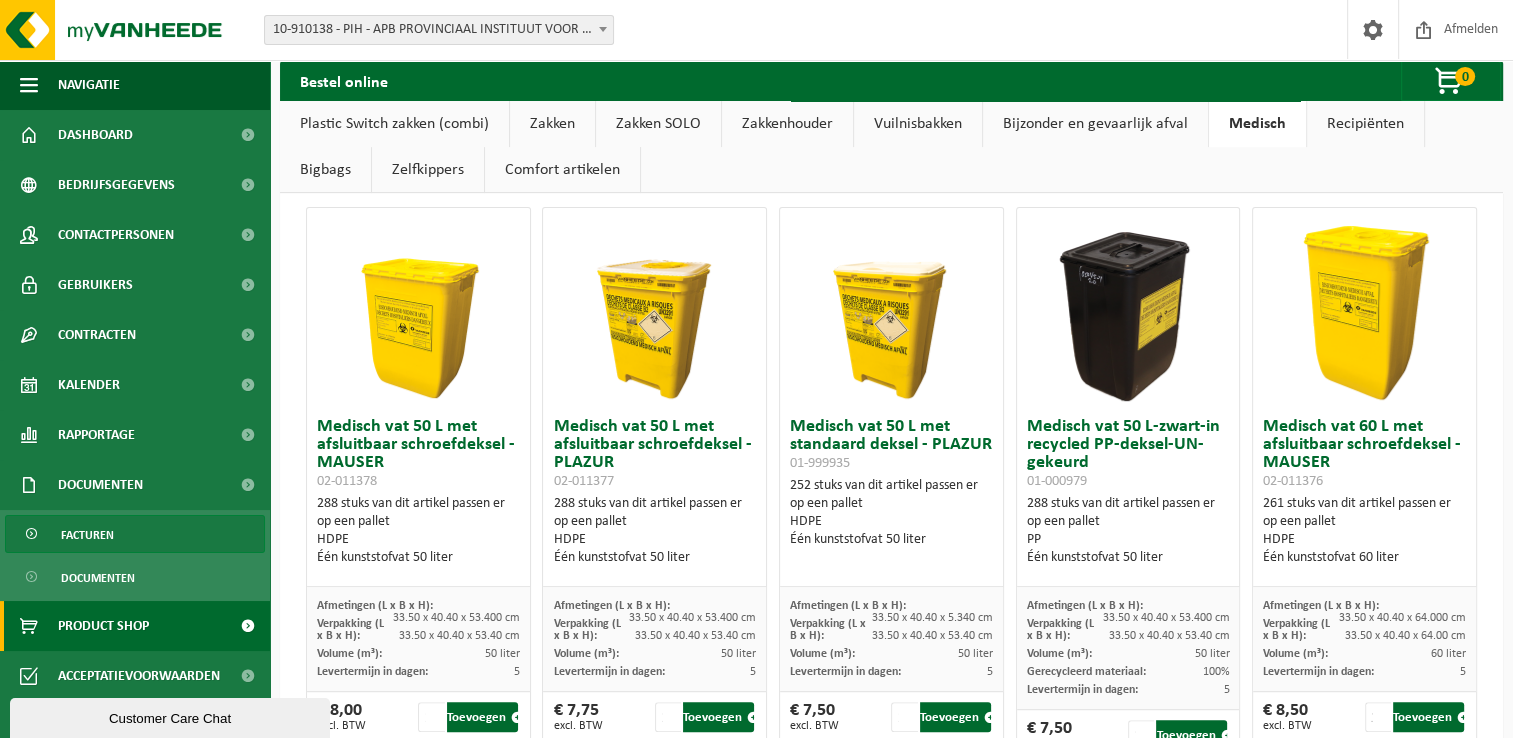 click on "Facturen" at bounding box center (135, 534) 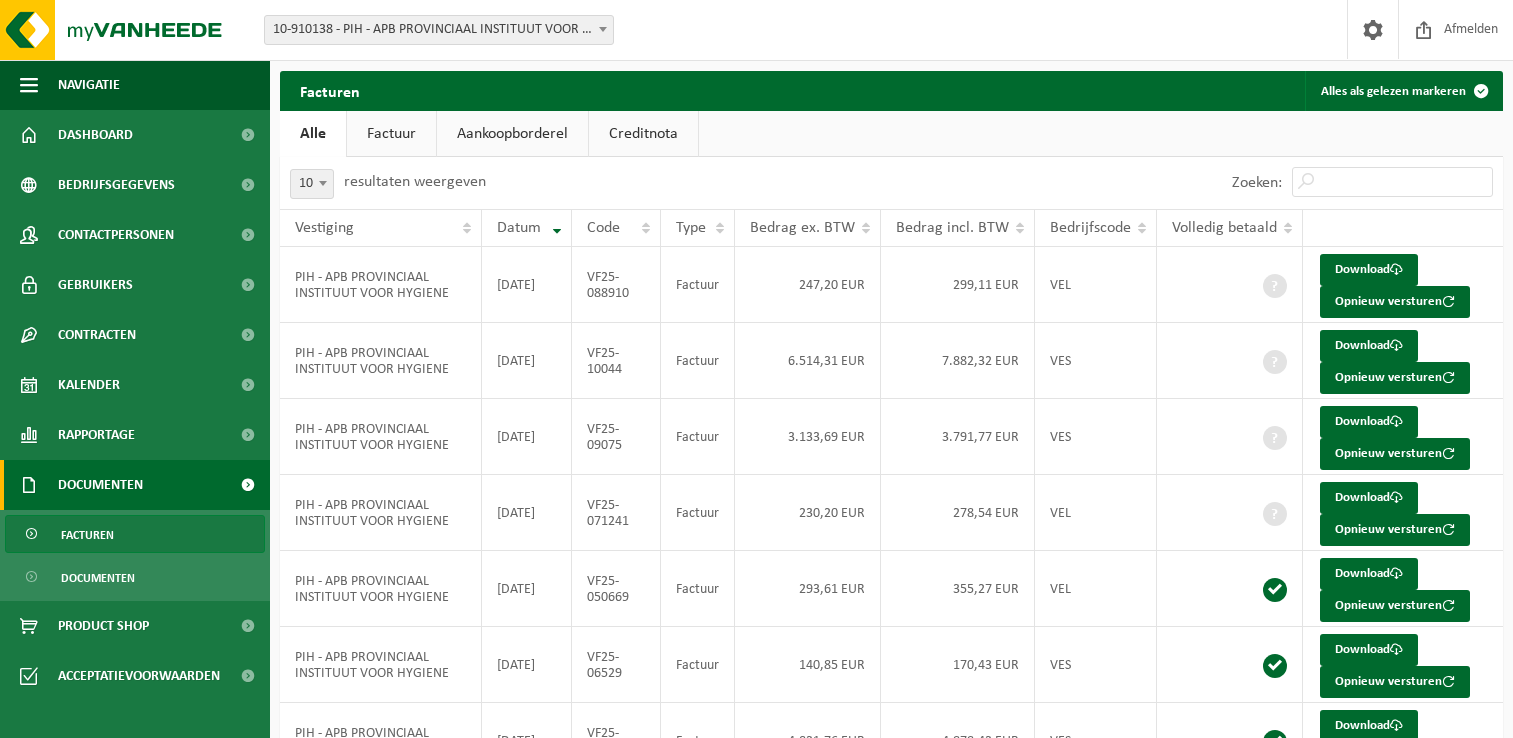 scroll, scrollTop: 0, scrollLeft: 0, axis: both 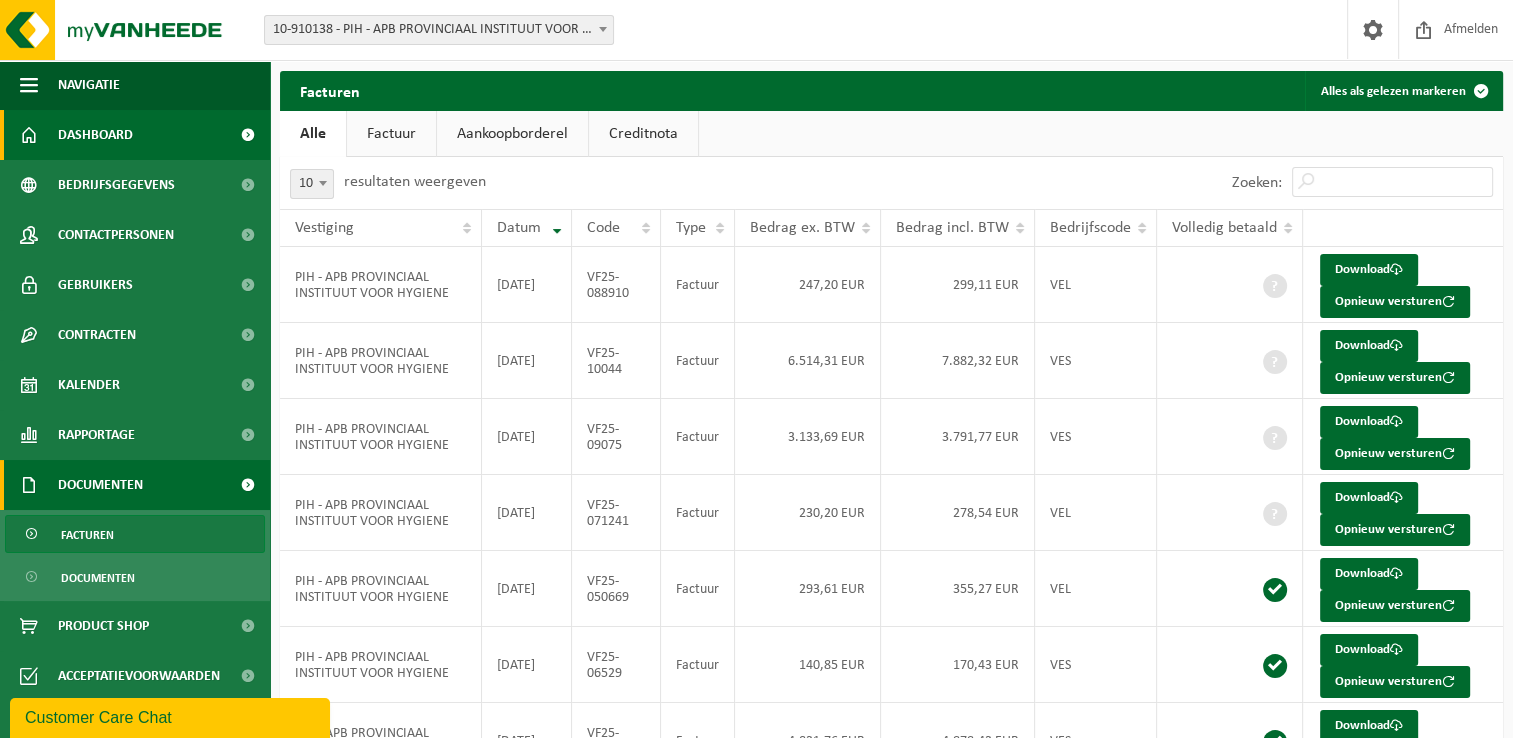 click on "Dashboard" at bounding box center [95, 135] 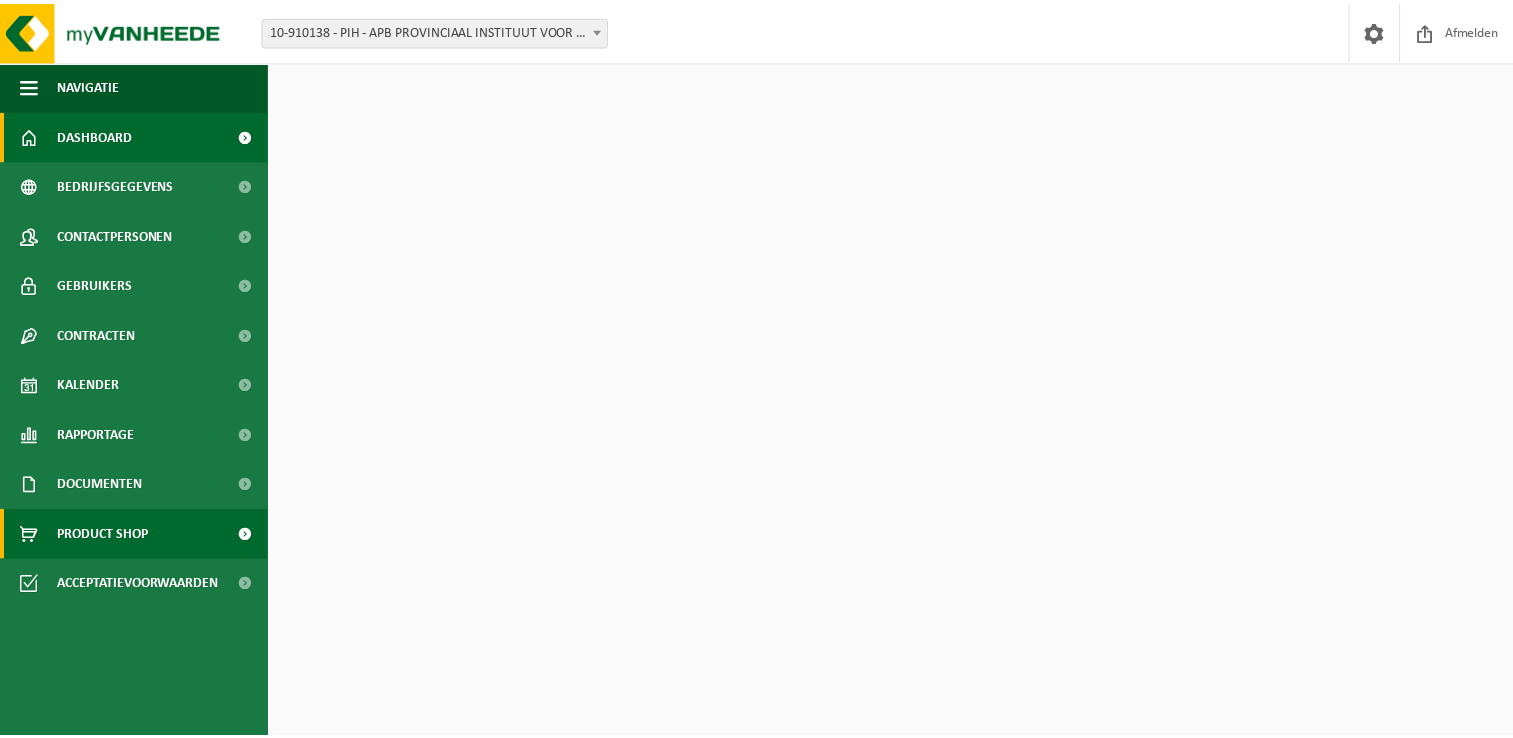 scroll, scrollTop: 0, scrollLeft: 0, axis: both 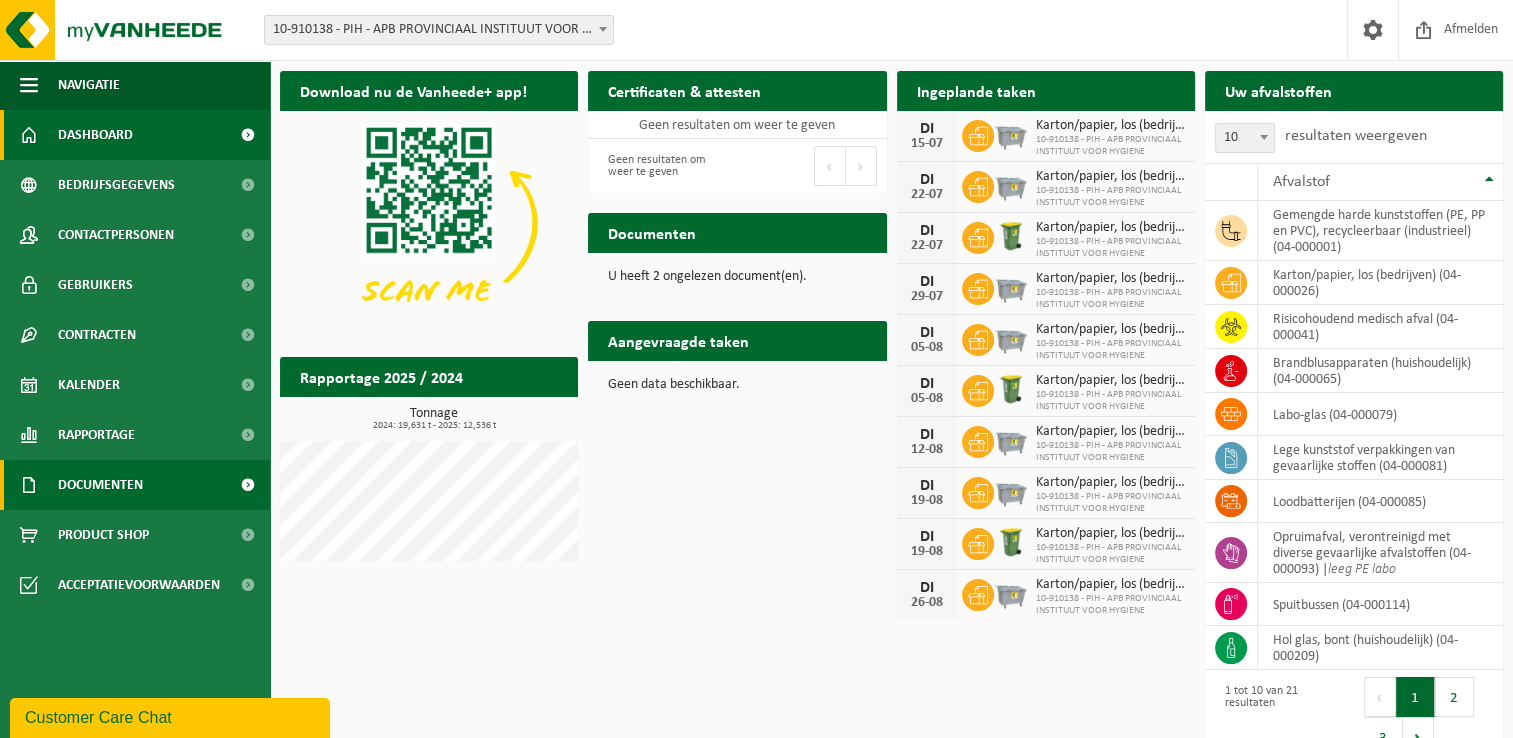 click on "Documenten" at bounding box center (100, 485) 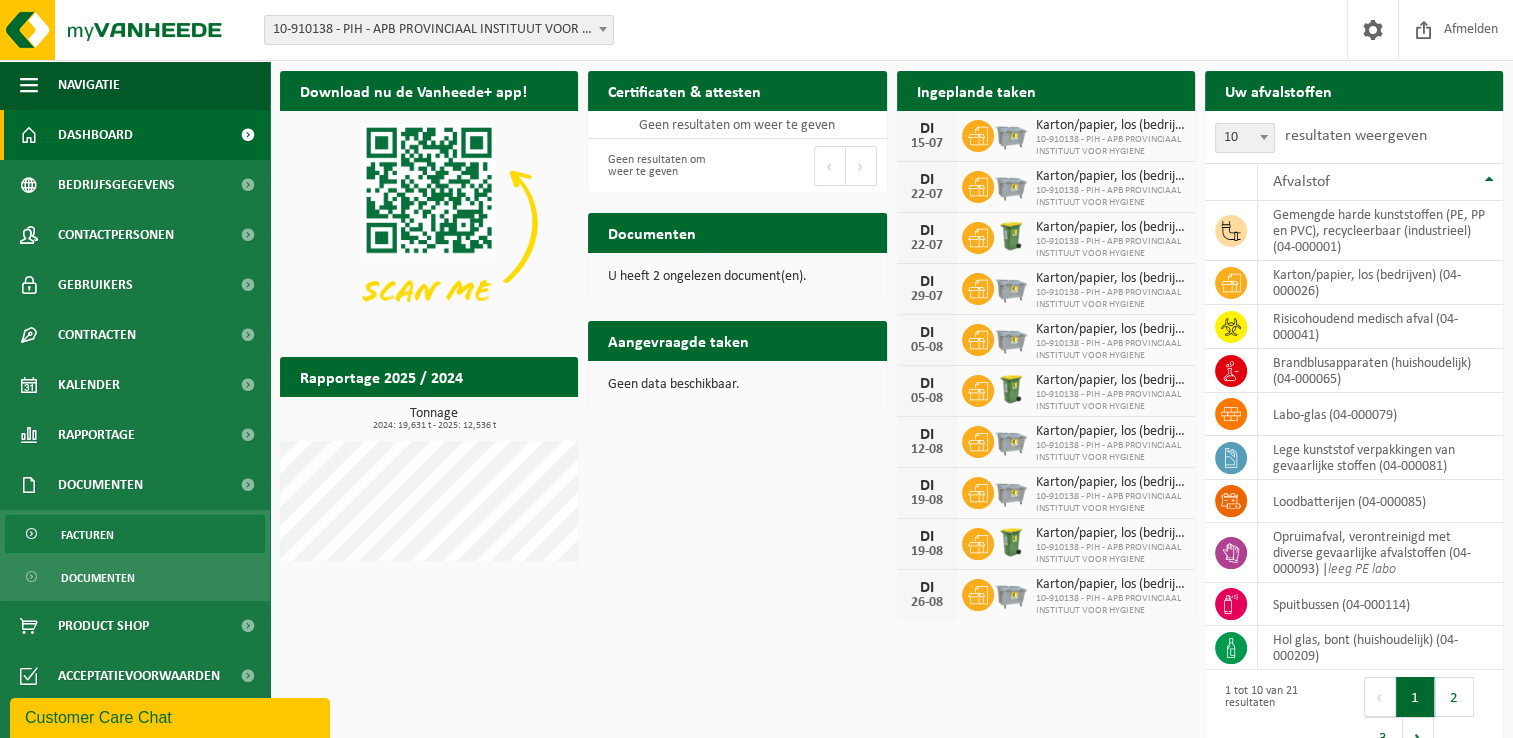 click on "Facturen" at bounding box center [135, 534] 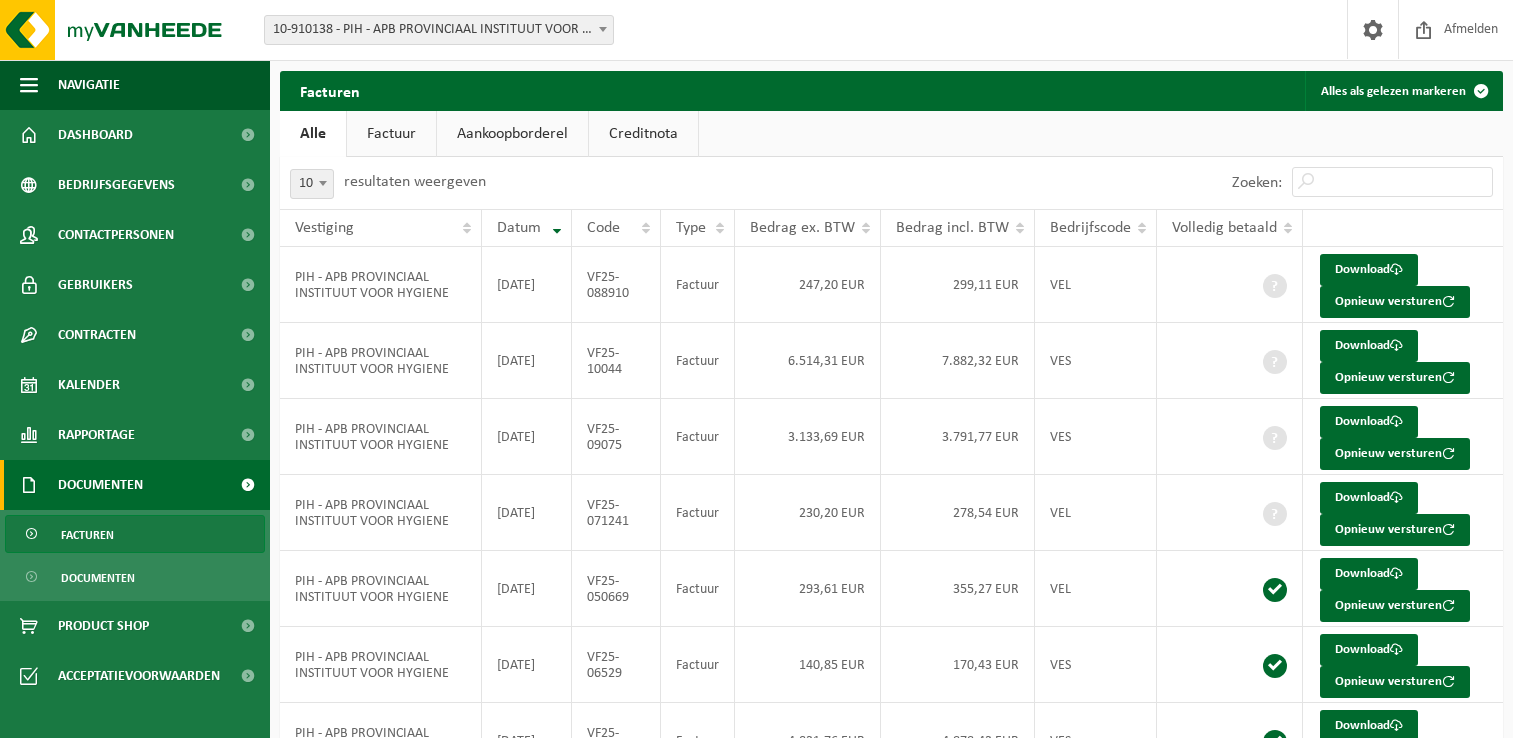 scroll, scrollTop: 0, scrollLeft: 0, axis: both 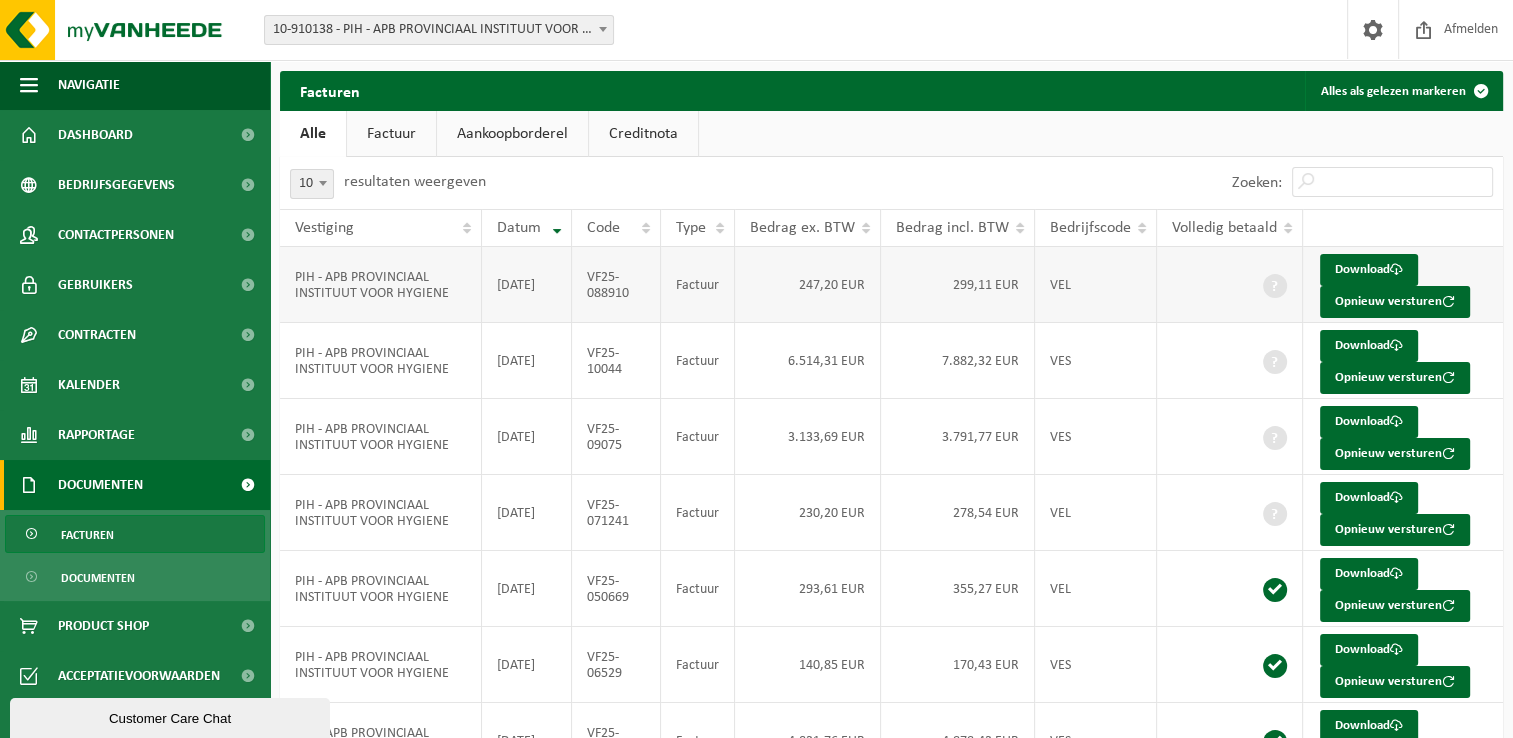 click on "Download    Opnieuw versturen" at bounding box center [1403, 285] 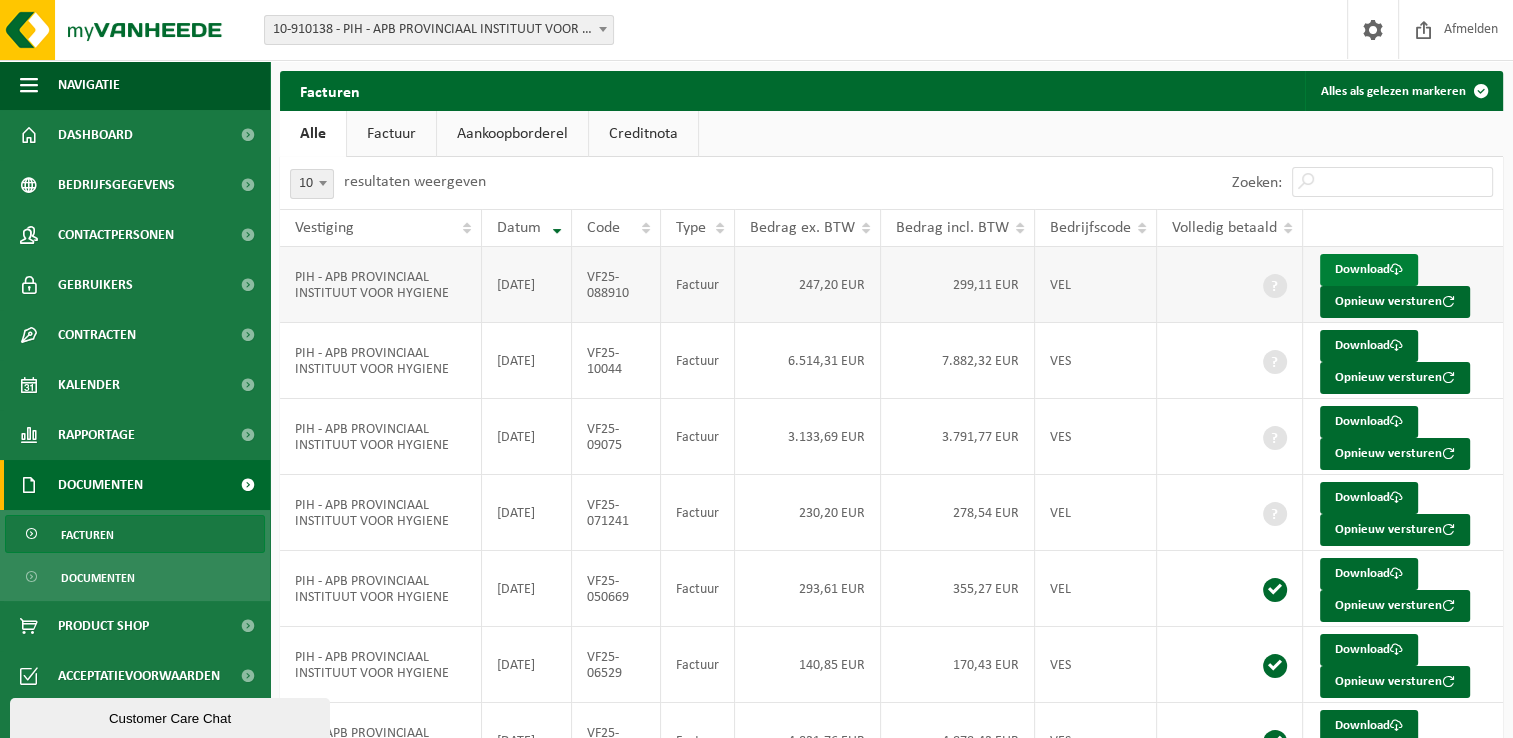 click on "Download" at bounding box center [1369, 270] 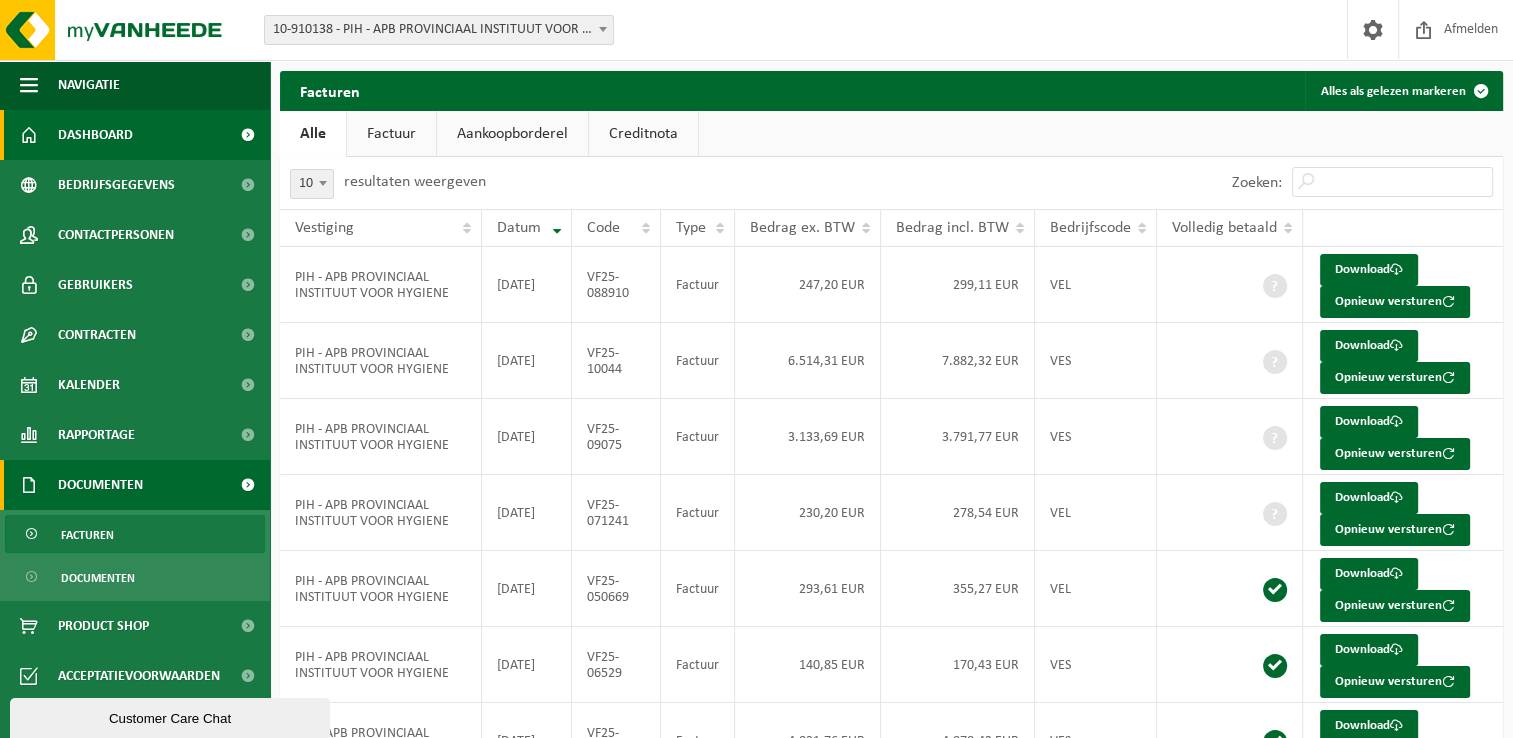 click on "Dashboard" at bounding box center [135, 135] 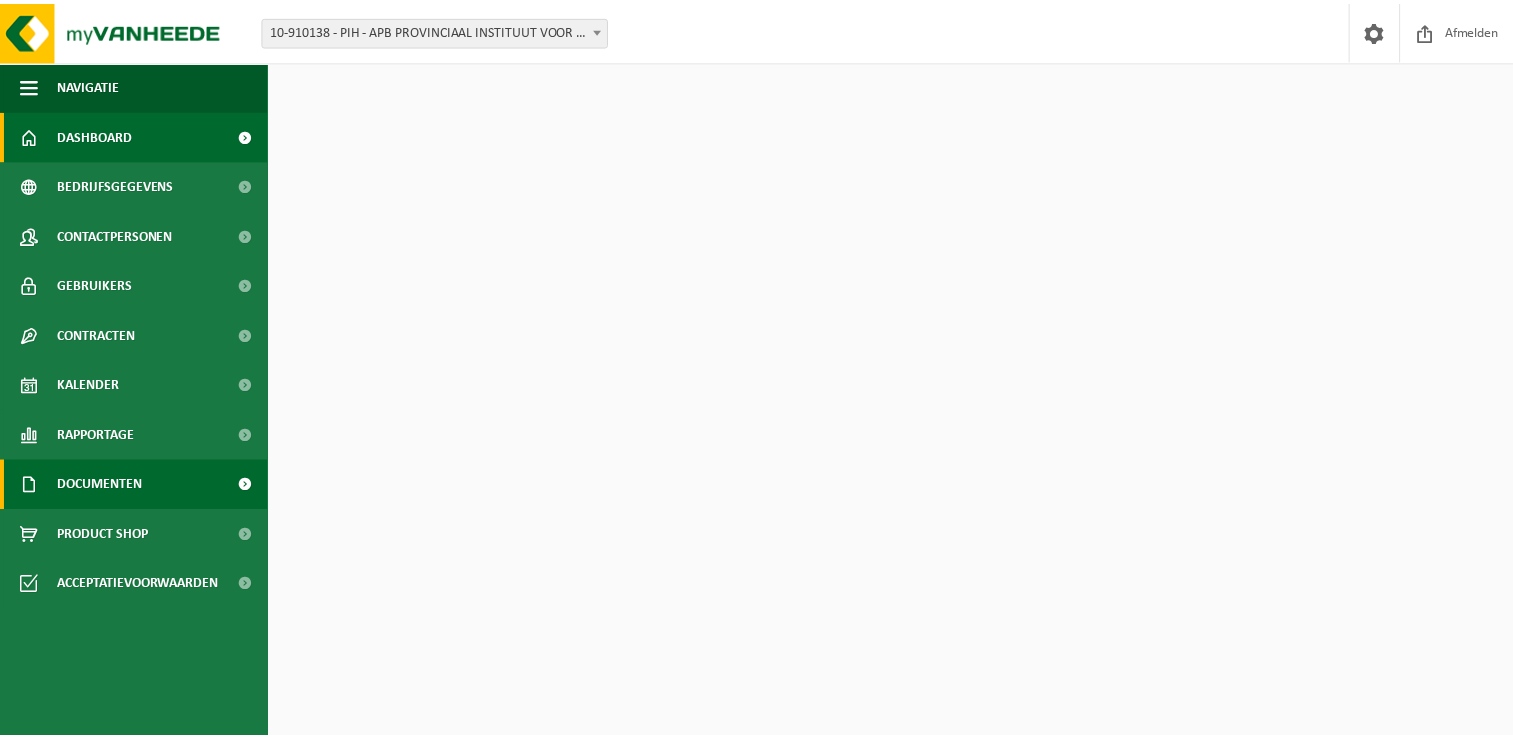 scroll, scrollTop: 0, scrollLeft: 0, axis: both 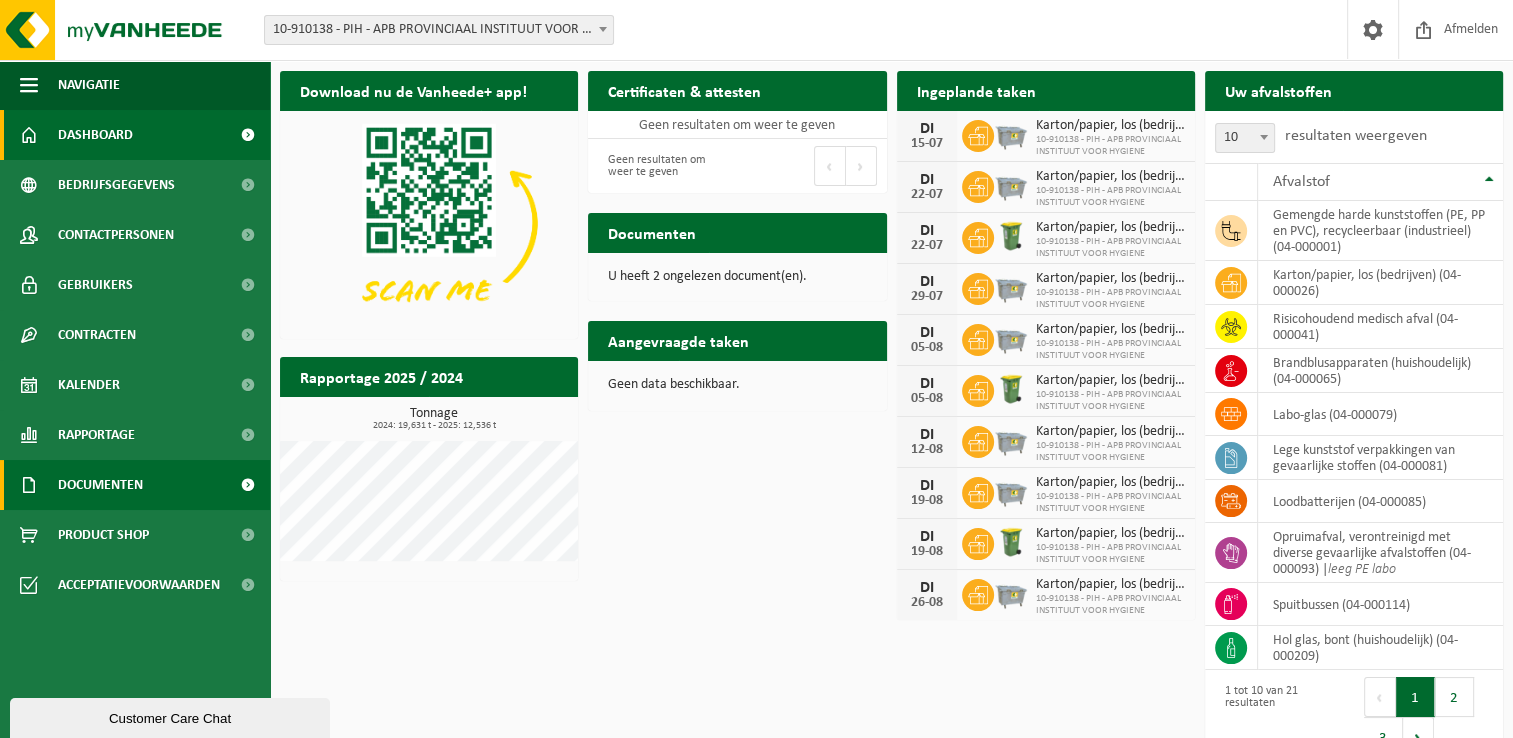 click on "Documenten" at bounding box center (100, 485) 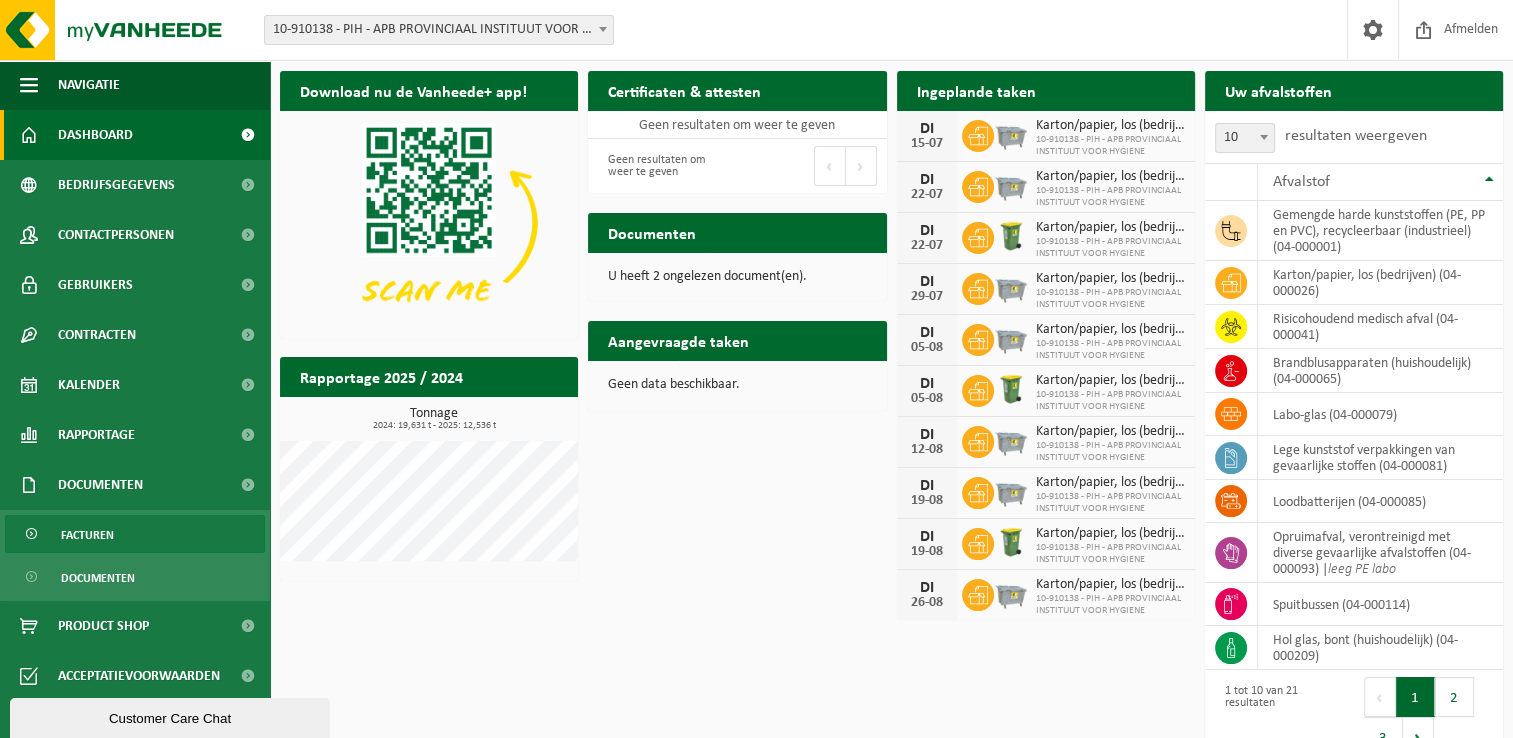 click on "Facturen" at bounding box center (135, 534) 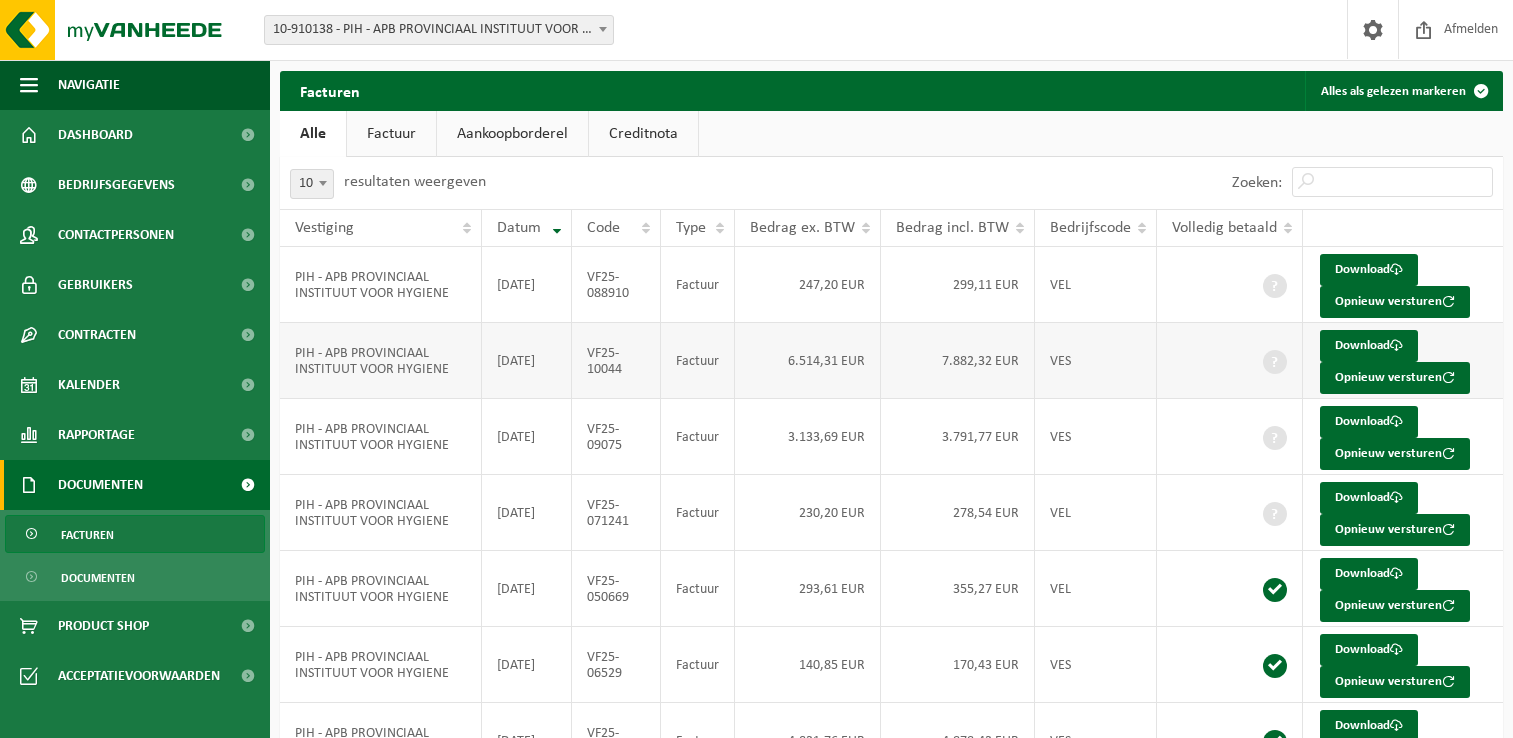 scroll, scrollTop: 0, scrollLeft: 0, axis: both 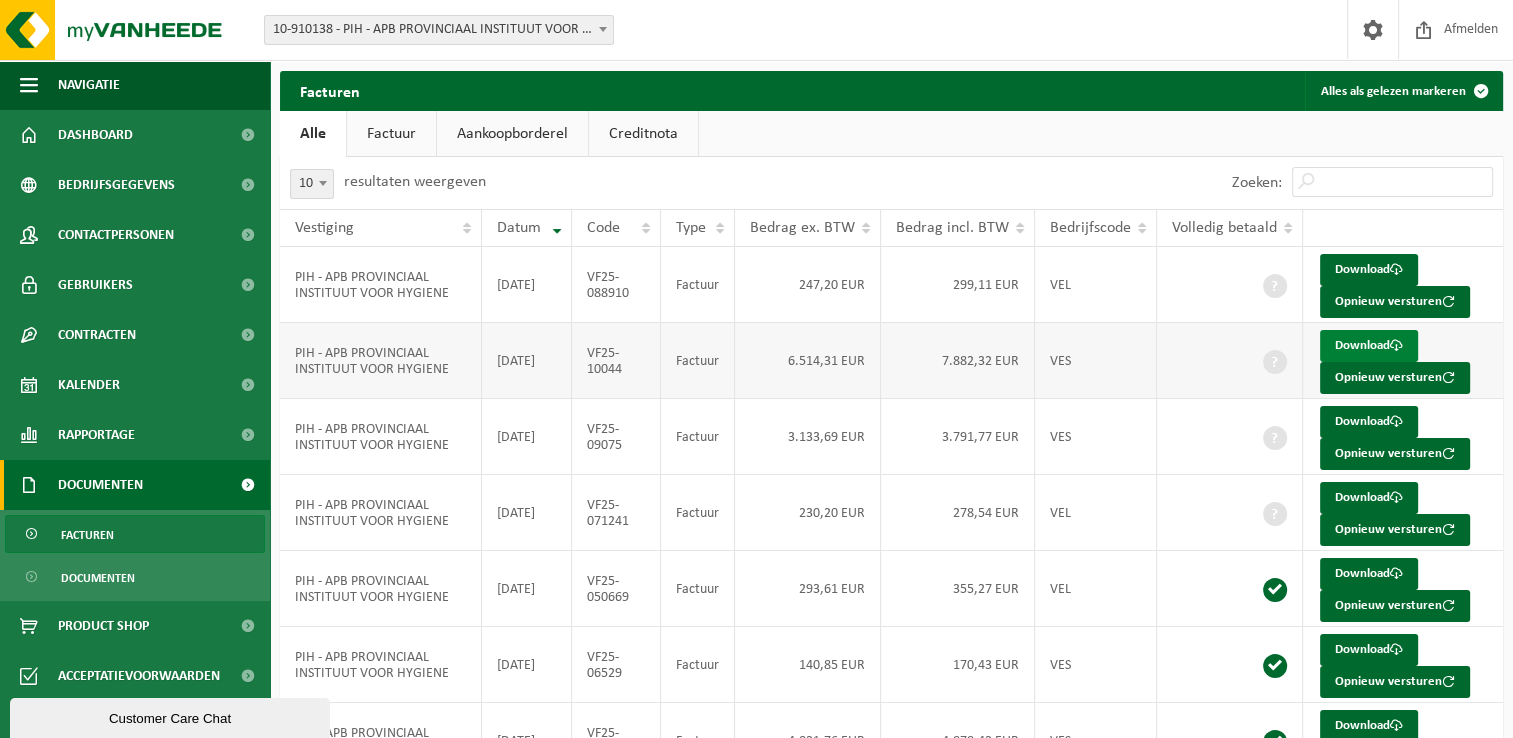 click on "Download" at bounding box center [1369, 346] 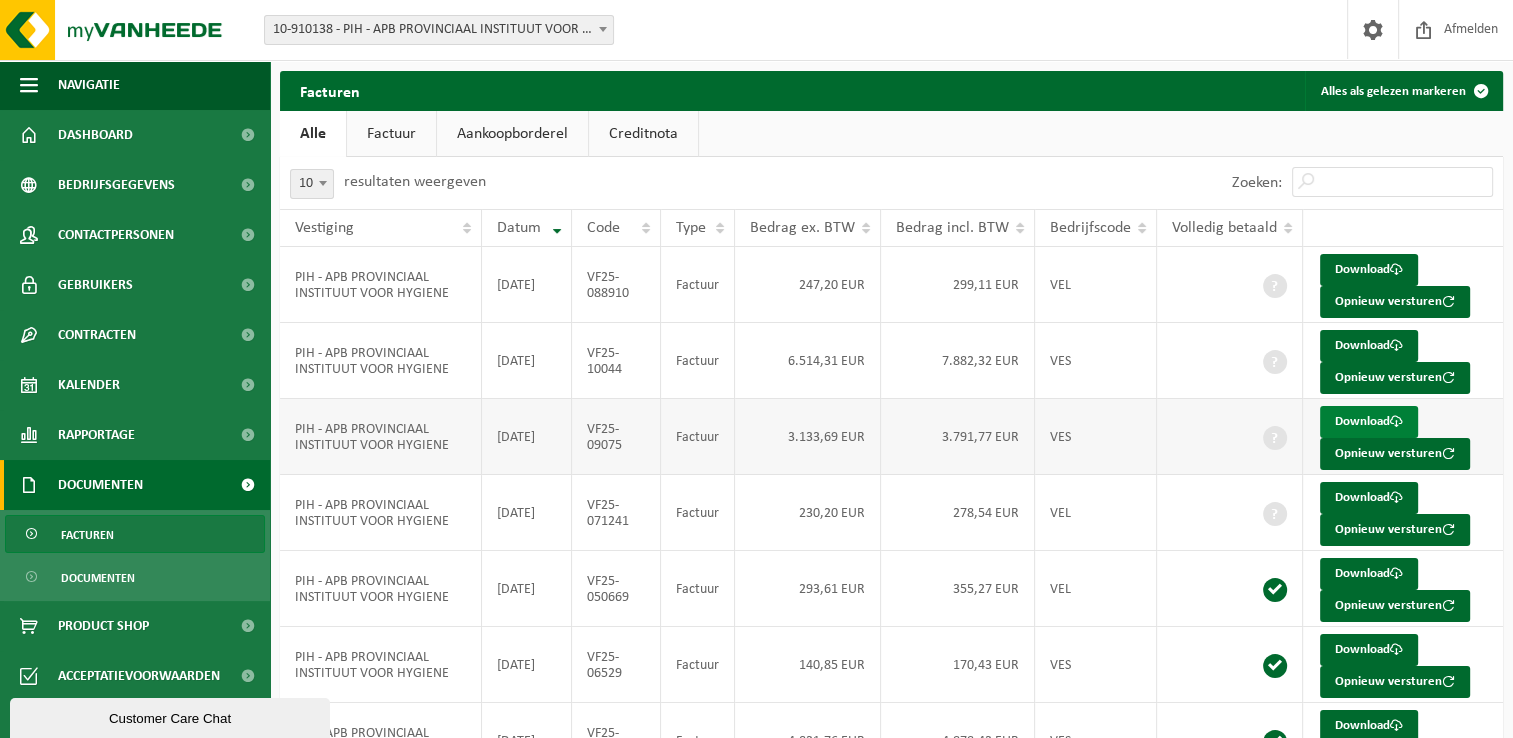 click on "Download" at bounding box center [1369, 422] 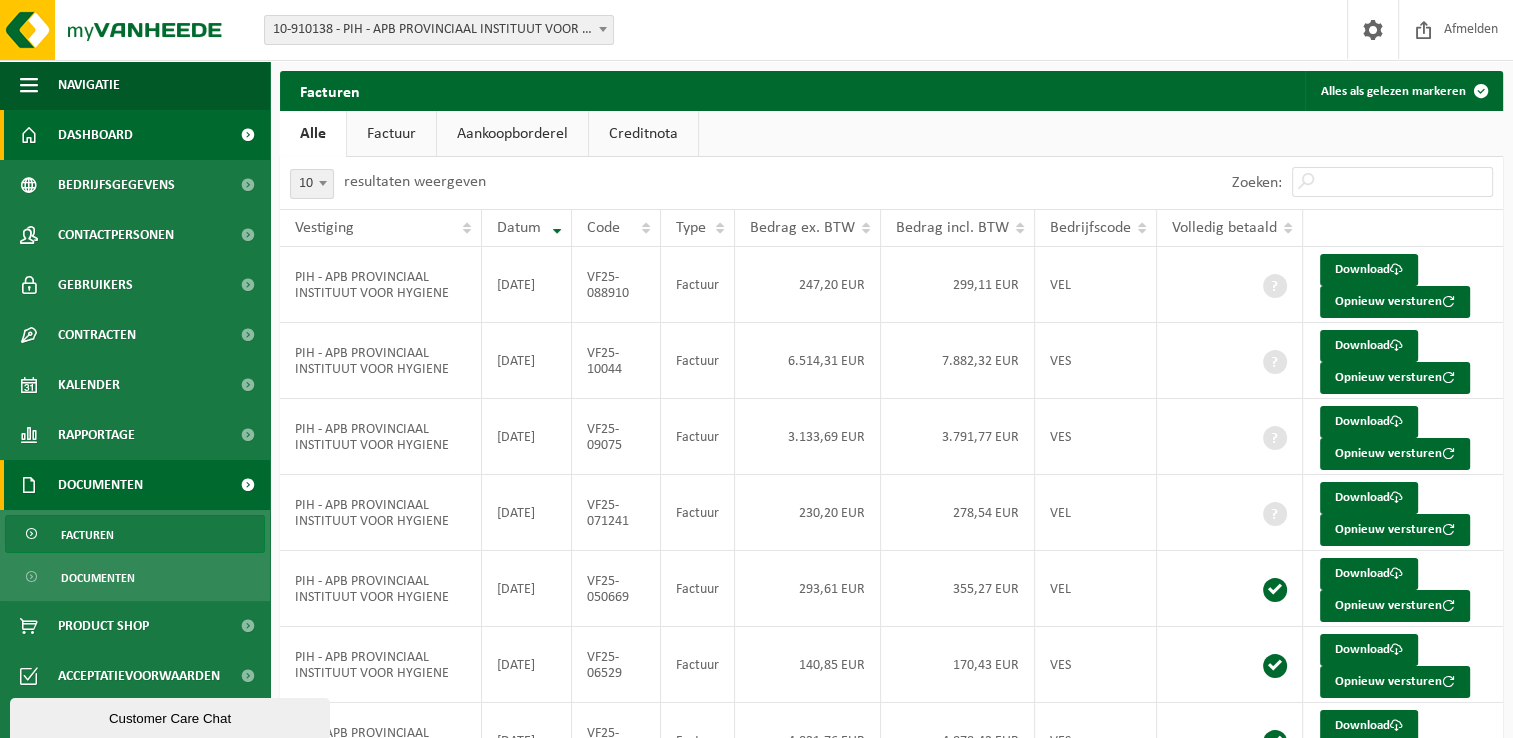 click on "Dashboard" at bounding box center (95, 135) 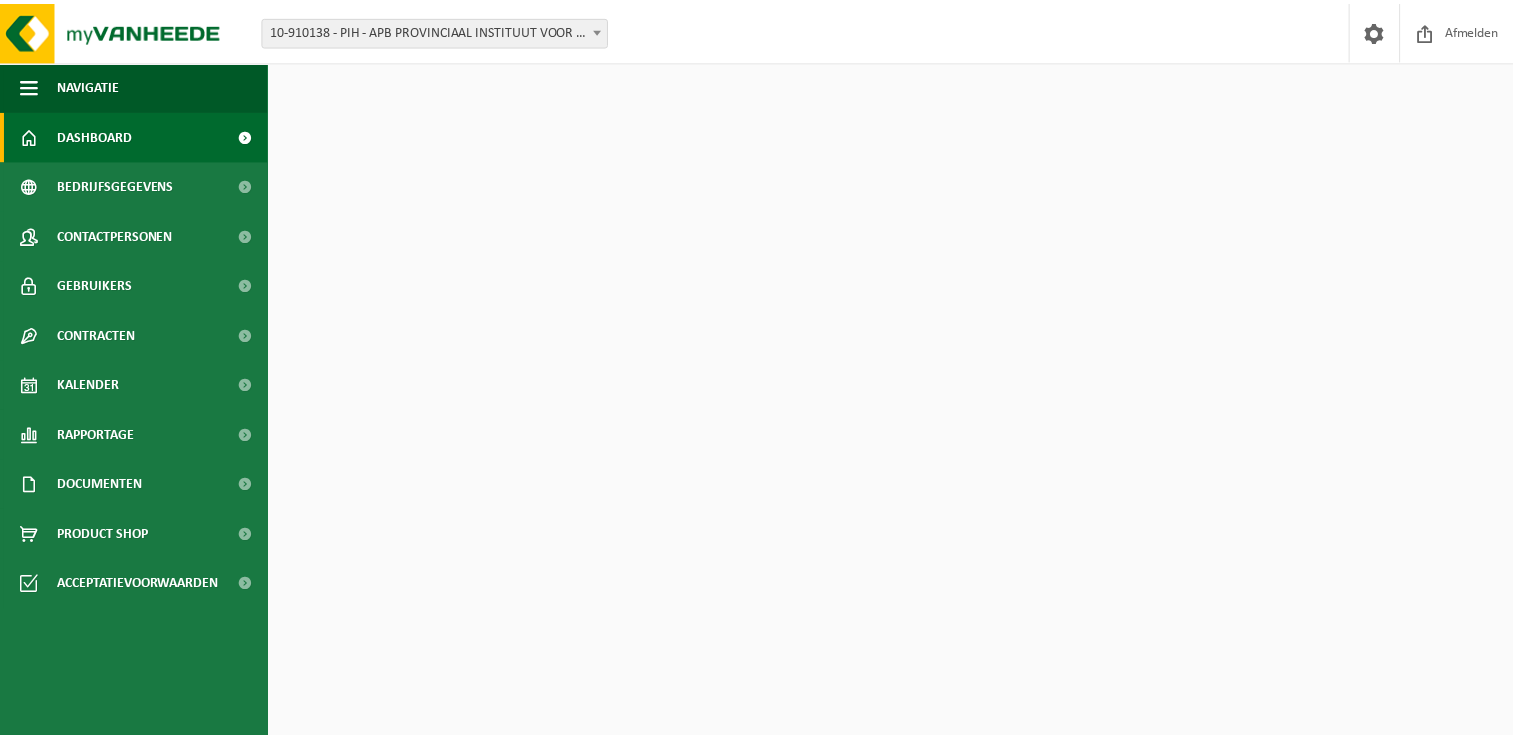 scroll, scrollTop: 0, scrollLeft: 0, axis: both 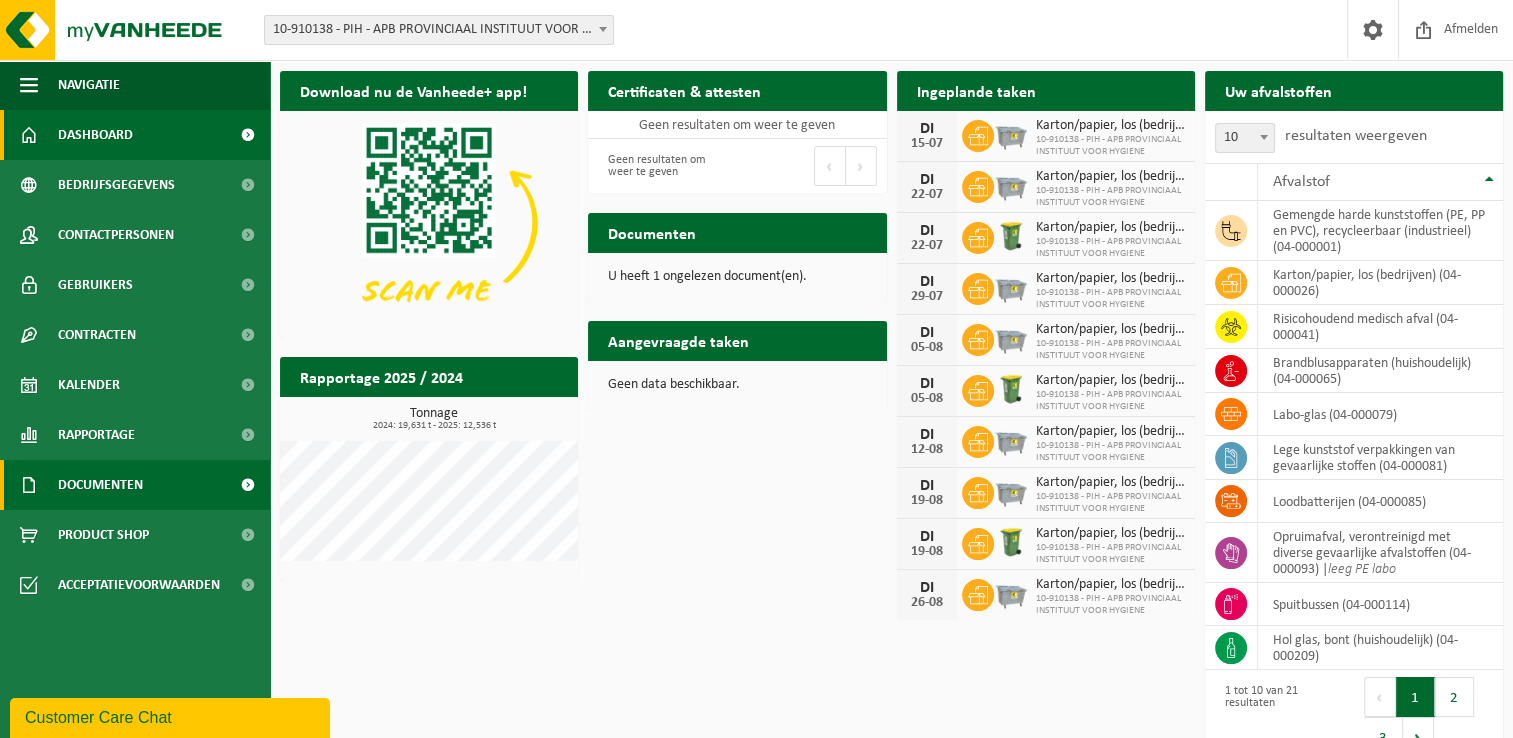 click on "Documenten" at bounding box center [135, 485] 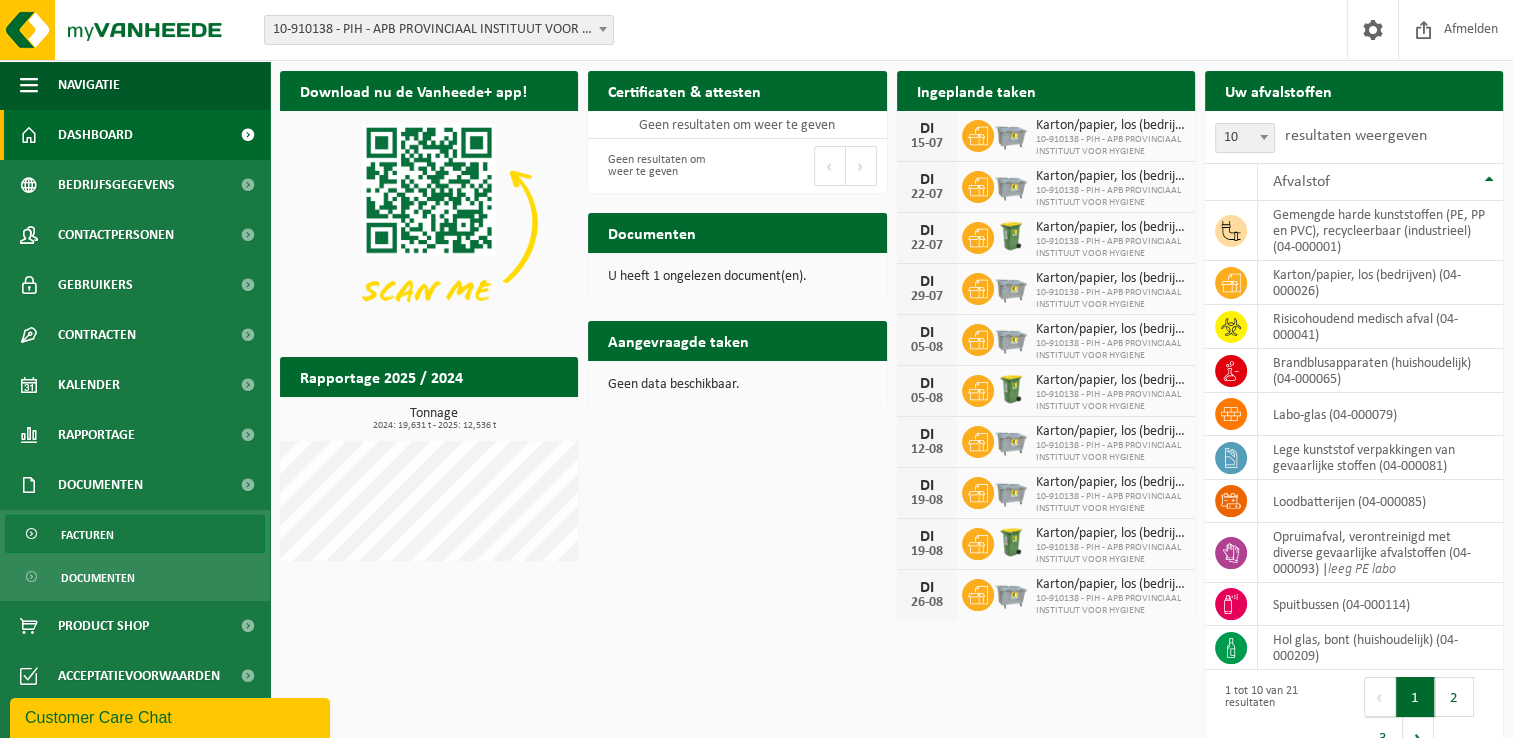 click on "Facturen" at bounding box center (135, 534) 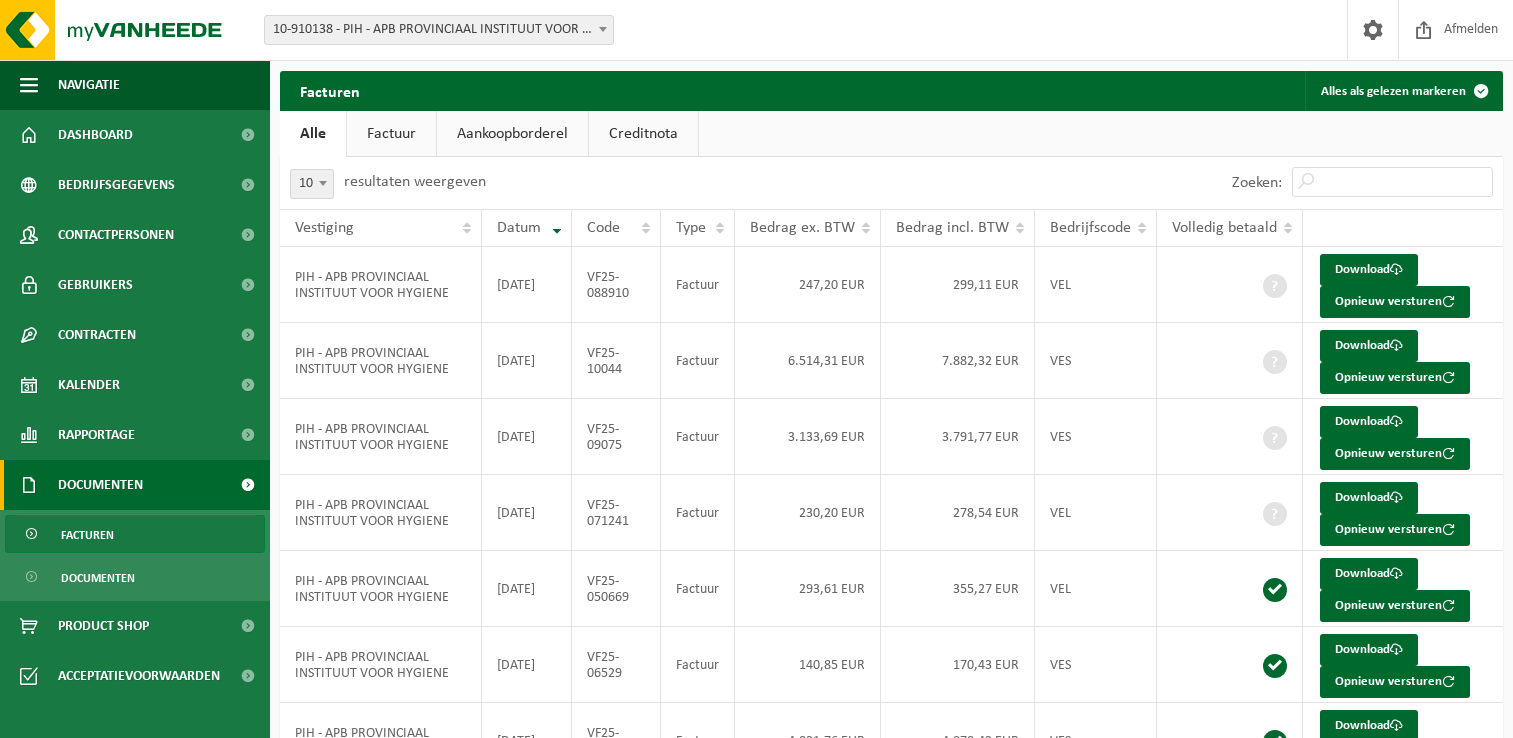 scroll, scrollTop: 0, scrollLeft: 0, axis: both 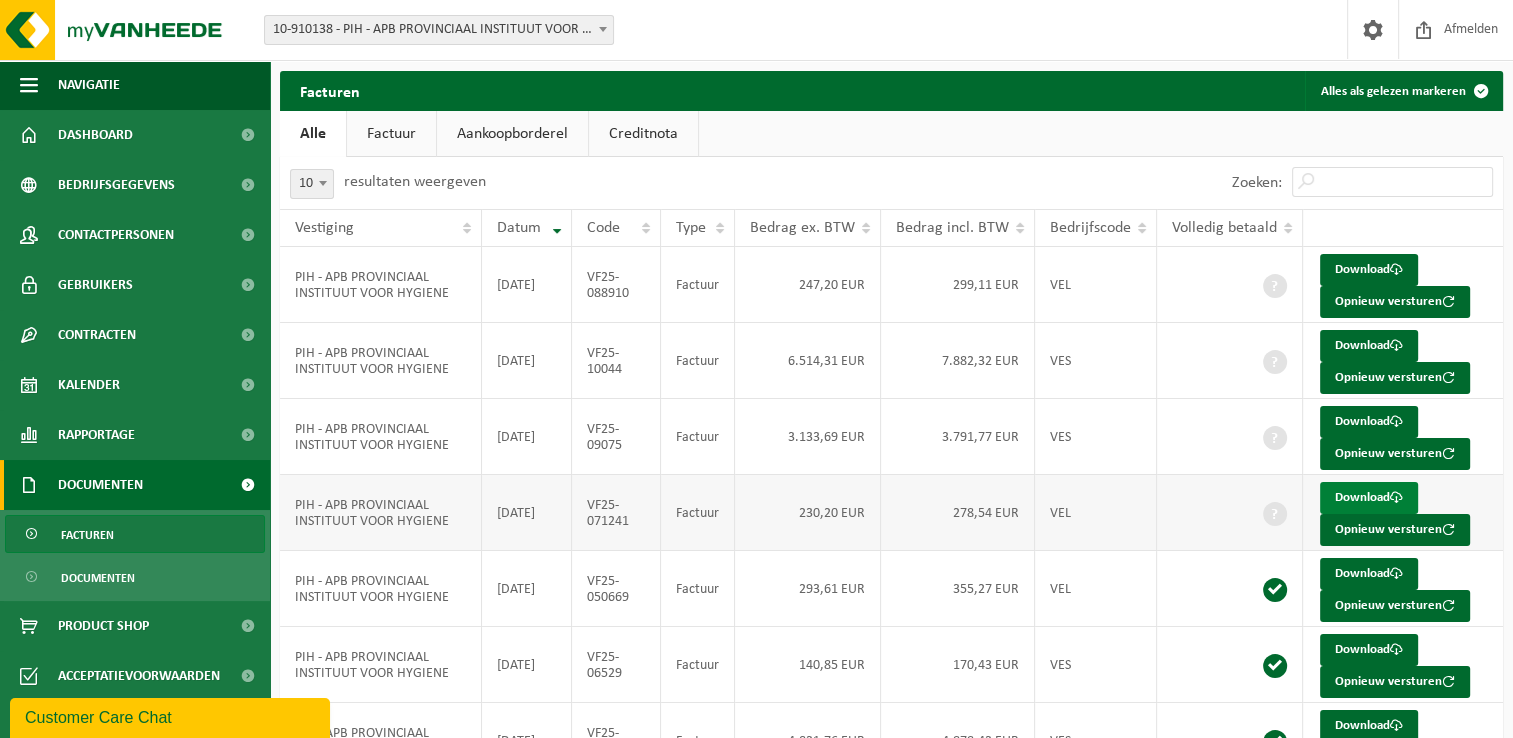 click on "Download" at bounding box center (1369, 498) 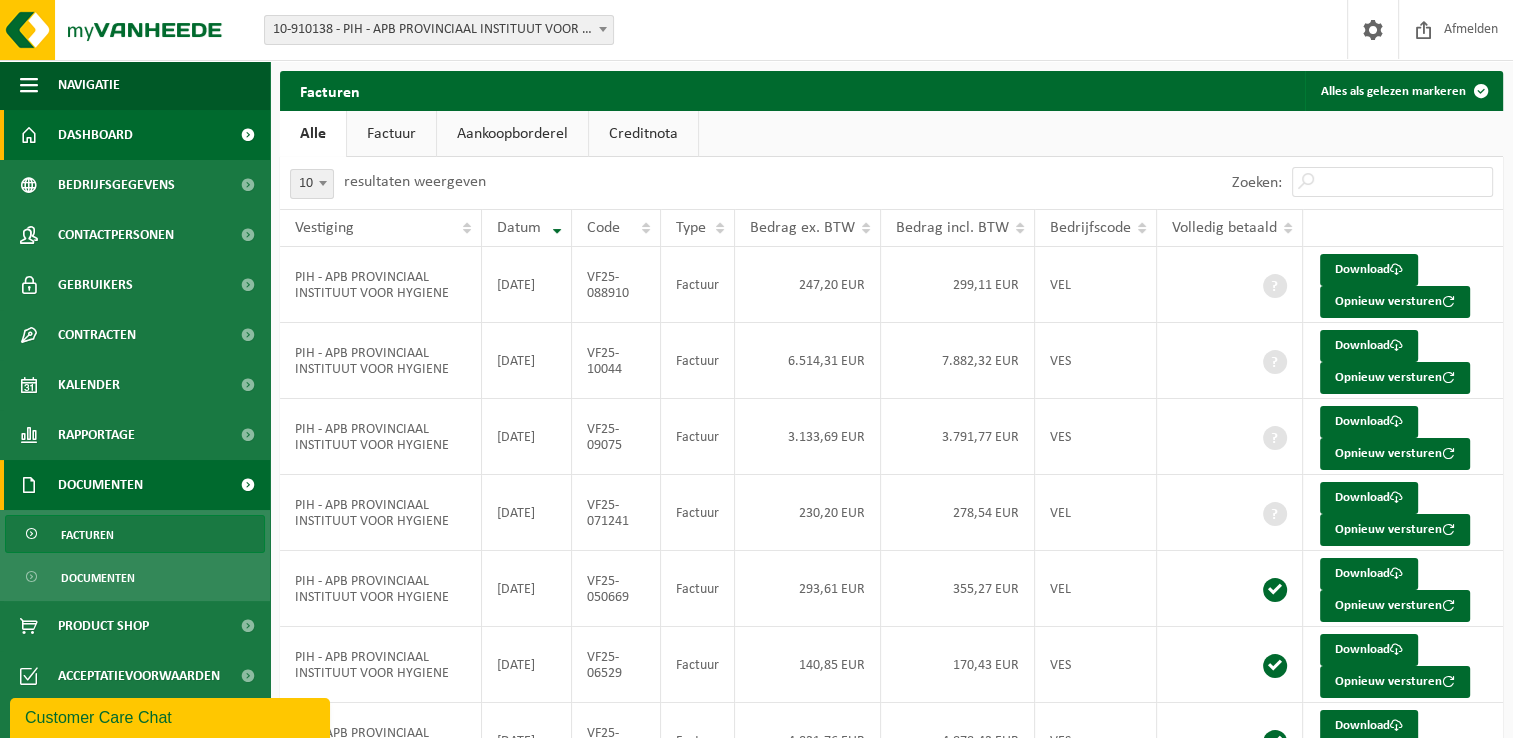click on "Dashboard" at bounding box center (95, 135) 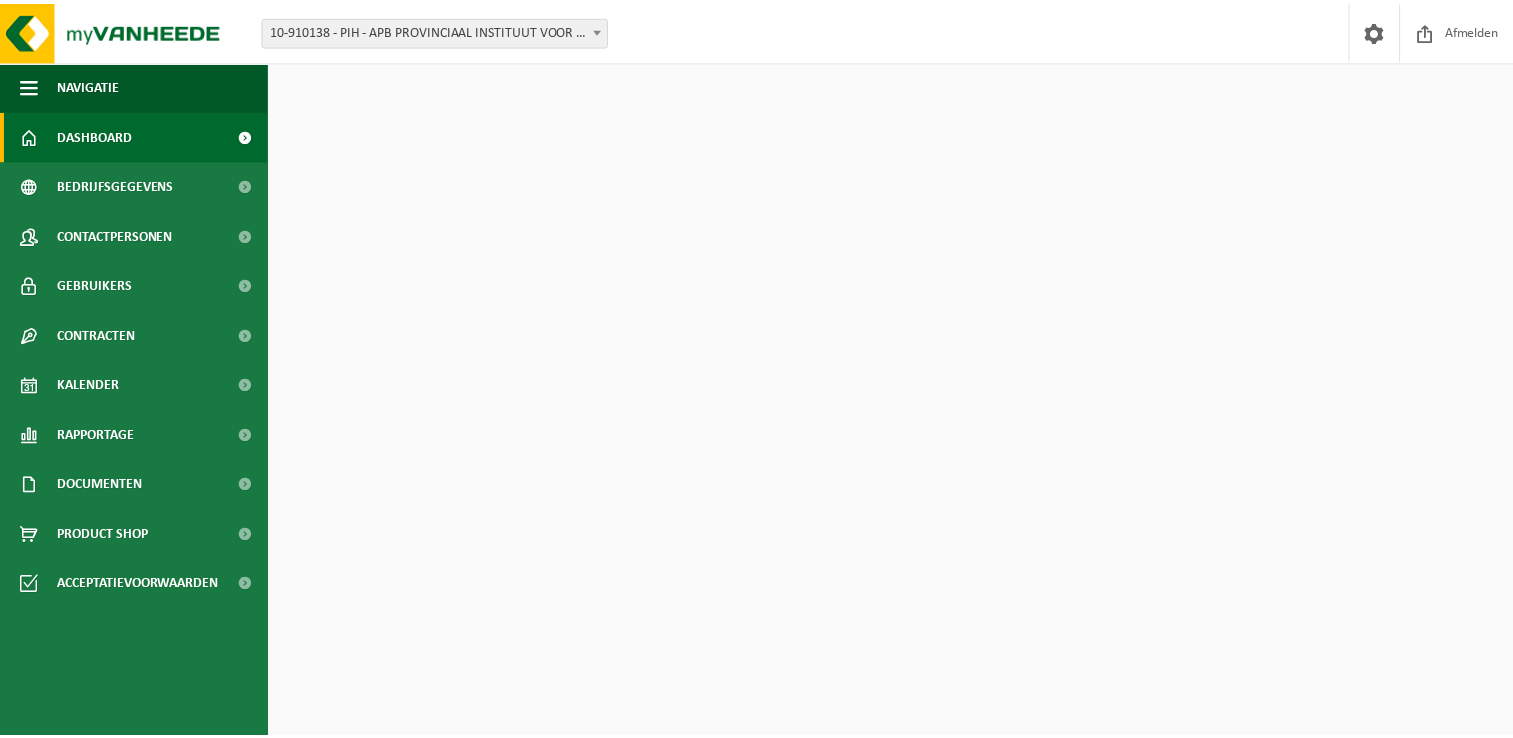 scroll, scrollTop: 0, scrollLeft: 0, axis: both 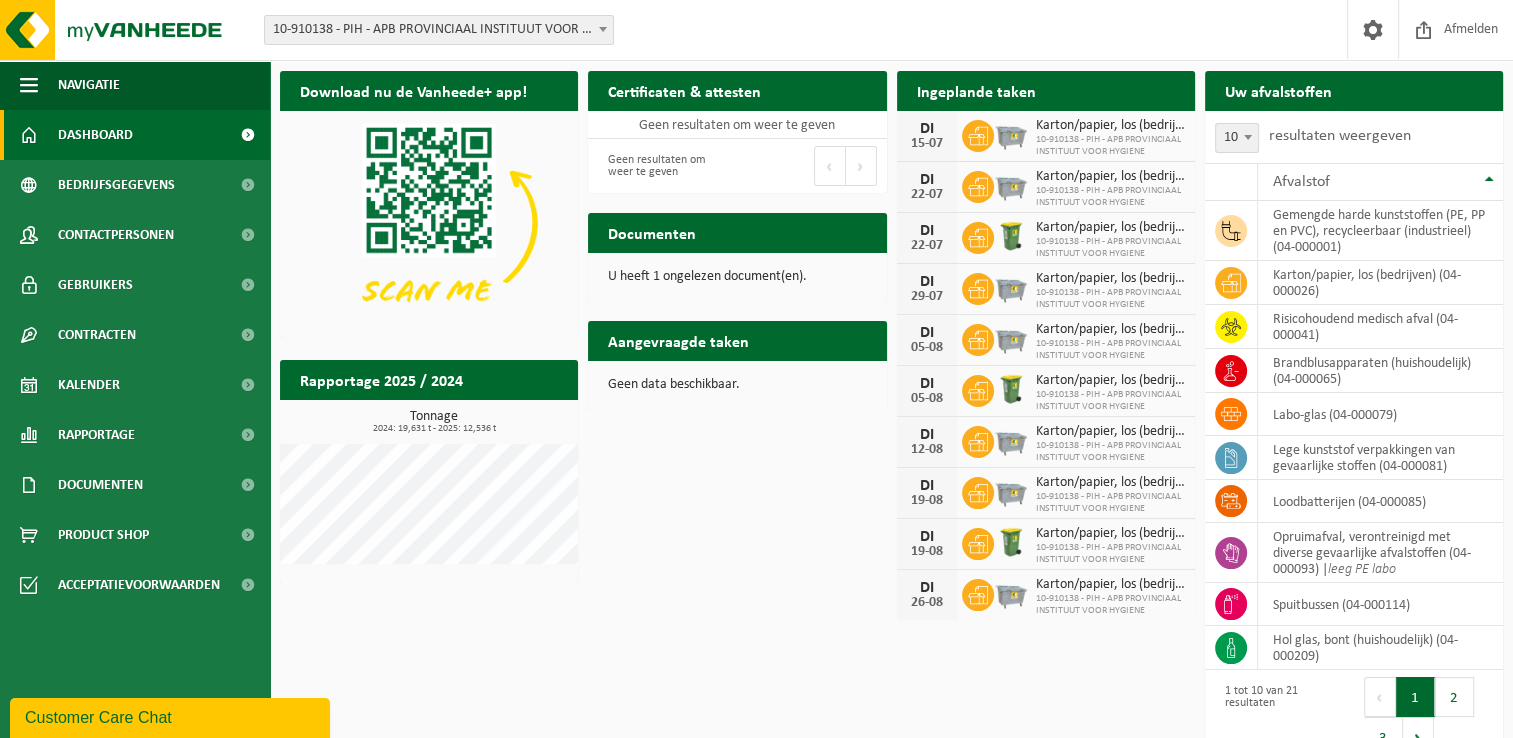 click on "U heeft 1 ongelezen document(en)." at bounding box center [737, 277] 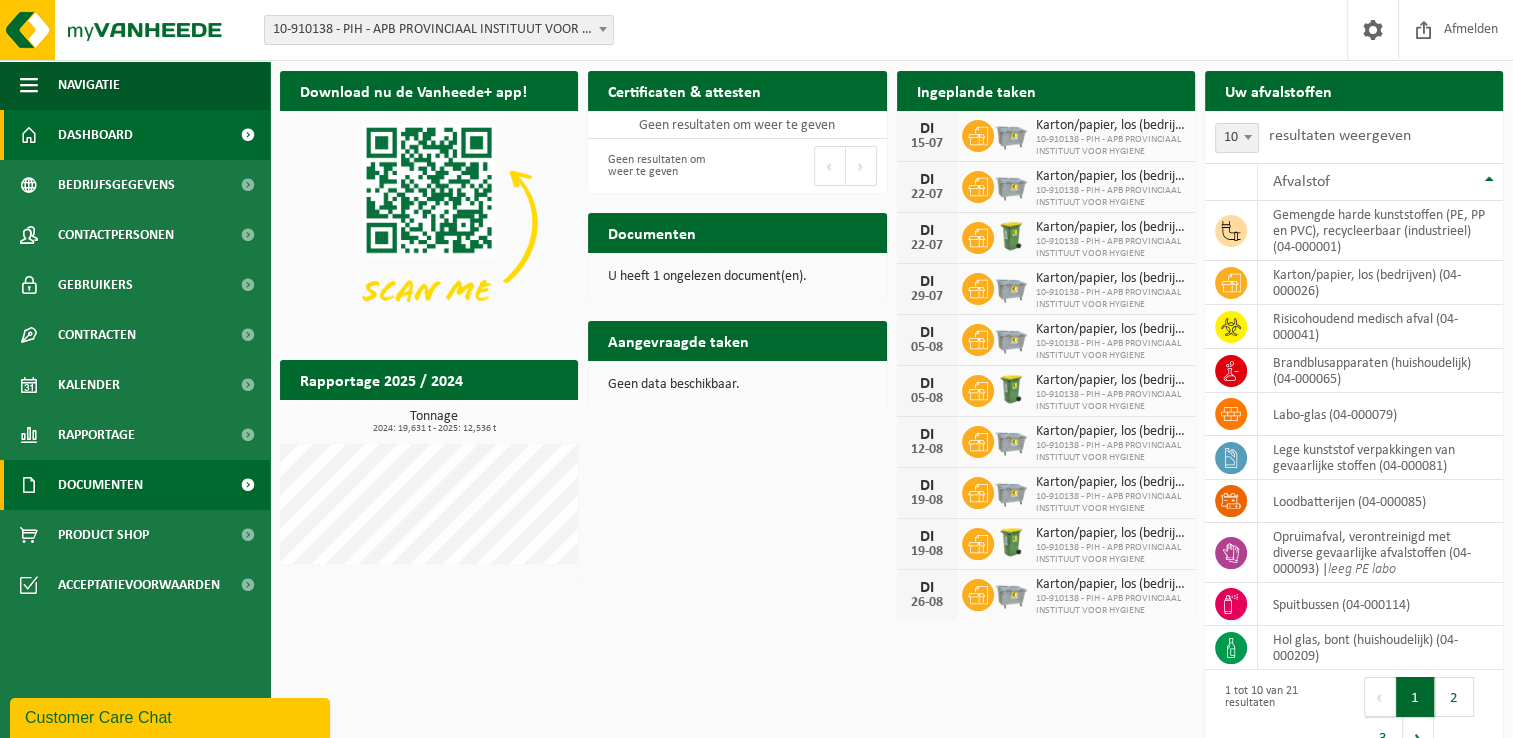 click on "Documenten" at bounding box center [100, 485] 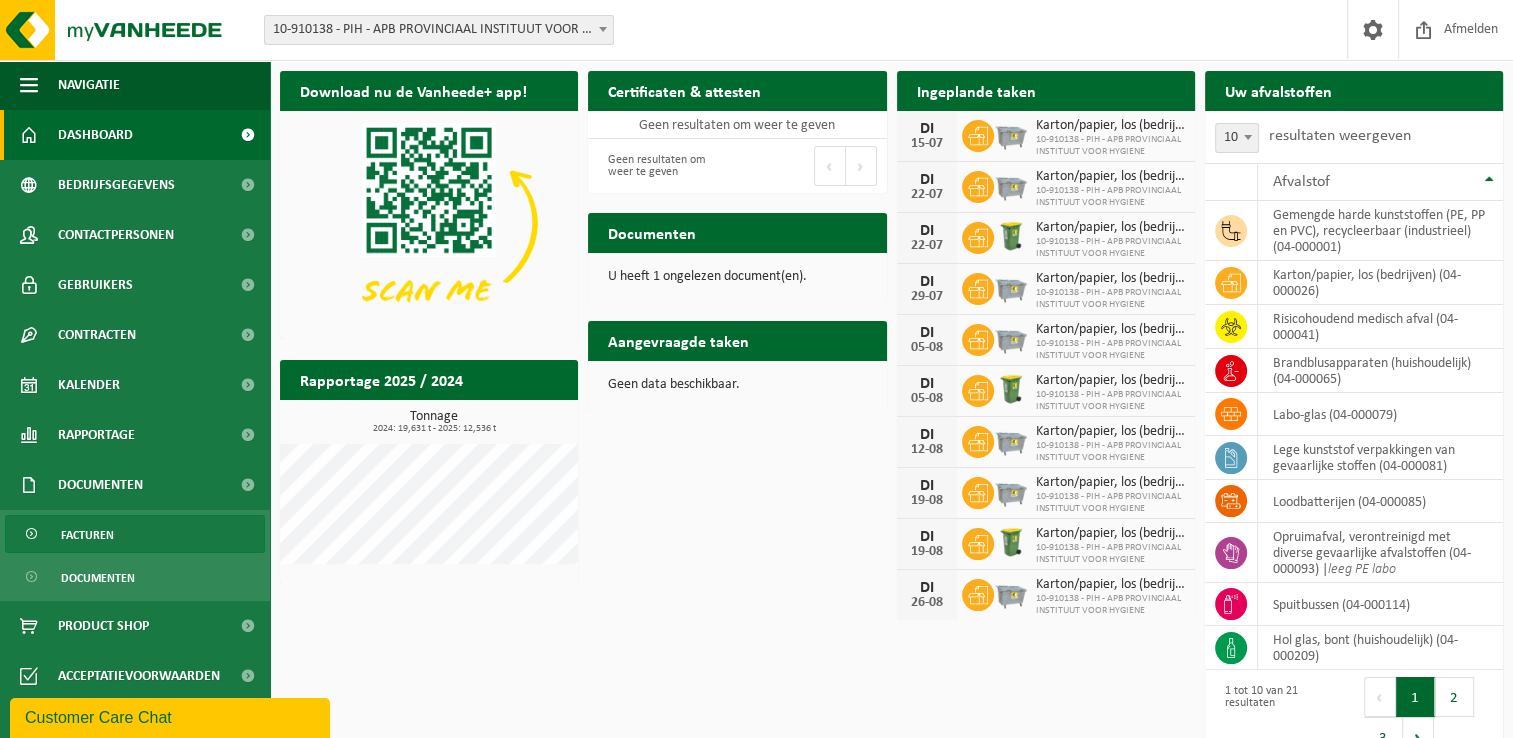 click on "Facturen" at bounding box center [135, 534] 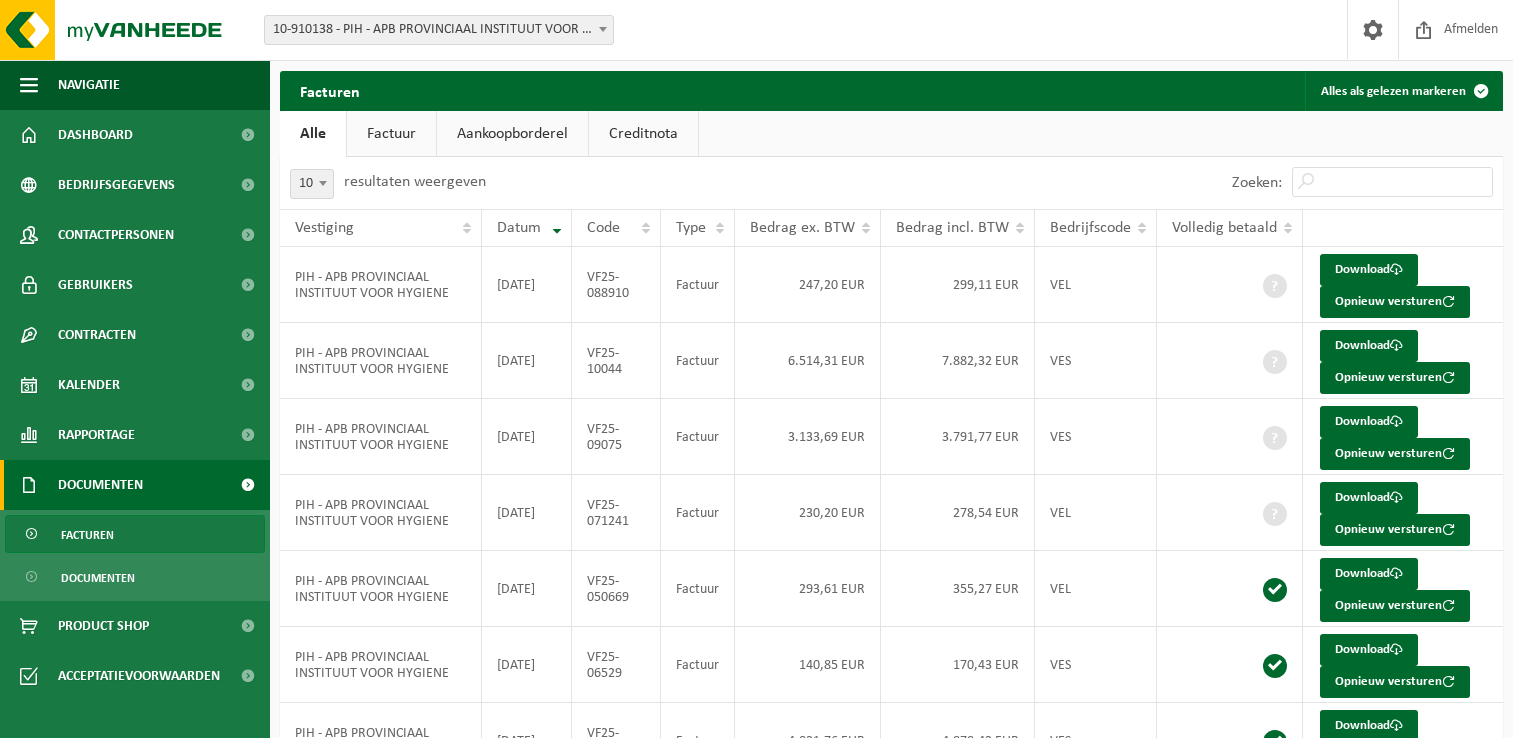scroll, scrollTop: 0, scrollLeft: 0, axis: both 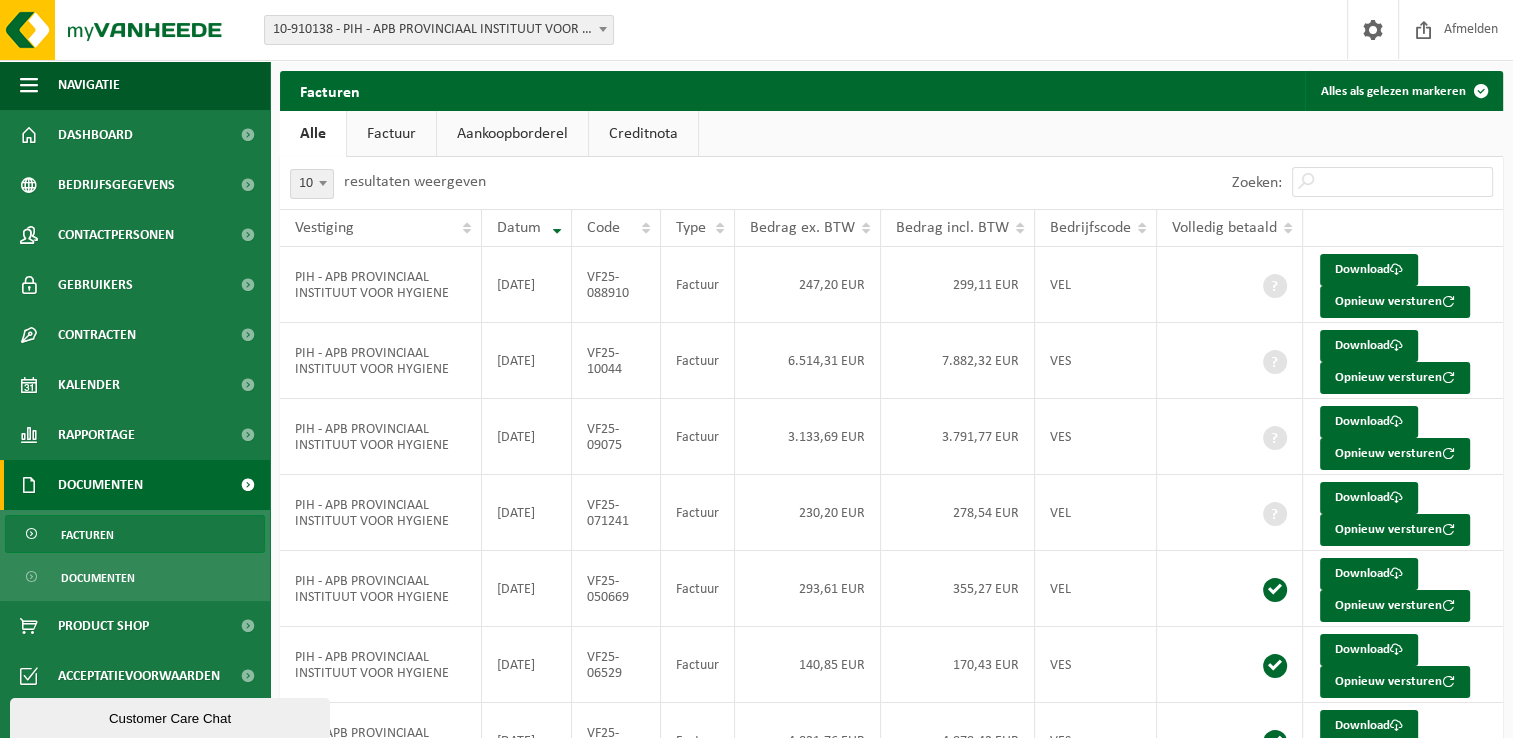 click on "Documenten" at bounding box center [135, 577] 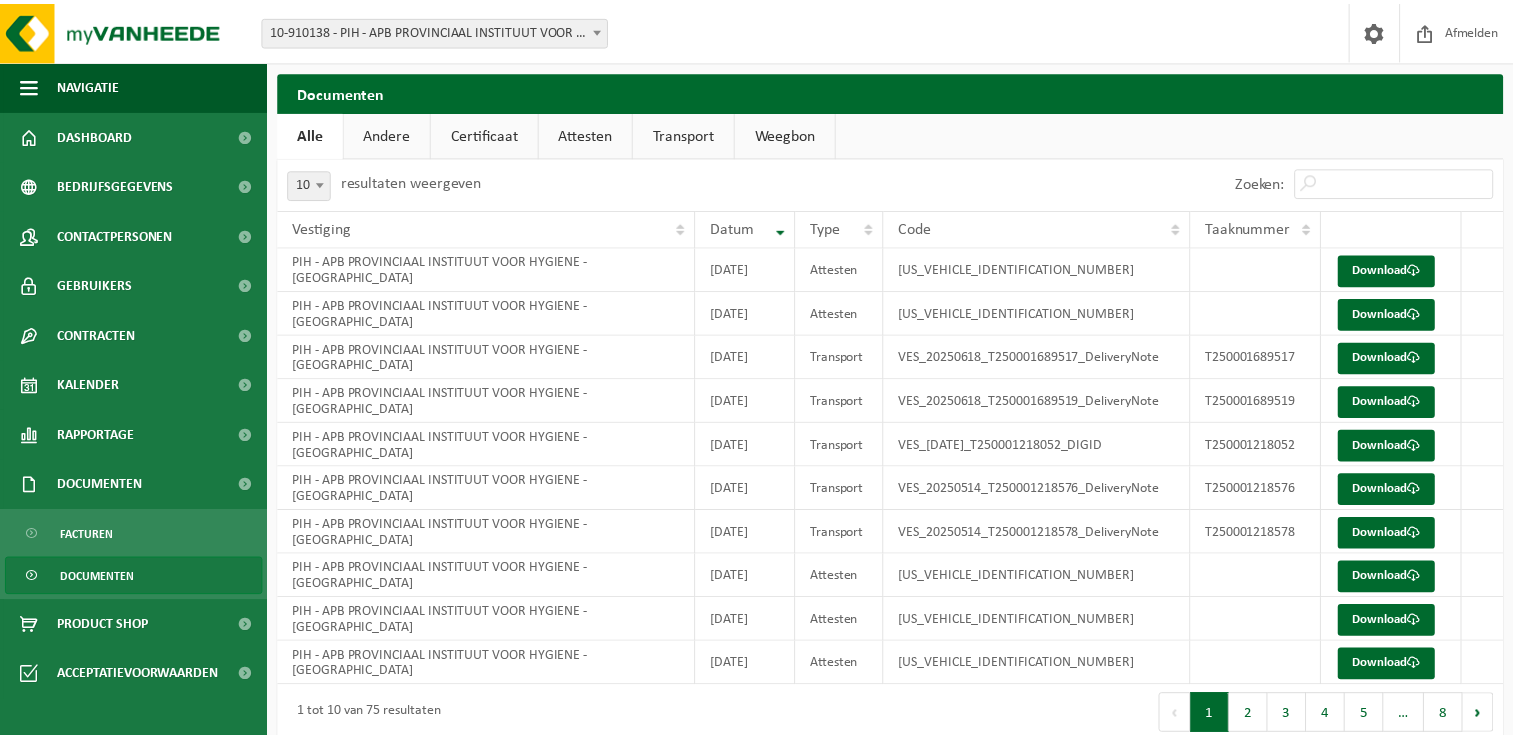 scroll, scrollTop: 0, scrollLeft: 0, axis: both 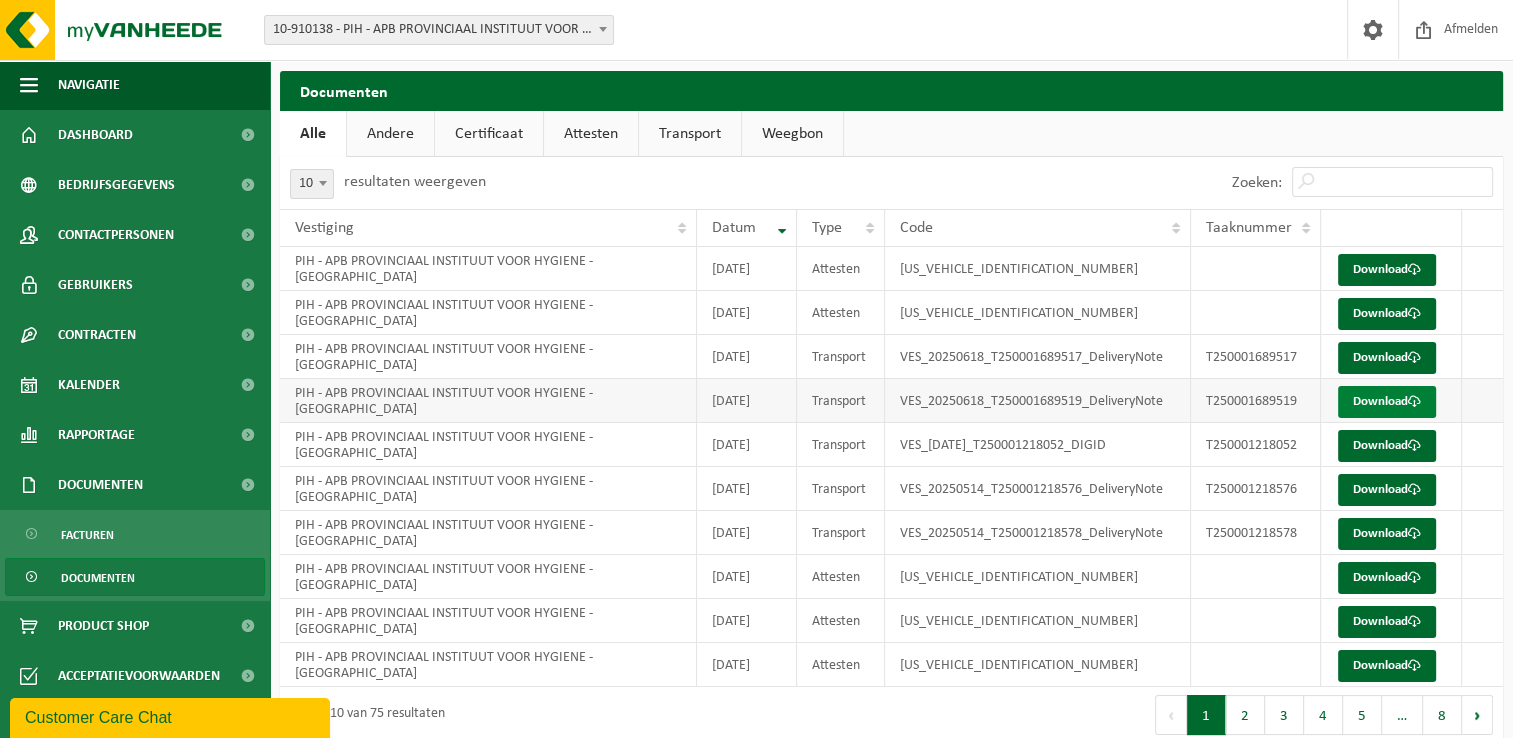 click on "Download" at bounding box center (1387, 402) 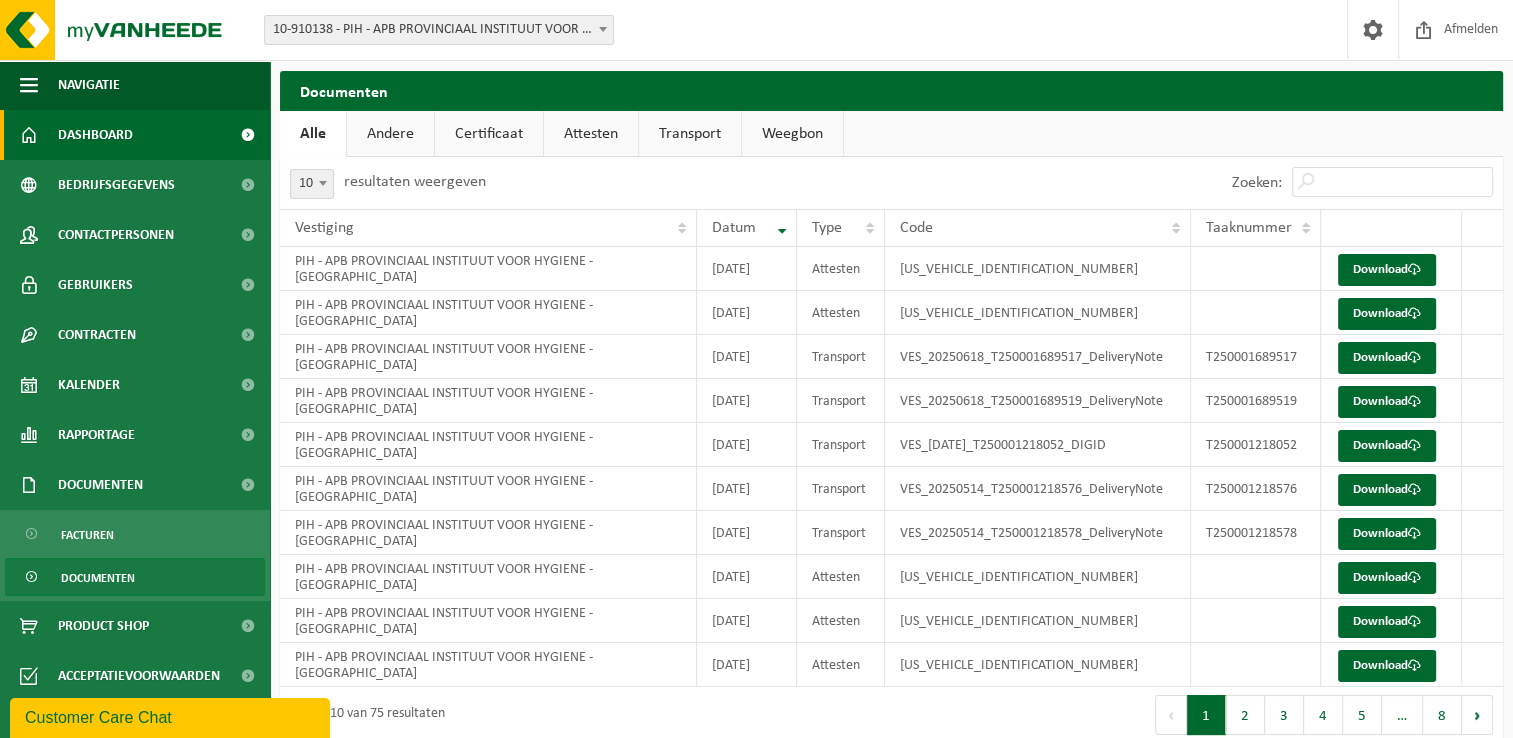 click on "Dashboard" at bounding box center [135, 135] 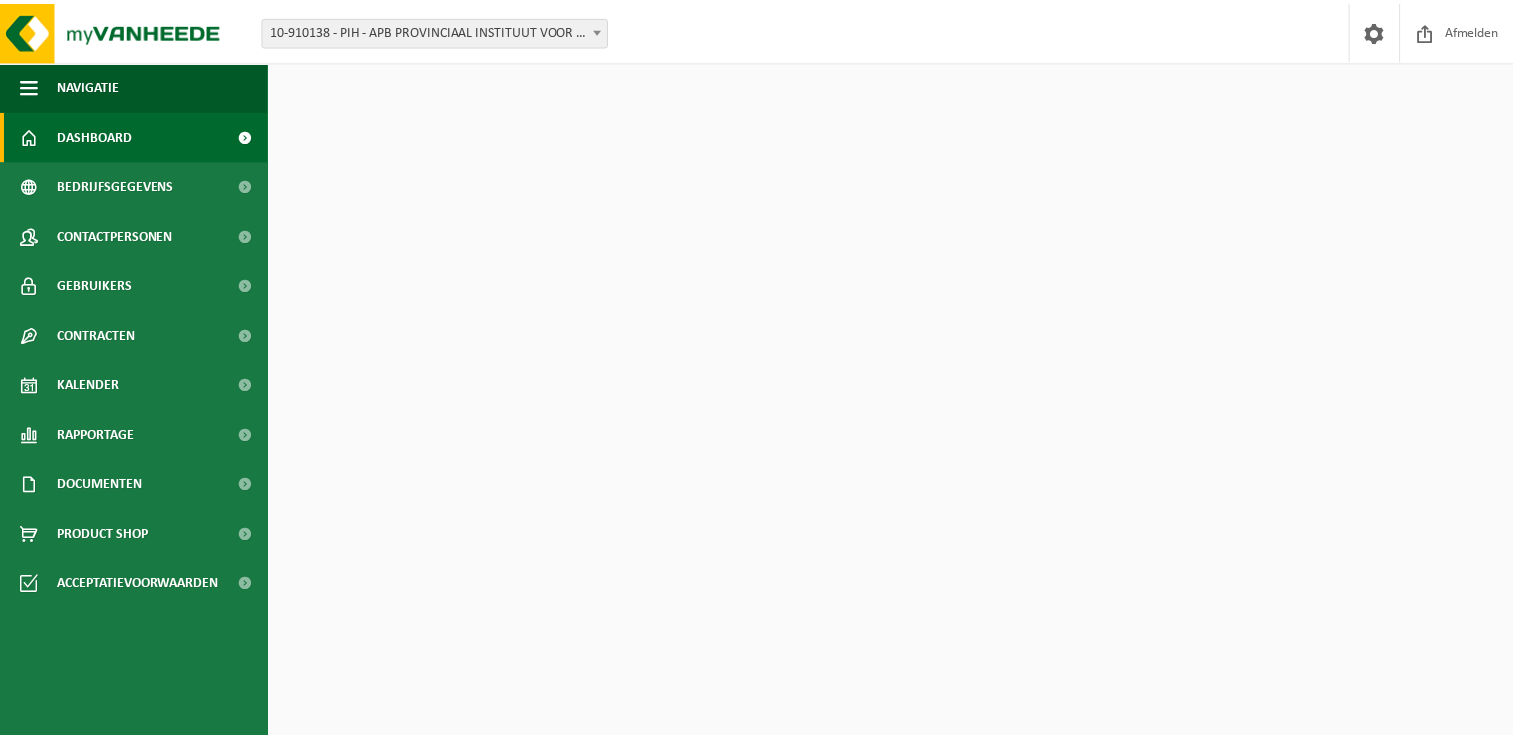 scroll, scrollTop: 0, scrollLeft: 0, axis: both 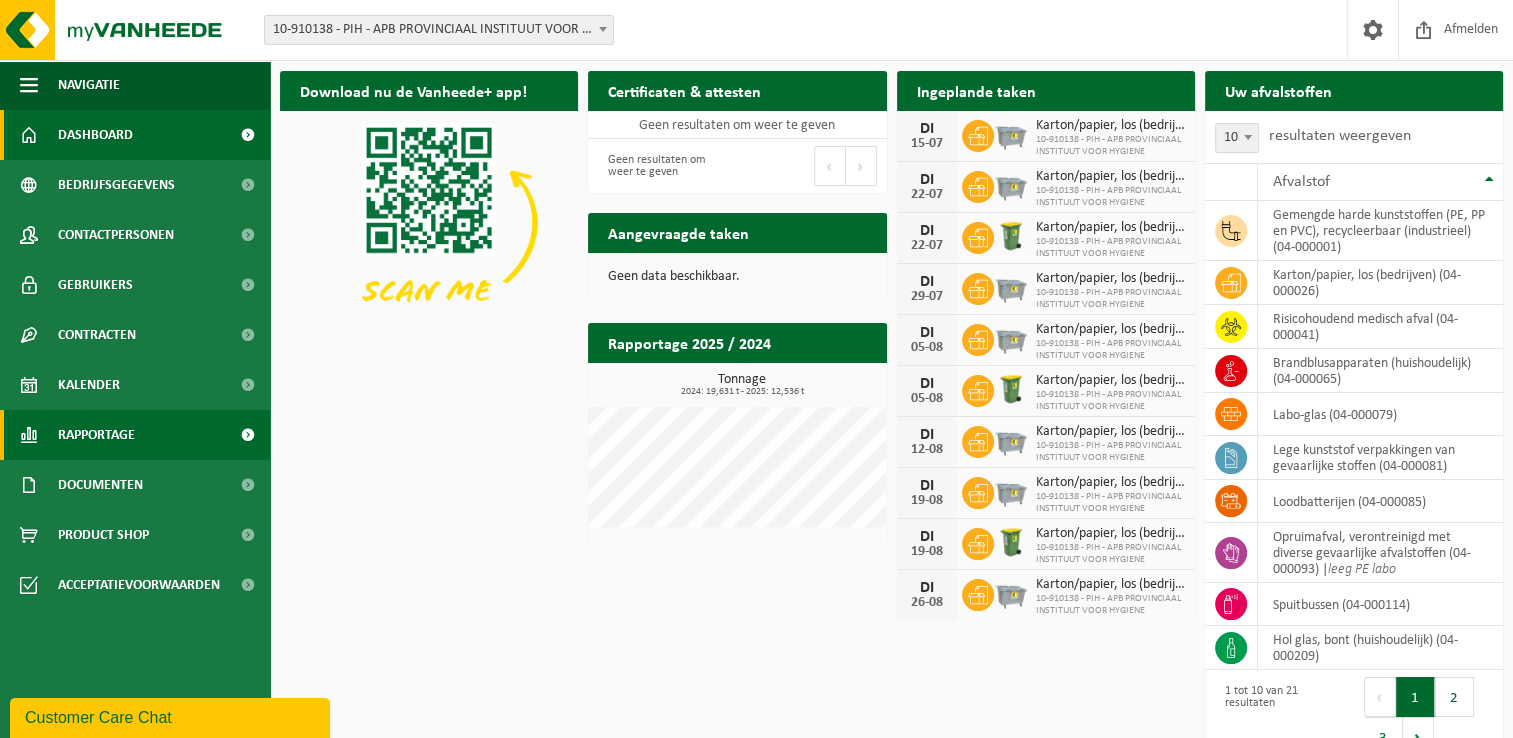 click on "Rapportage" at bounding box center [135, 435] 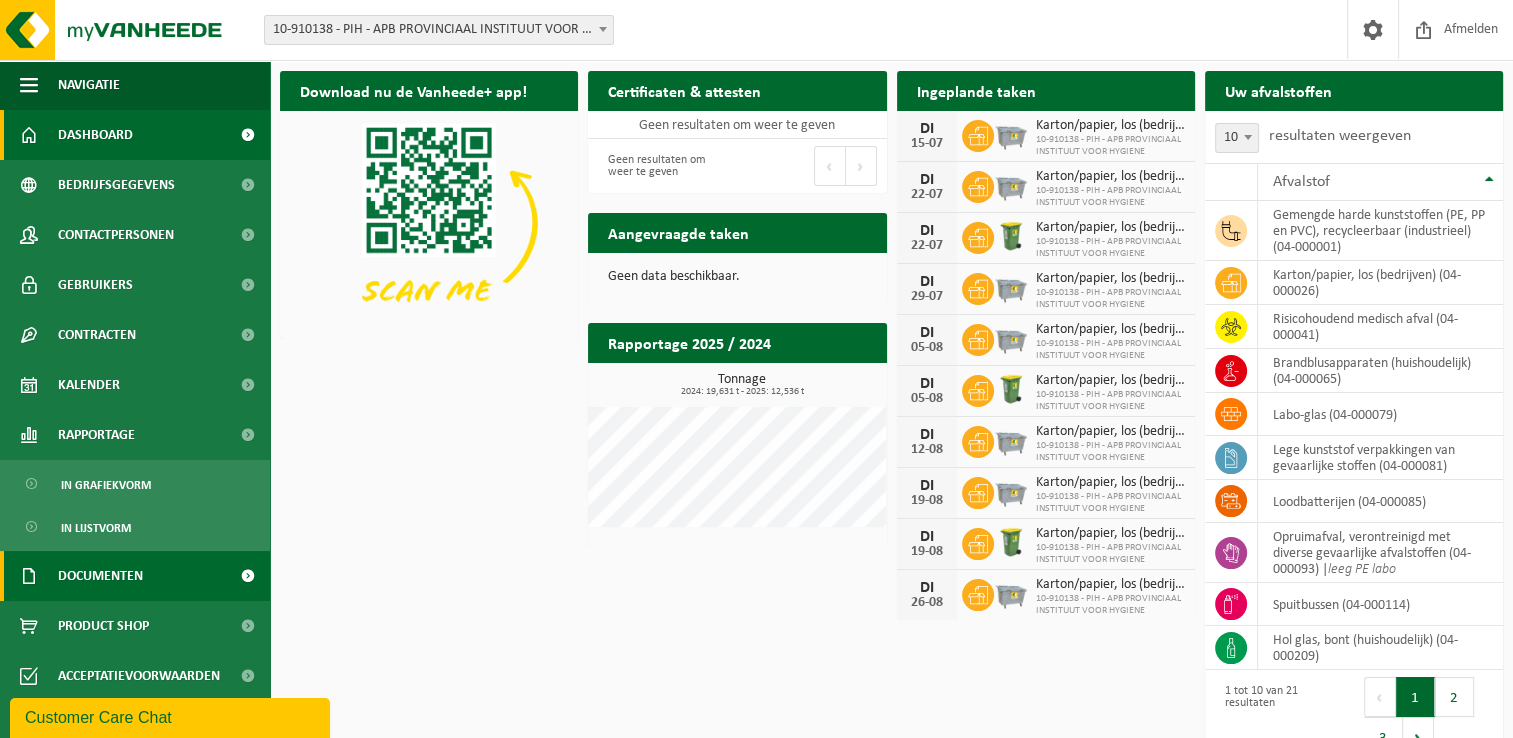 click on "Documenten" at bounding box center [100, 576] 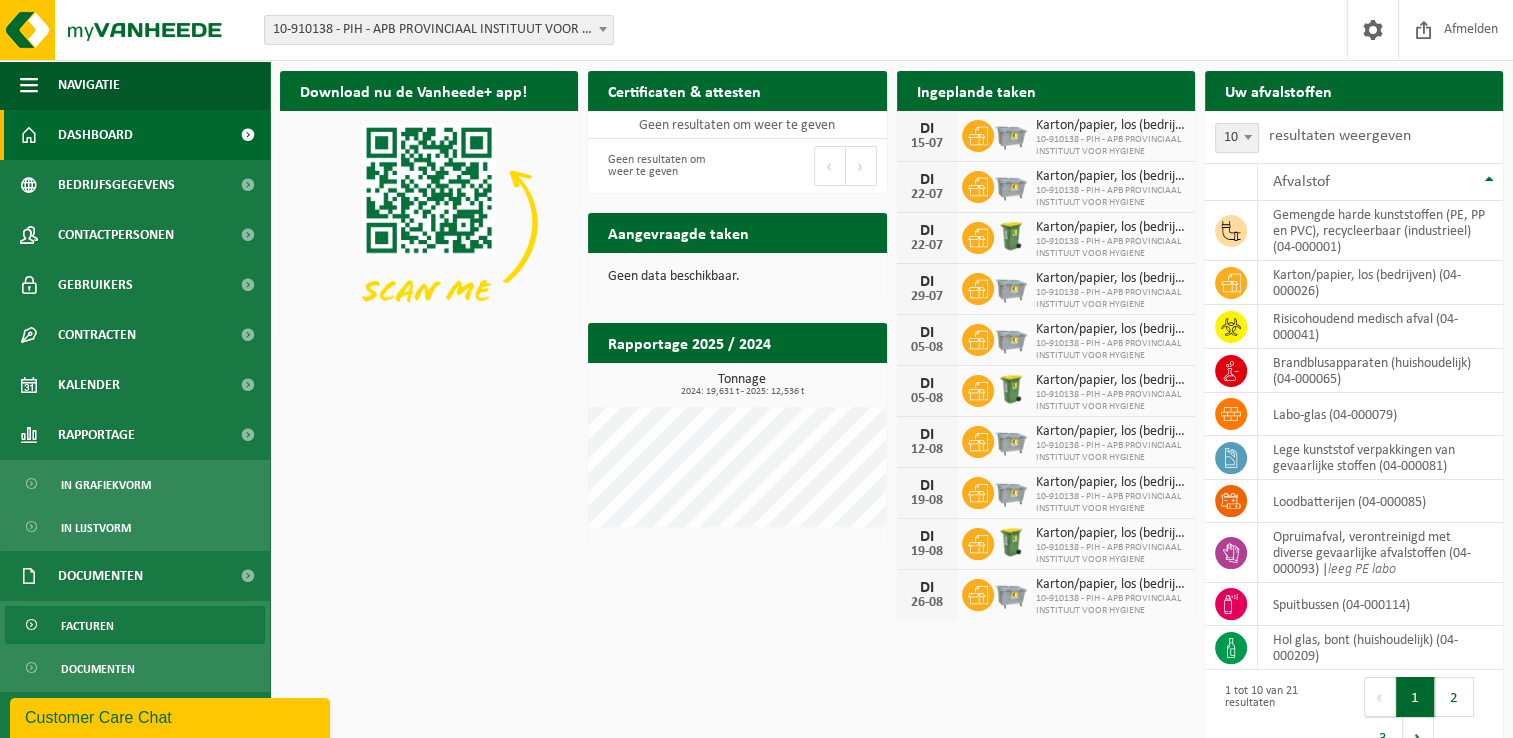click on "Facturen" at bounding box center (135, 625) 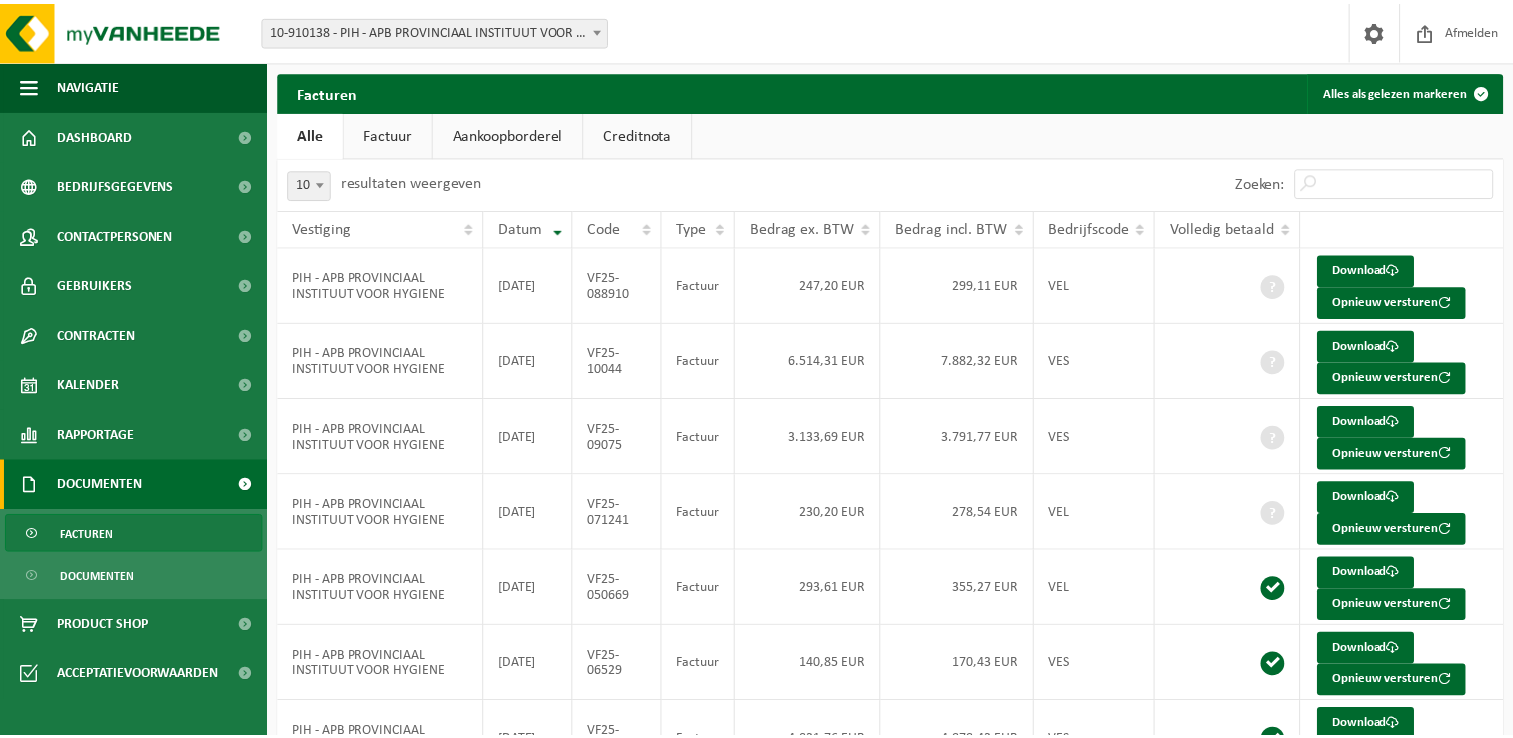 scroll, scrollTop: 0, scrollLeft: 0, axis: both 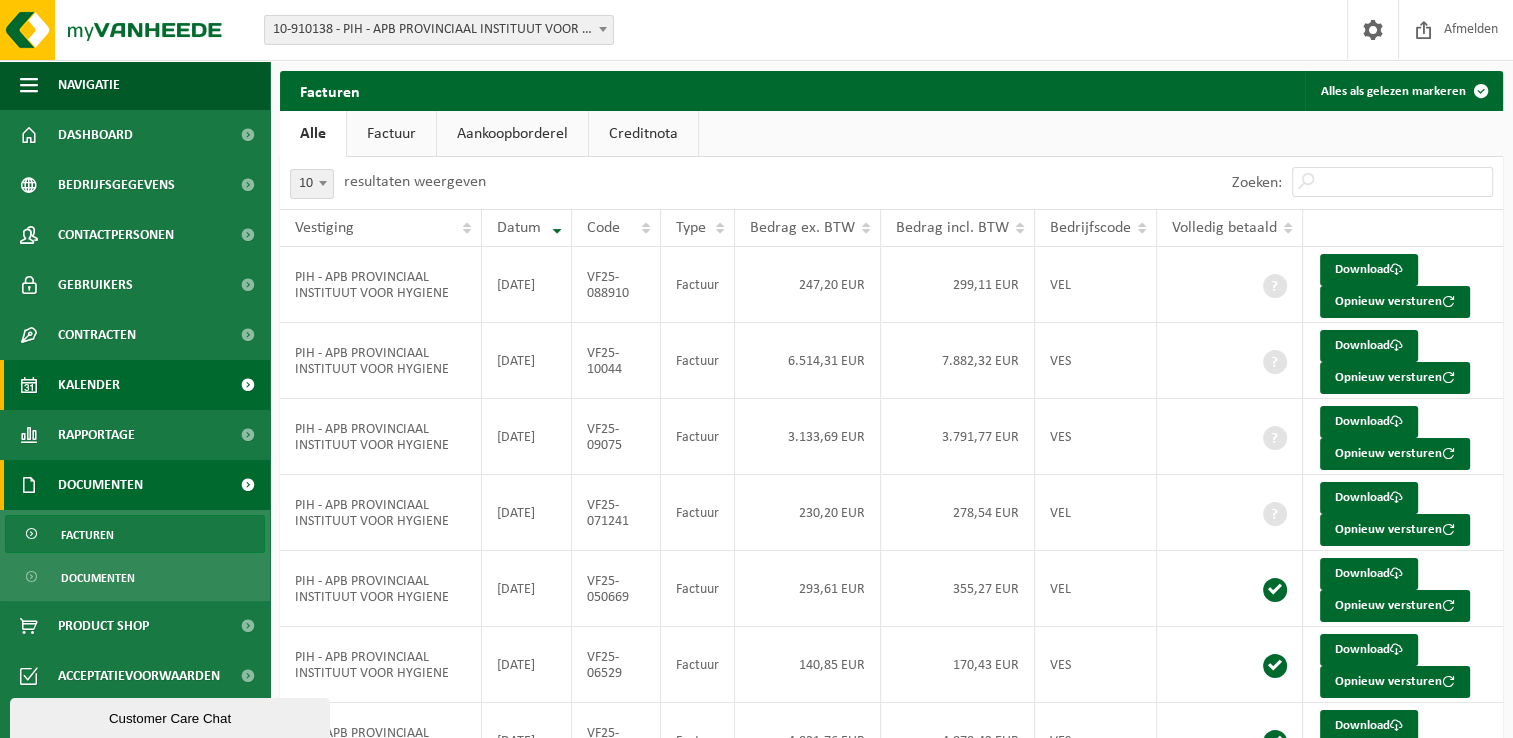 click on "Kalender" at bounding box center (135, 385) 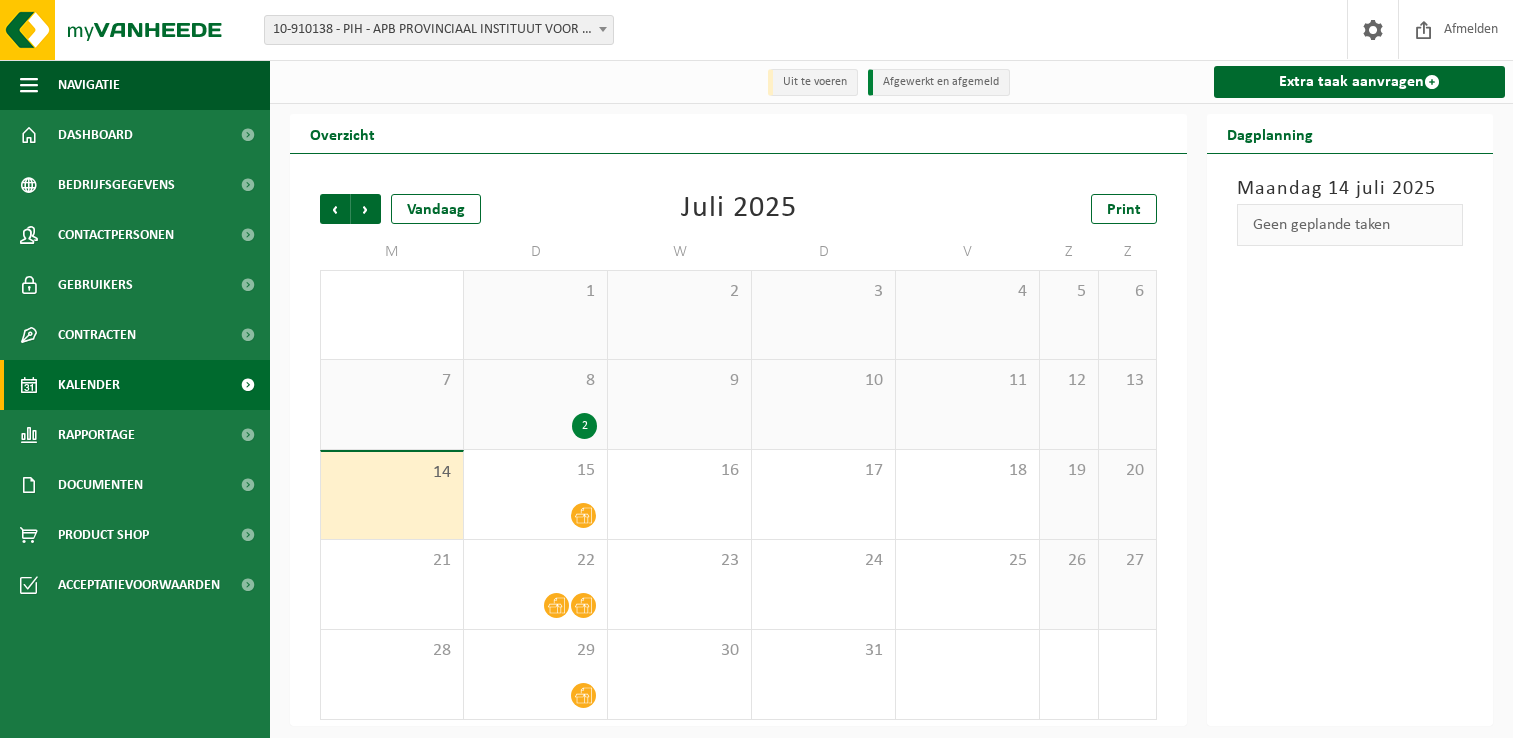 scroll, scrollTop: 0, scrollLeft: 0, axis: both 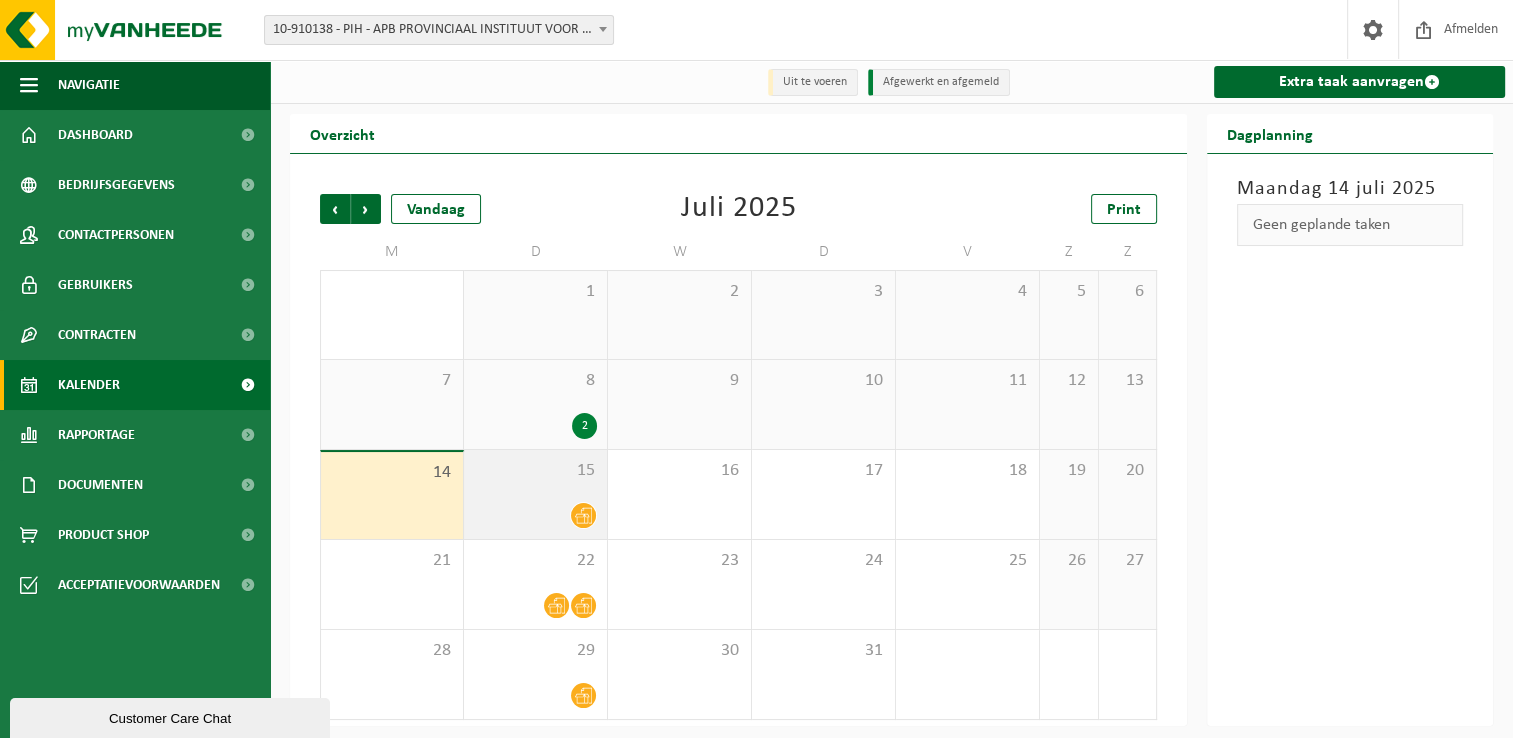 click on "15" at bounding box center (535, 471) 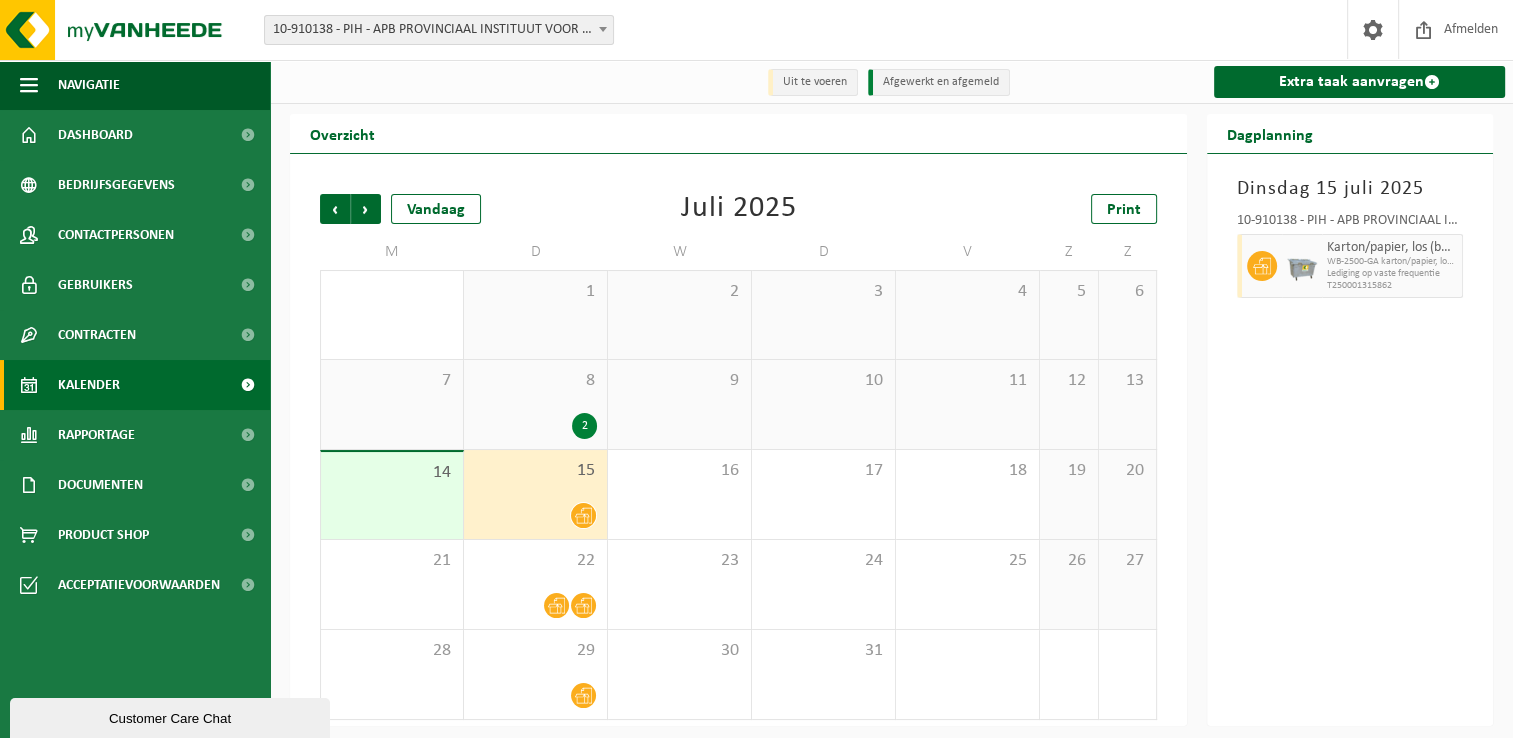 click on "15" at bounding box center [535, 471] 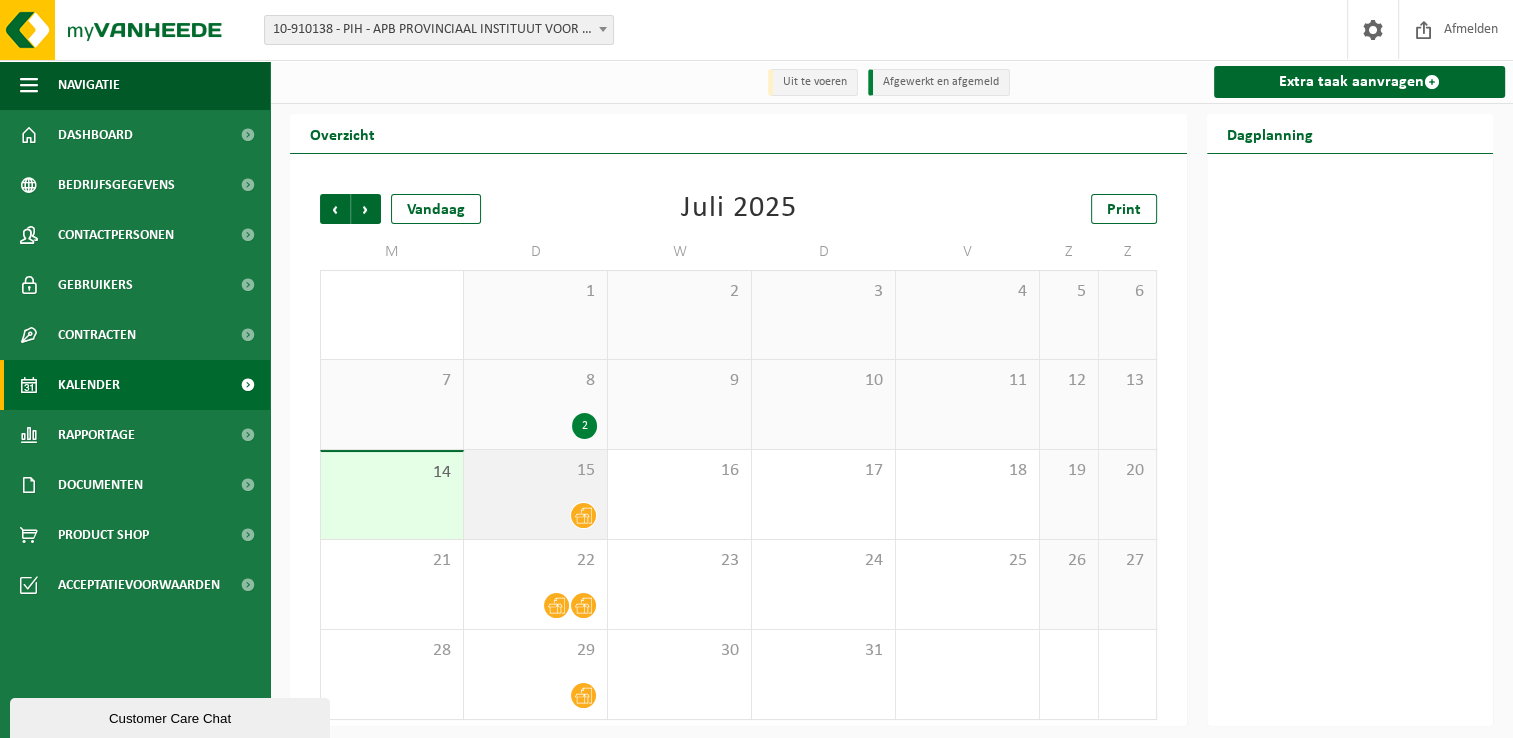 click at bounding box center [535, 515] 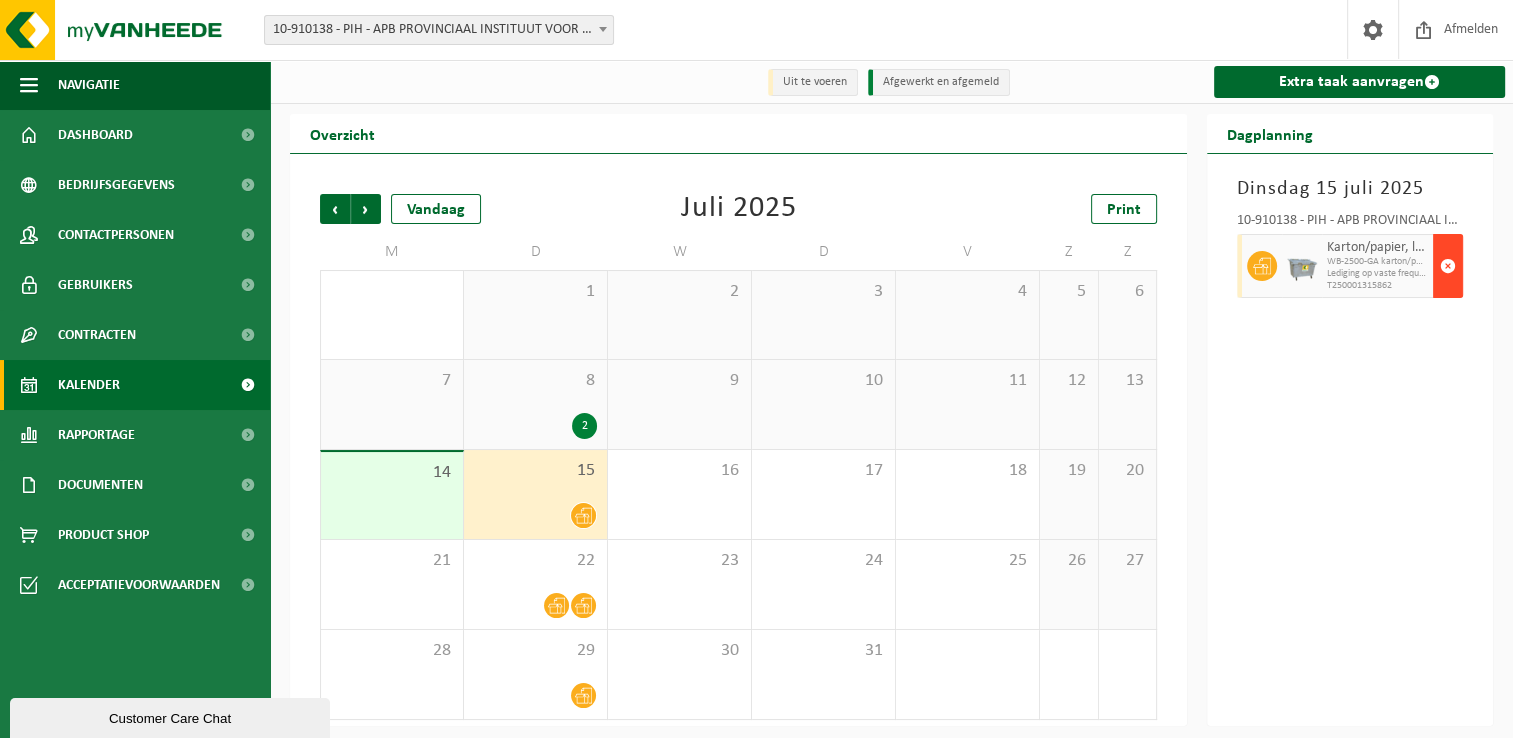 click at bounding box center (1448, 266) 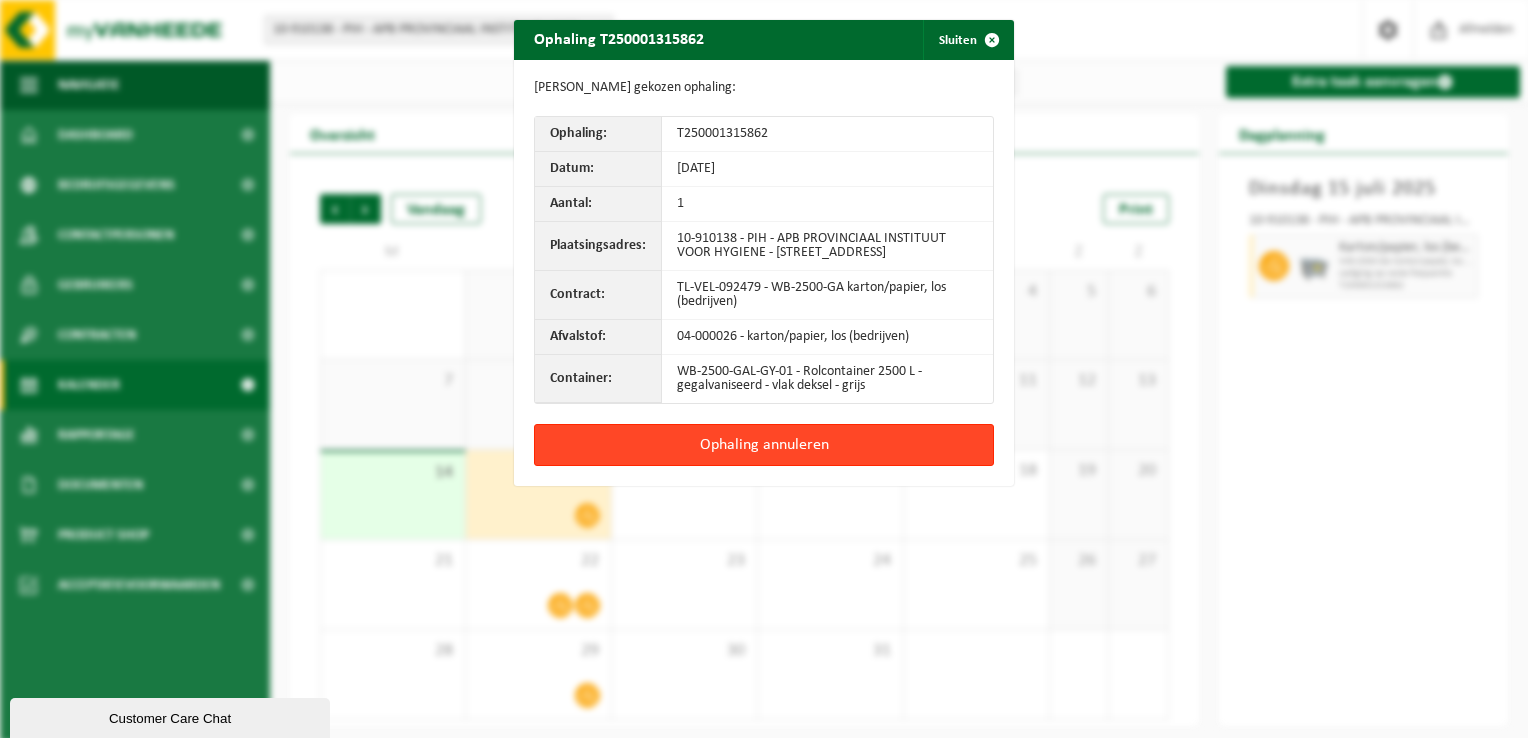click on "Ophaling annuleren" at bounding box center [764, 445] 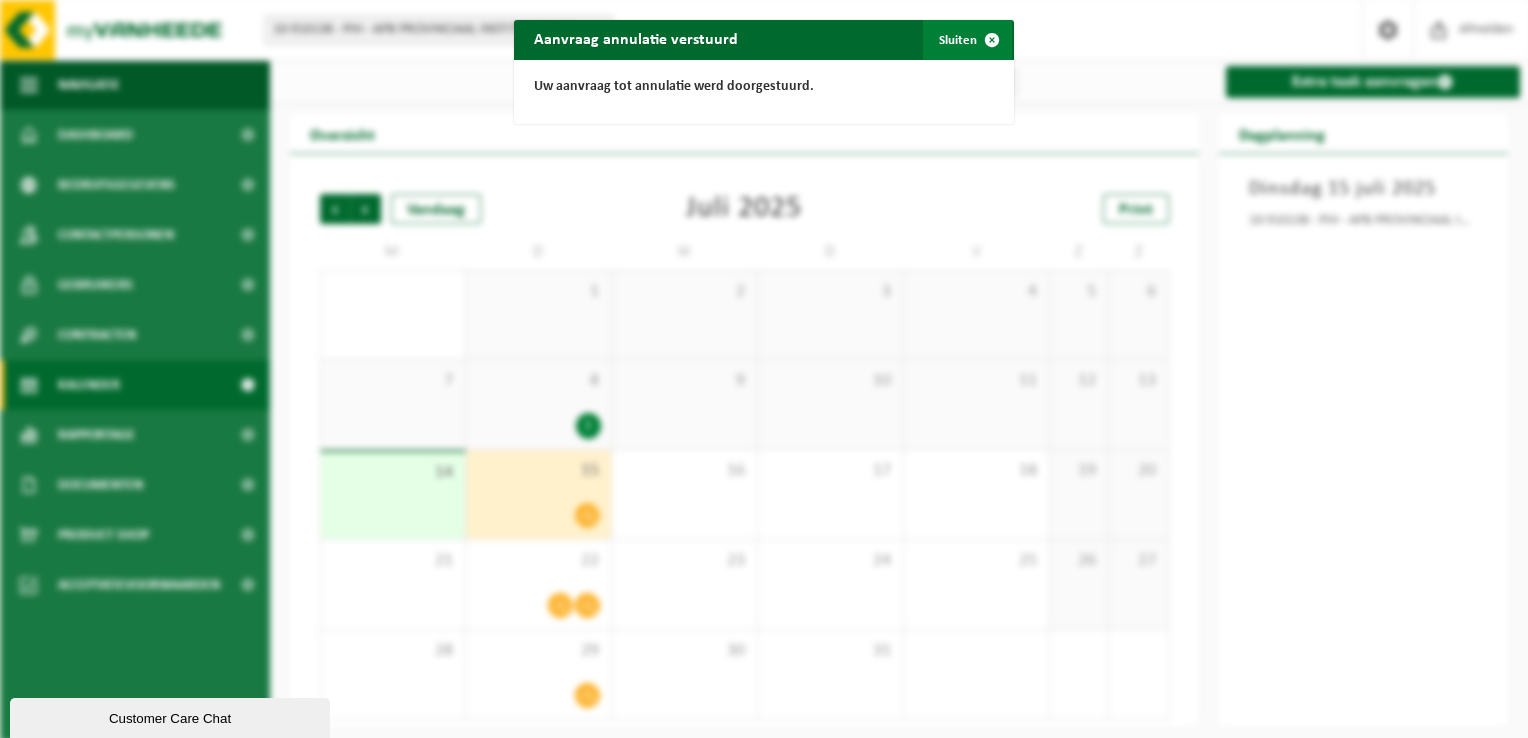 click on "Sluiten" at bounding box center [967, 40] 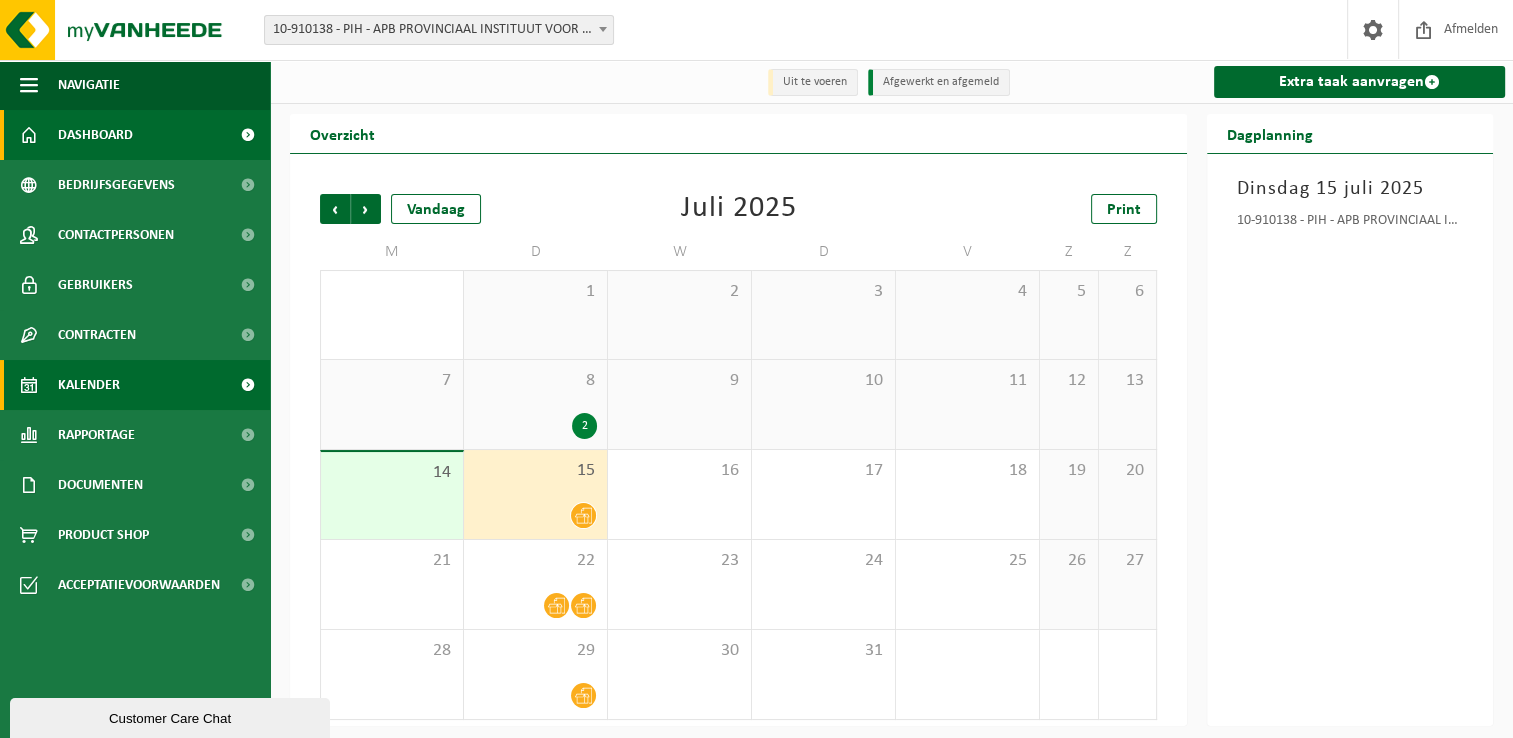click on "Dashboard" at bounding box center (135, 135) 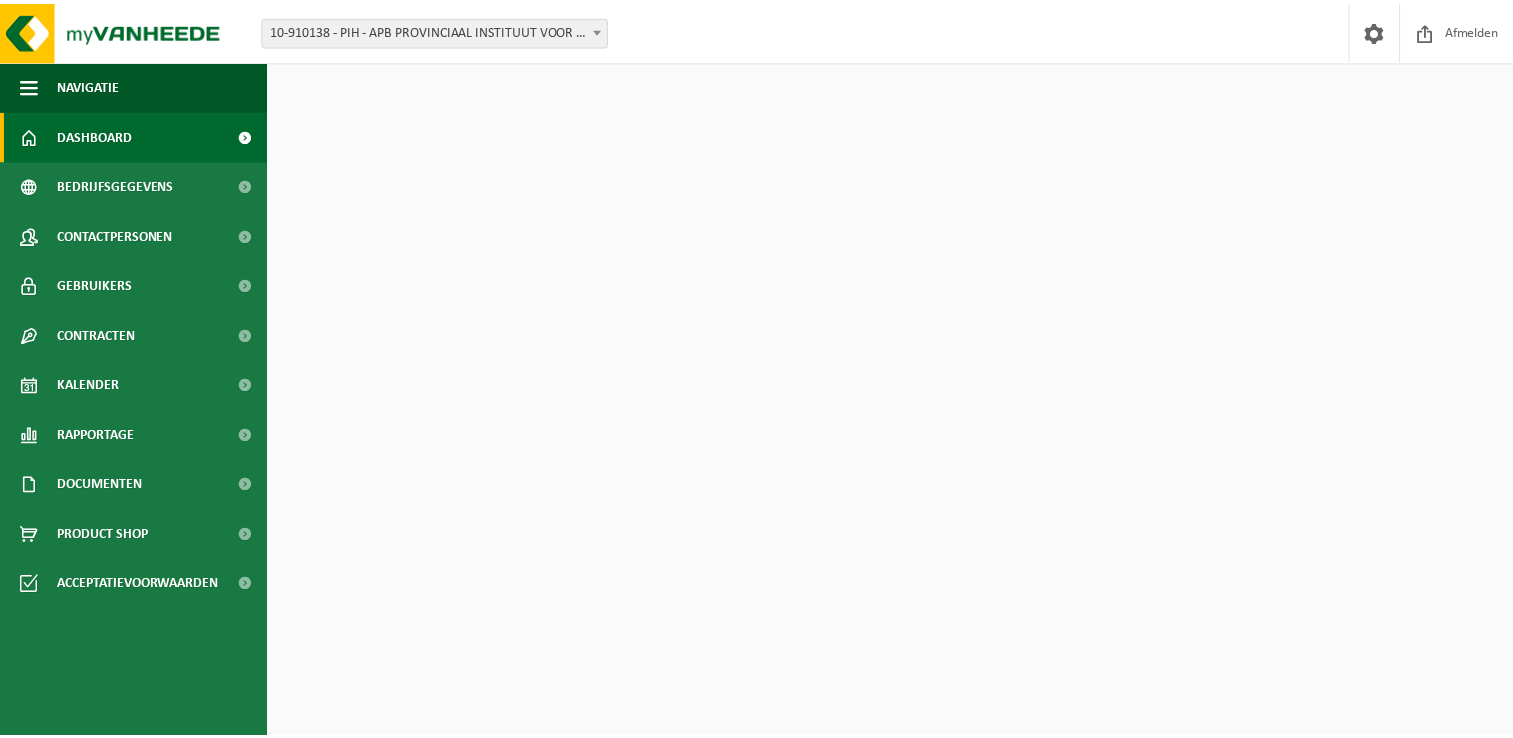 scroll, scrollTop: 0, scrollLeft: 0, axis: both 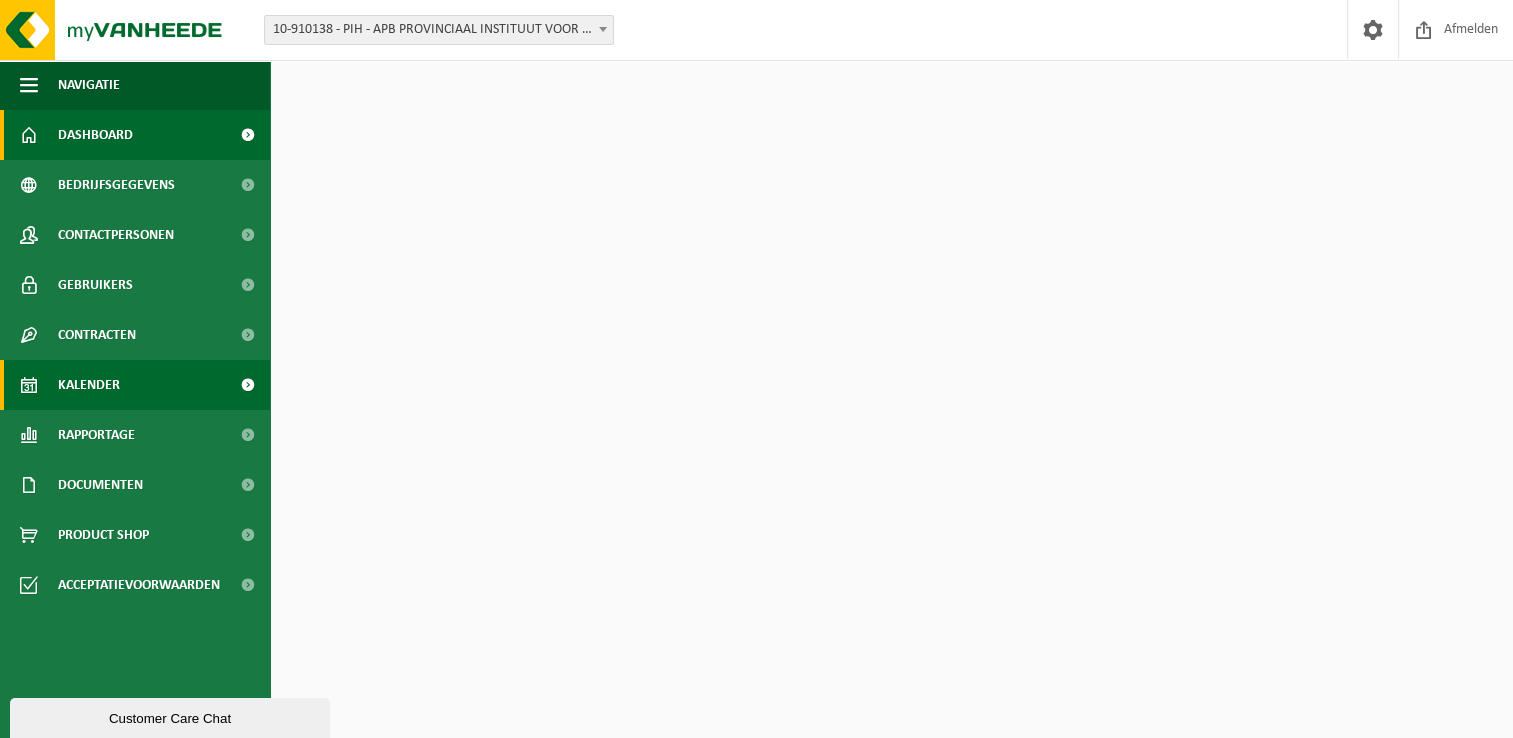 click on "Kalender" at bounding box center (135, 385) 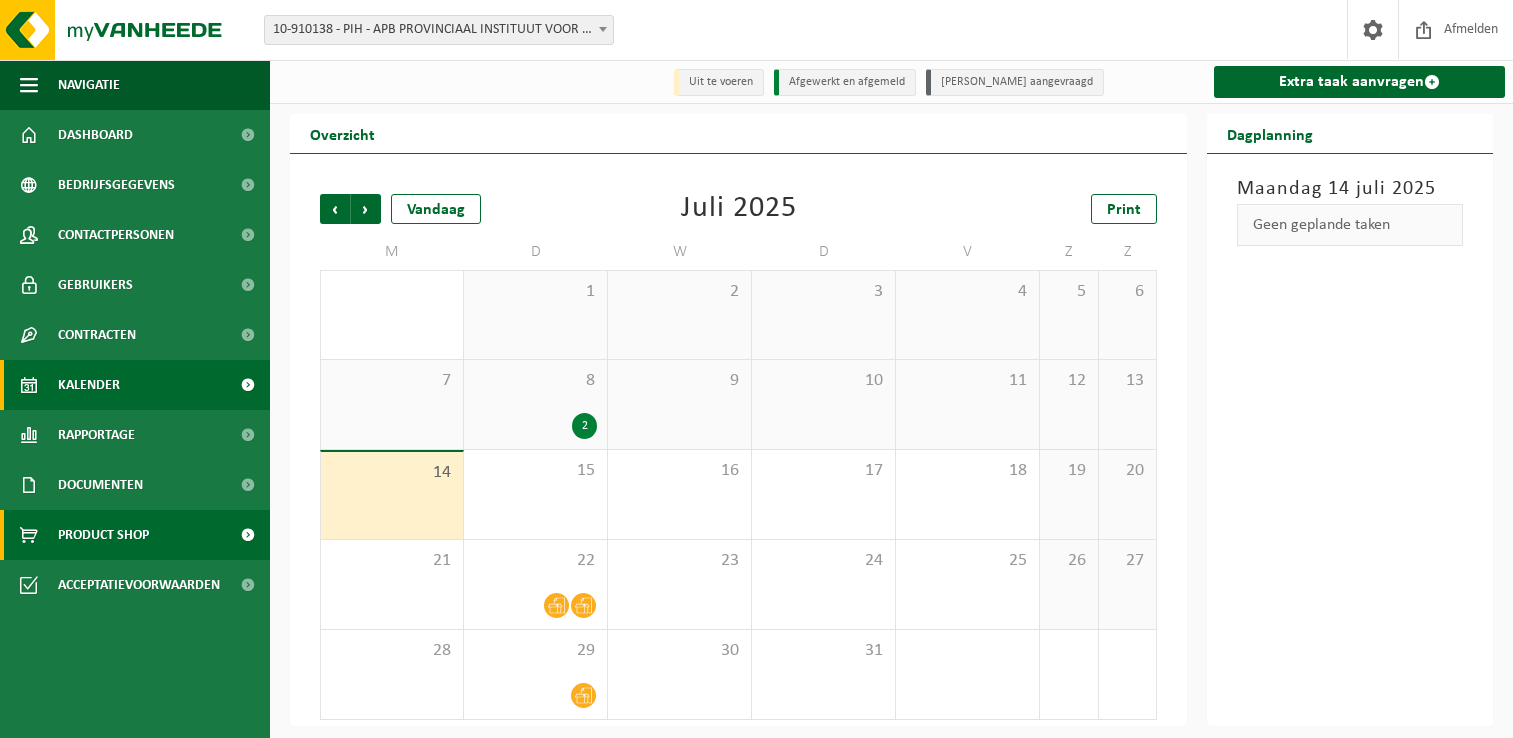 scroll, scrollTop: 0, scrollLeft: 0, axis: both 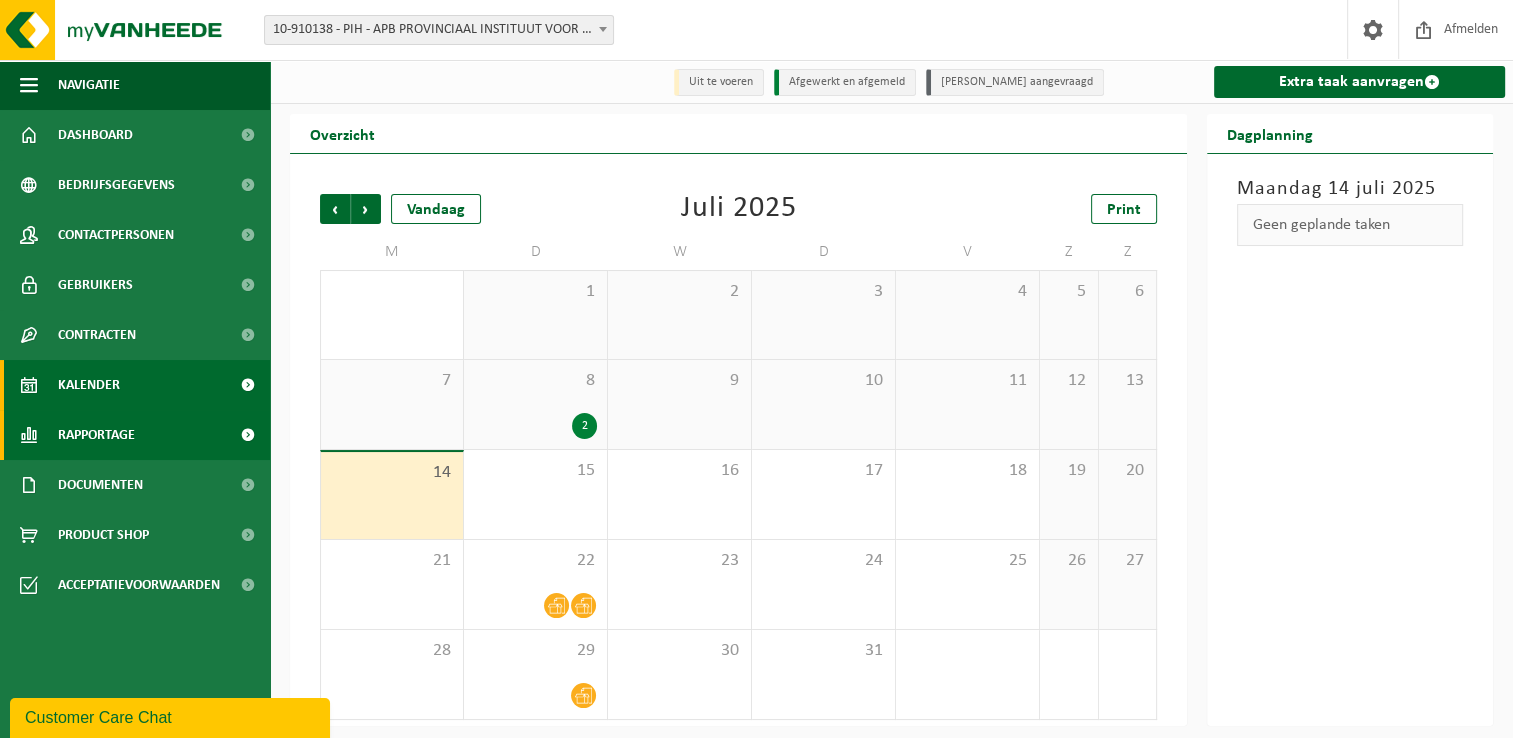 click on "Rapportage" at bounding box center (135, 435) 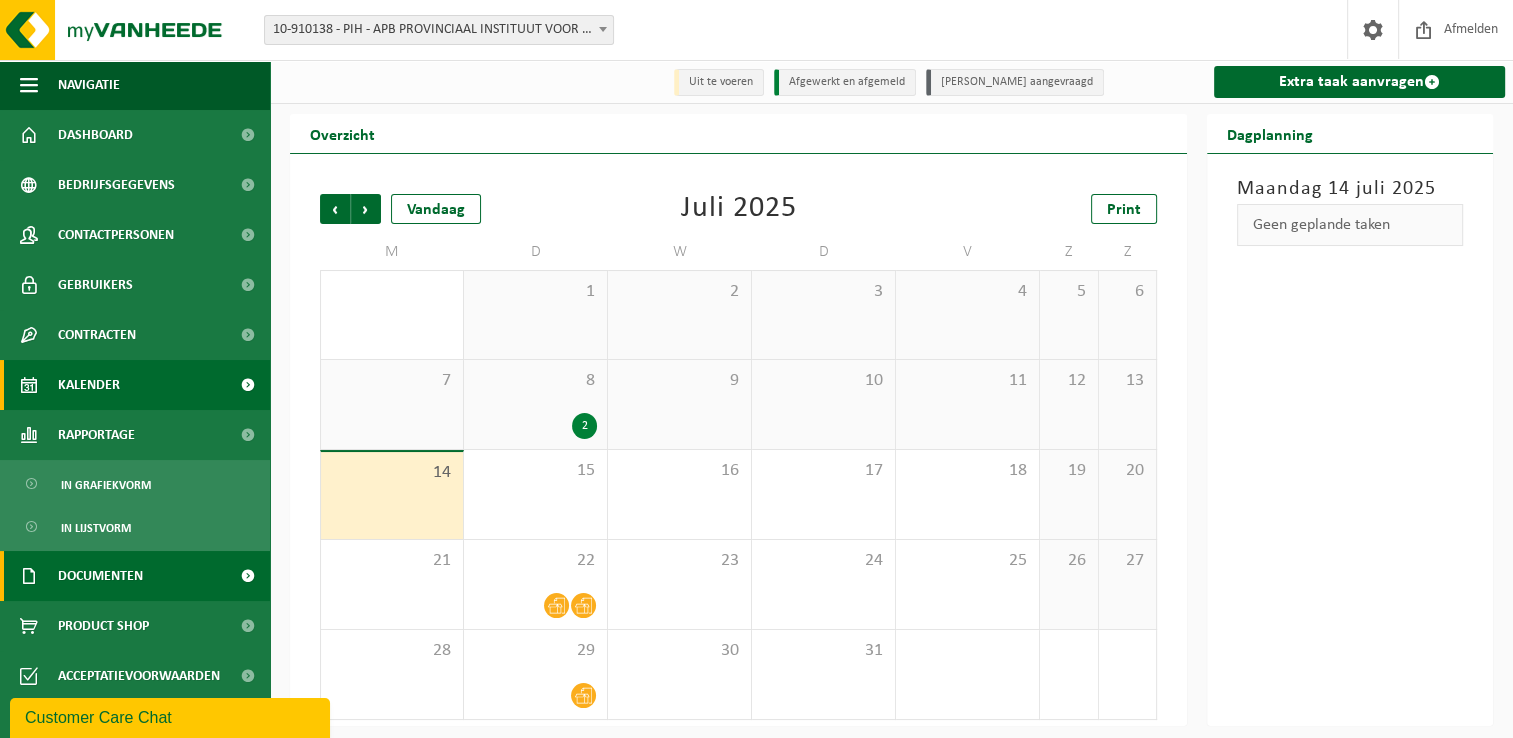 click on "Documenten" at bounding box center (135, 576) 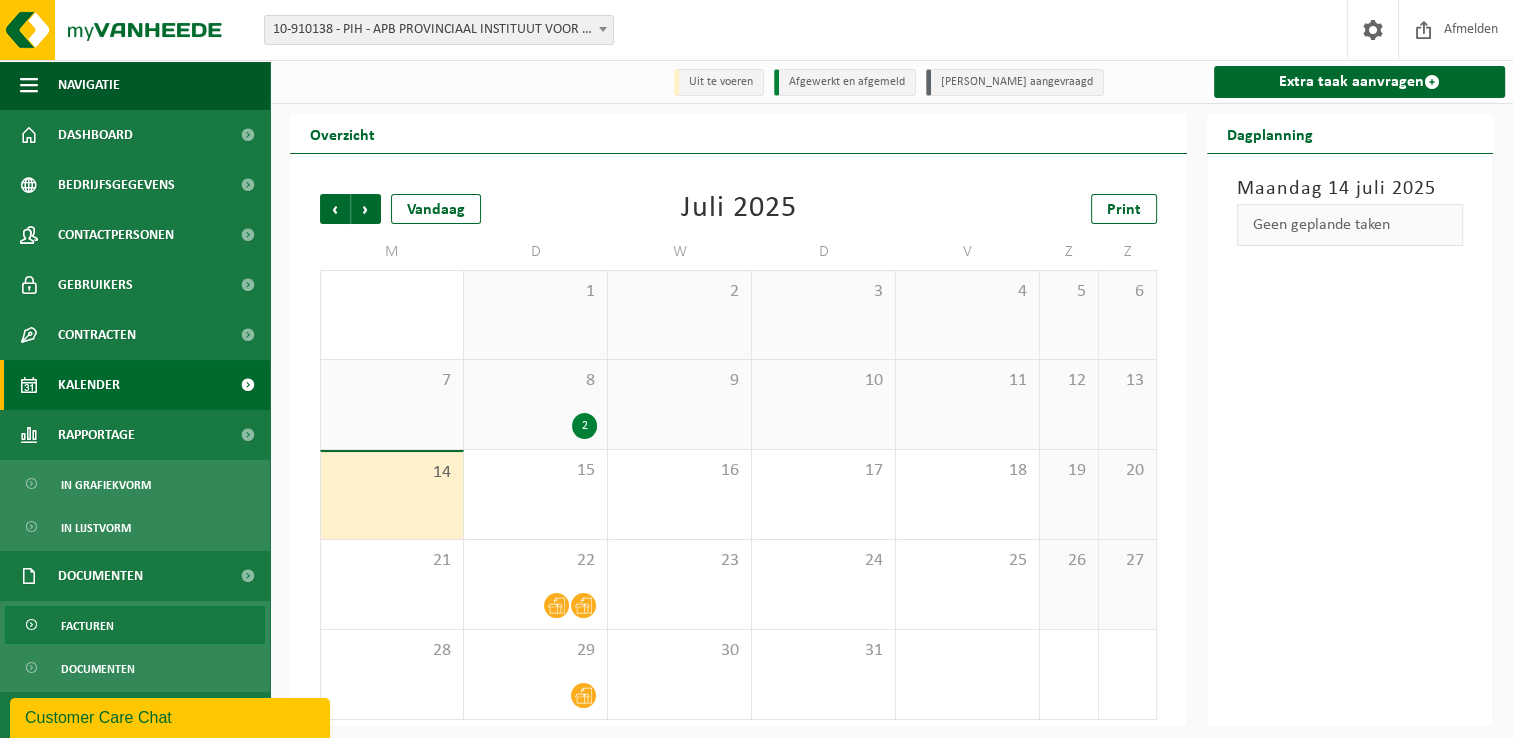 click on "Facturen" at bounding box center [135, 625] 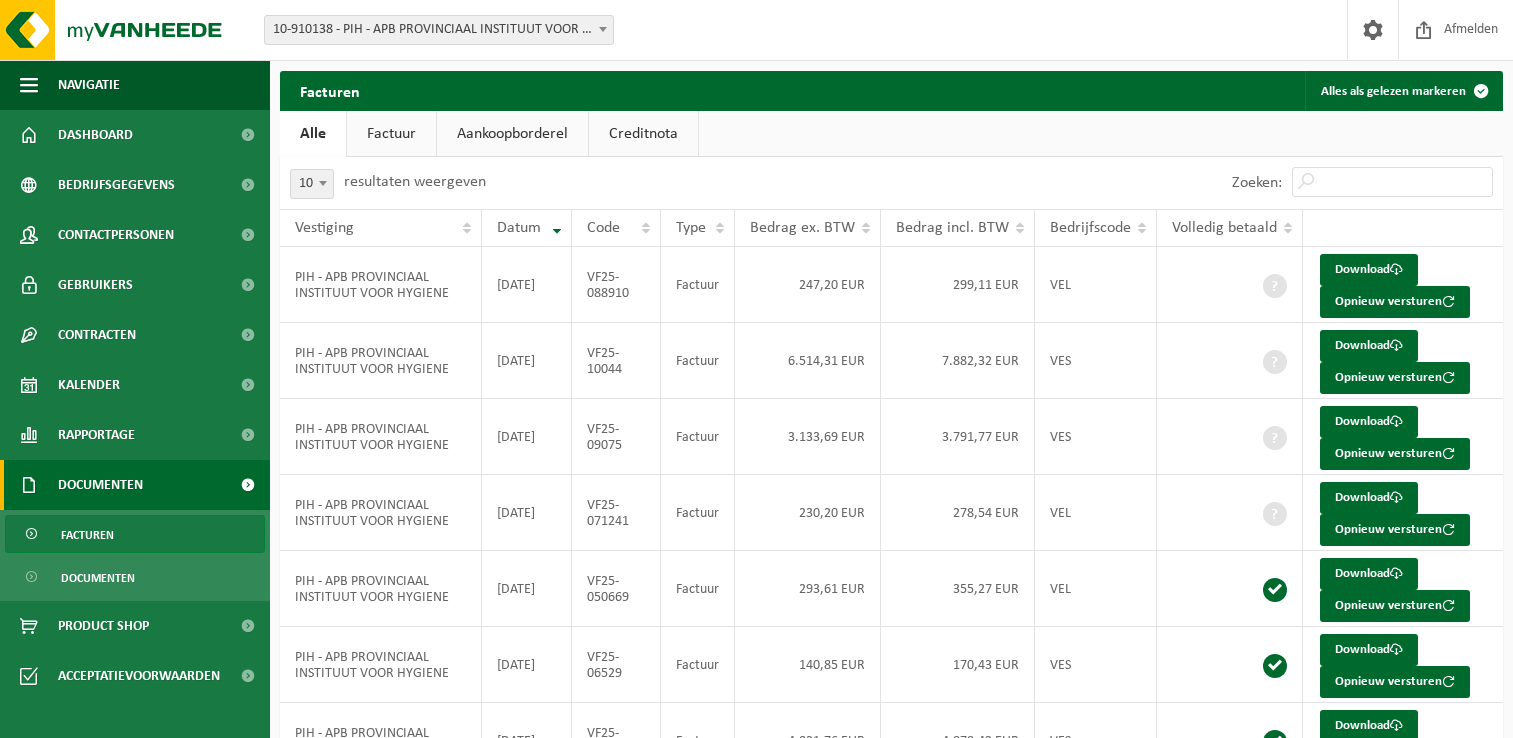 scroll, scrollTop: 0, scrollLeft: 0, axis: both 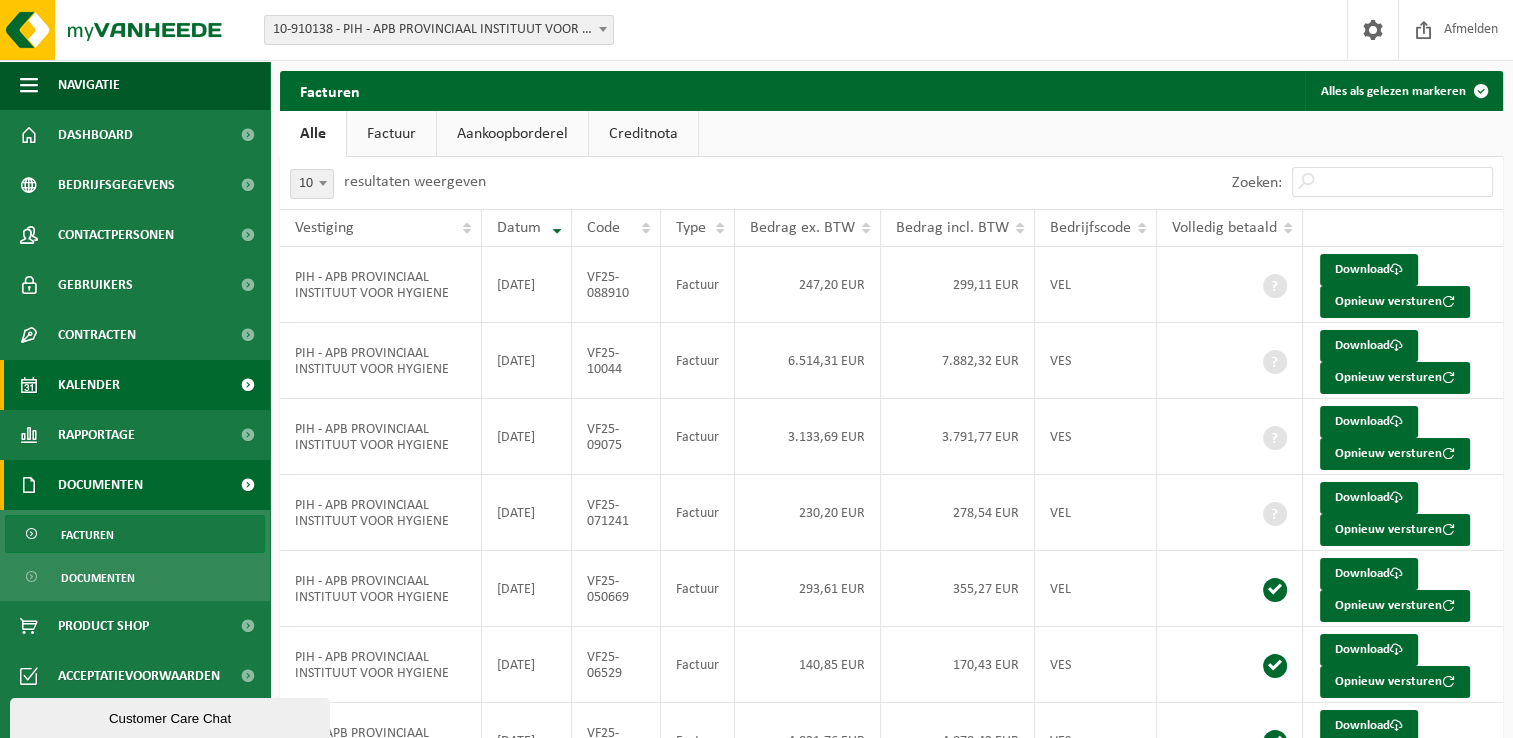 click on "Kalender" at bounding box center (135, 385) 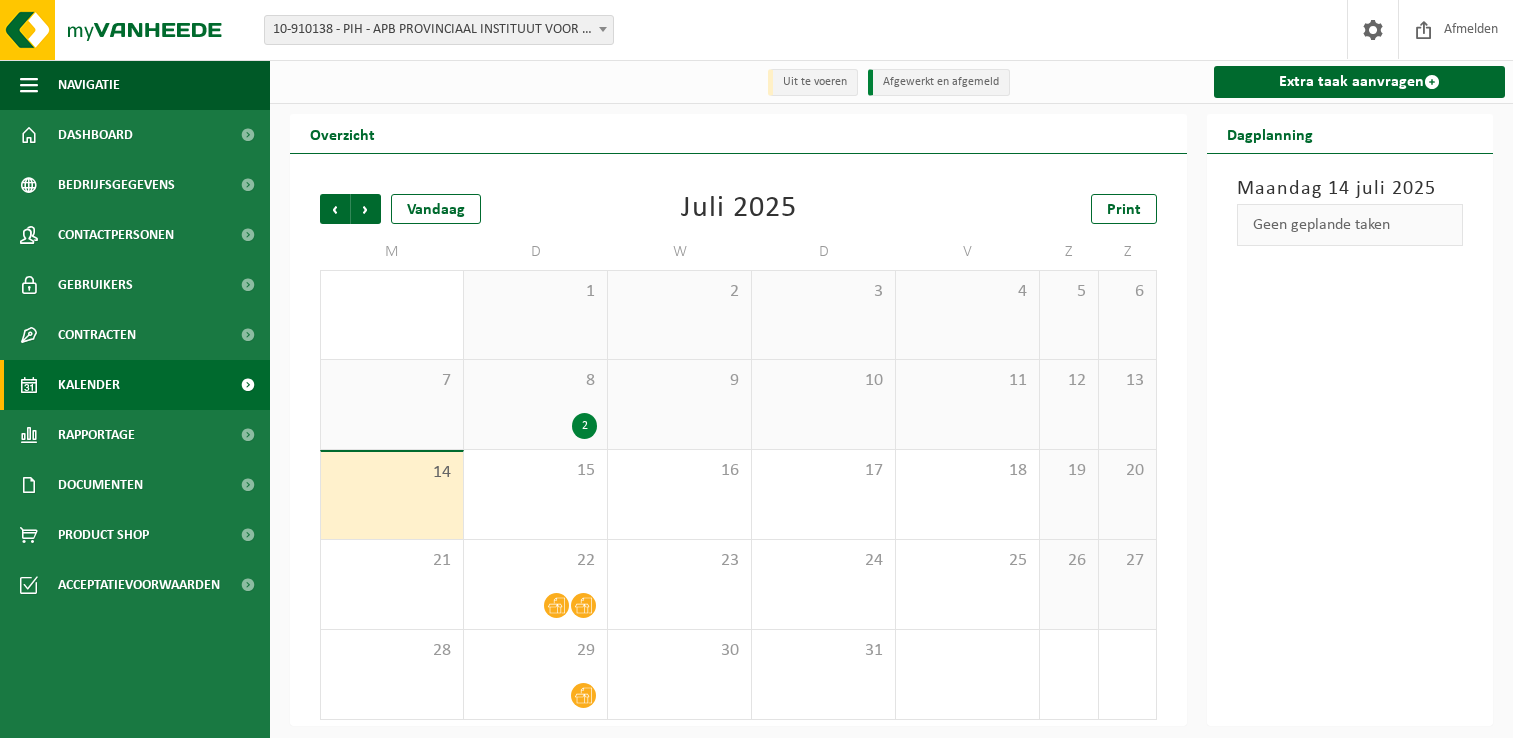 scroll, scrollTop: 0, scrollLeft: 0, axis: both 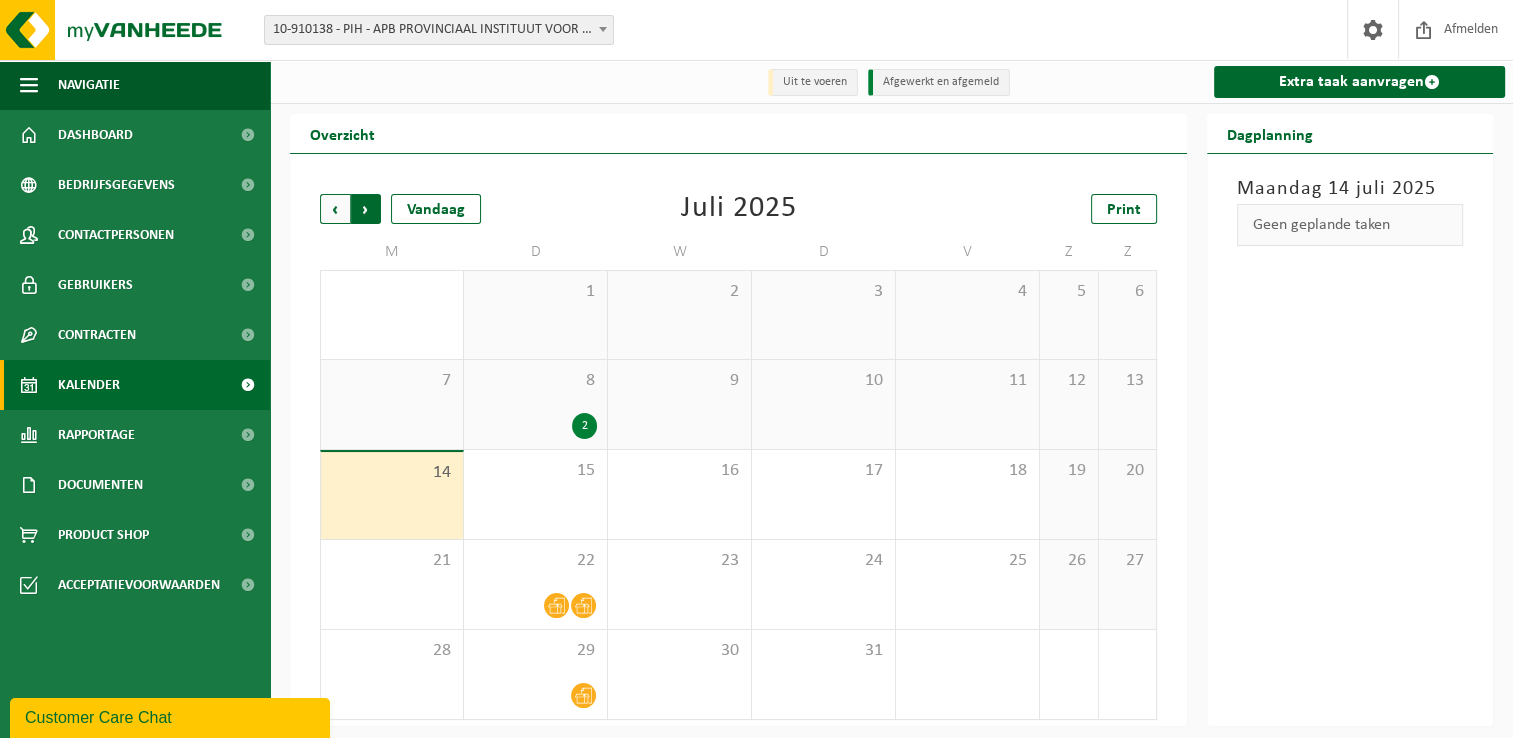 click on "Vorige" at bounding box center (335, 209) 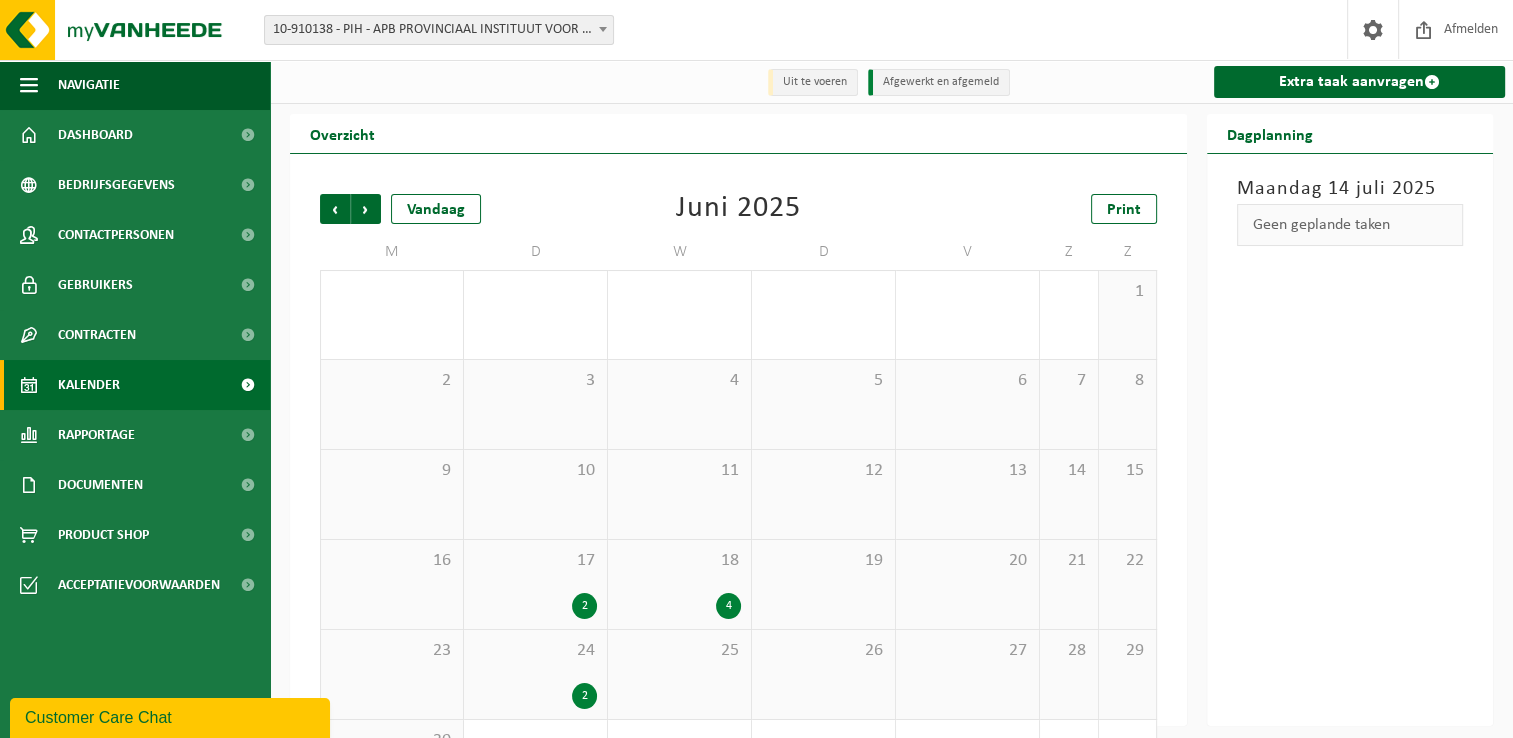 click on "Vorige" at bounding box center (335, 209) 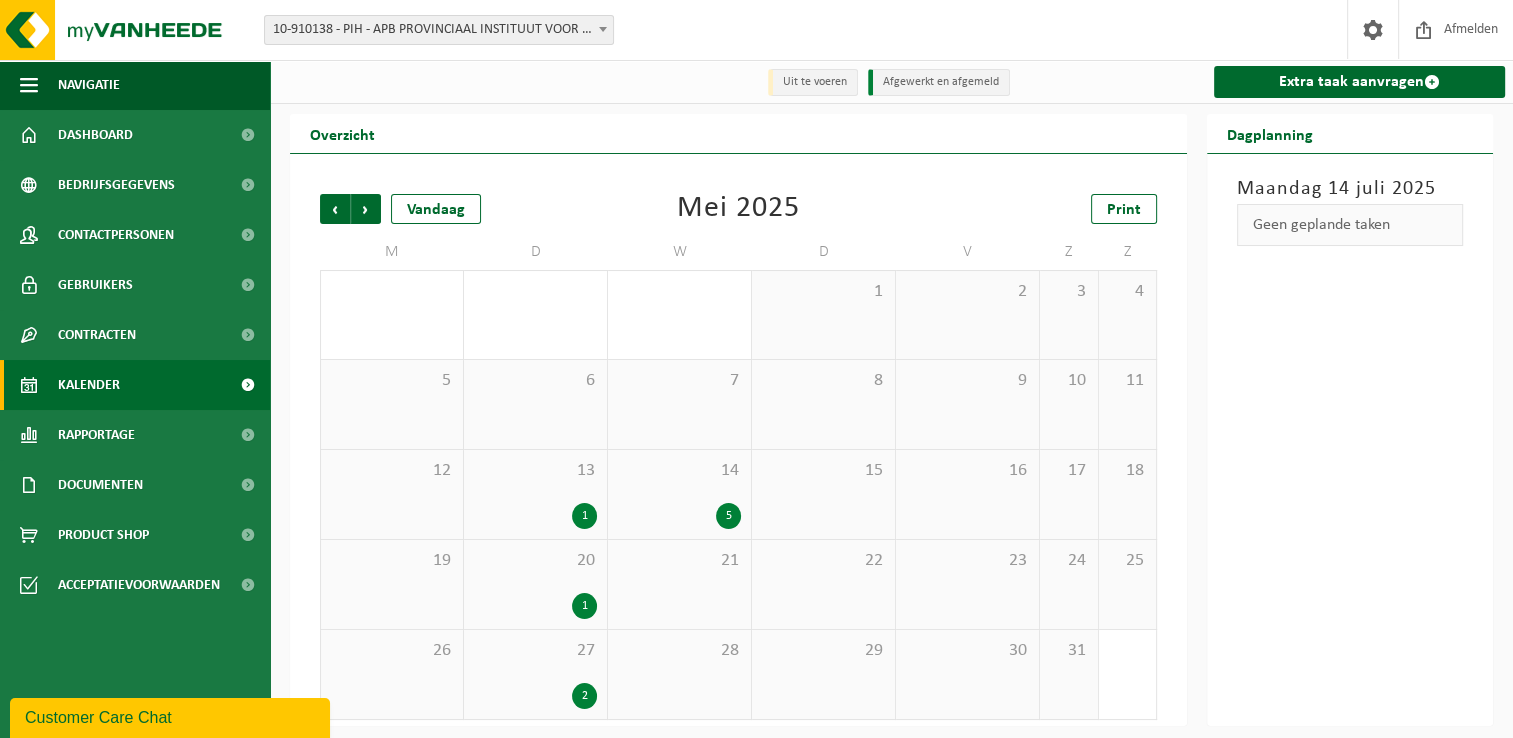 click on "14 5" at bounding box center [679, 494] 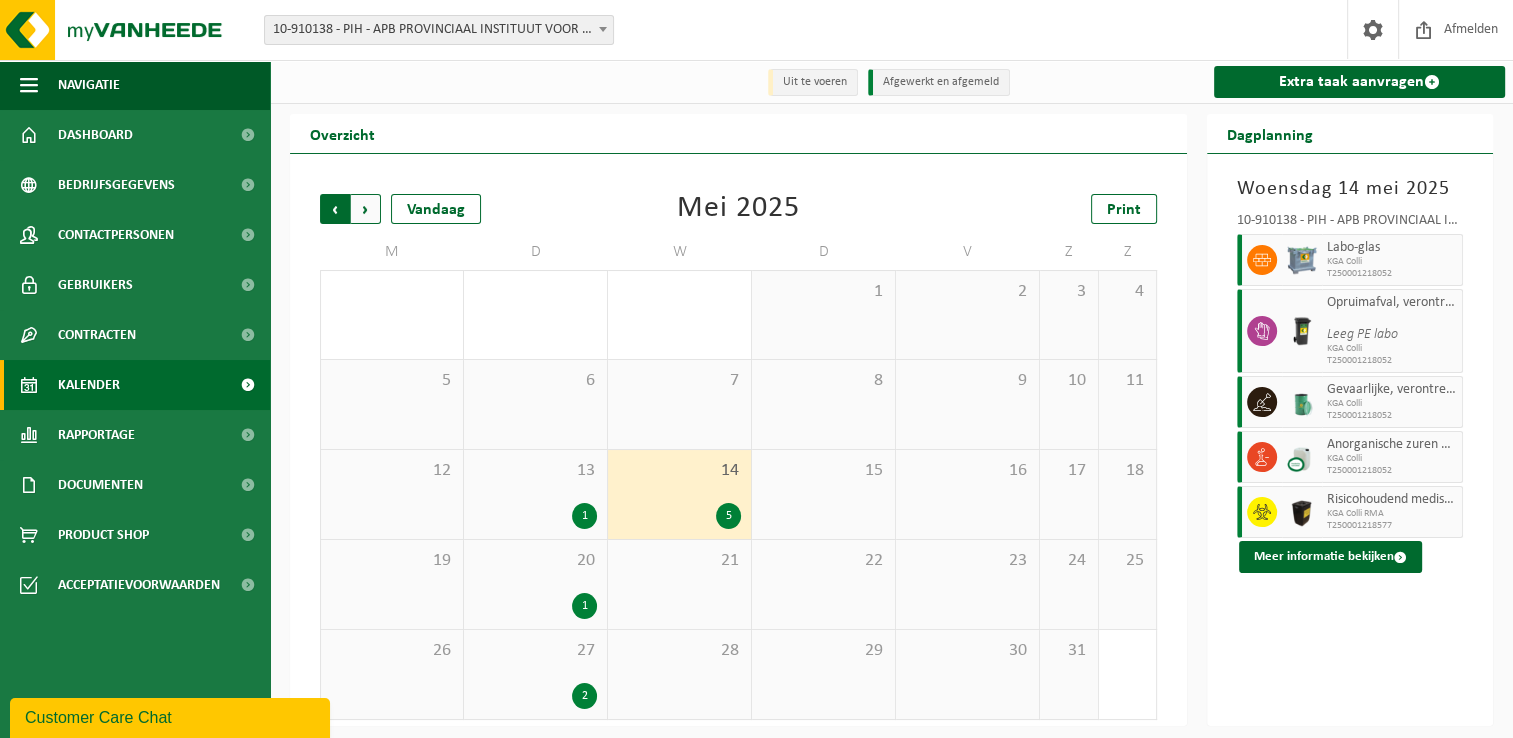 click on "Volgende" at bounding box center [366, 209] 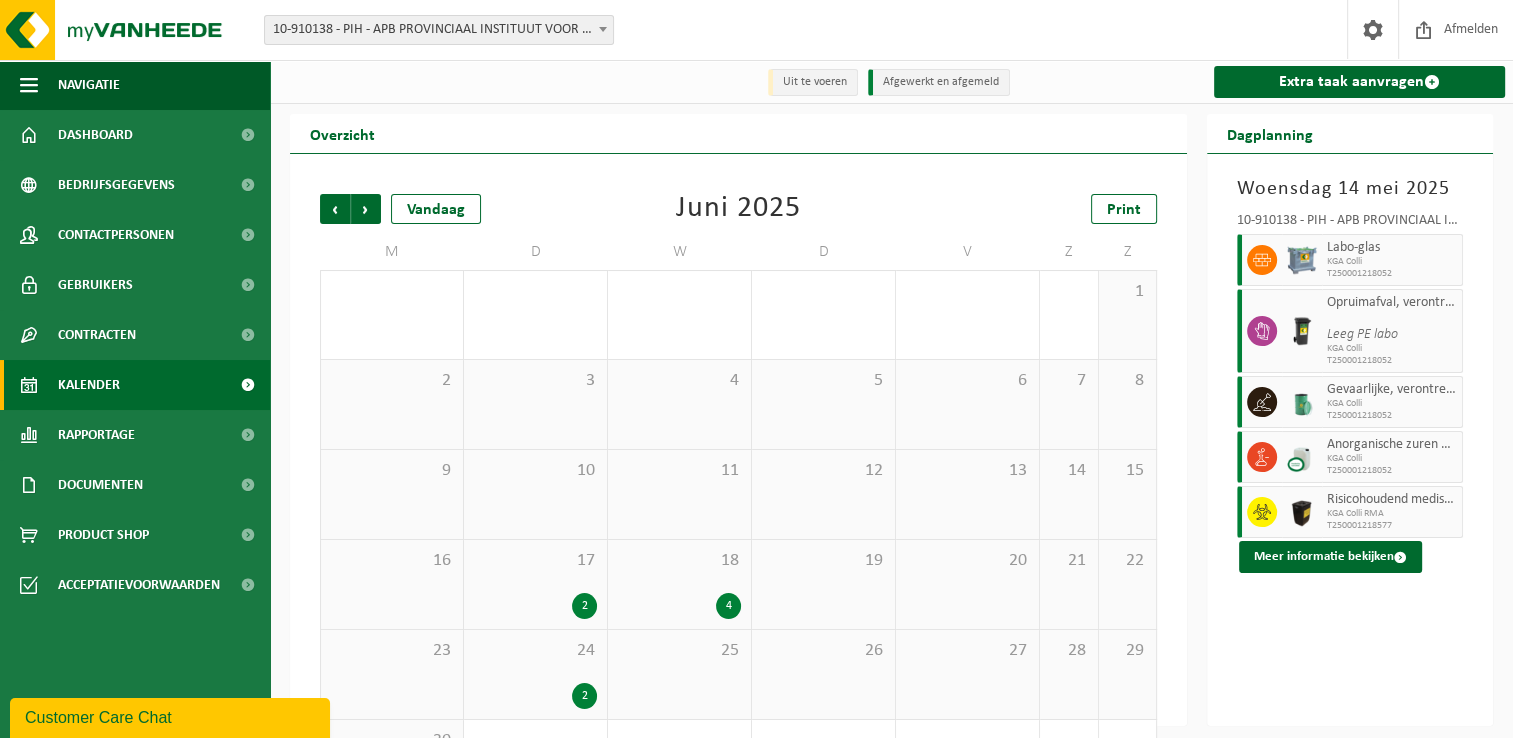click on "D" at bounding box center (824, 252) 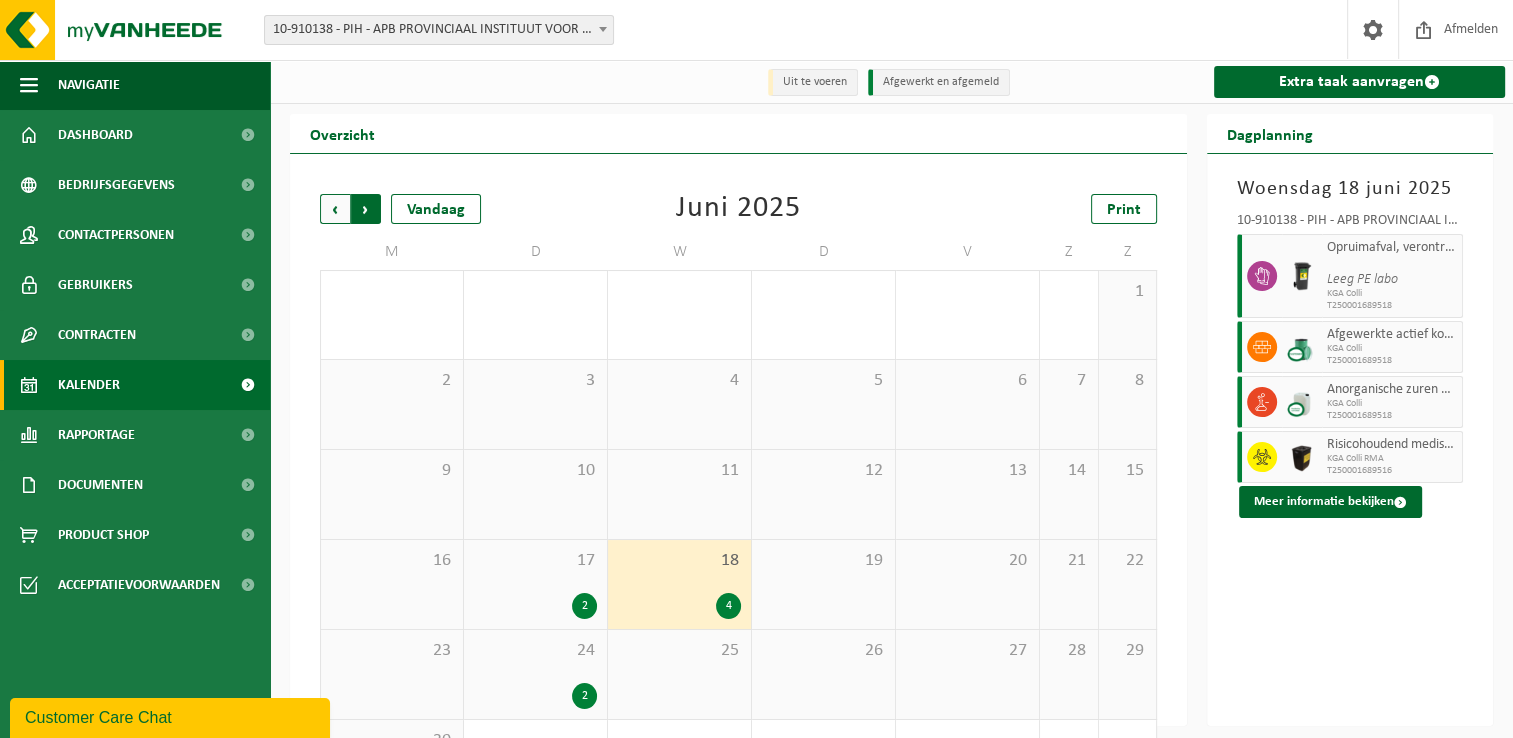 click on "Vorige" at bounding box center [335, 209] 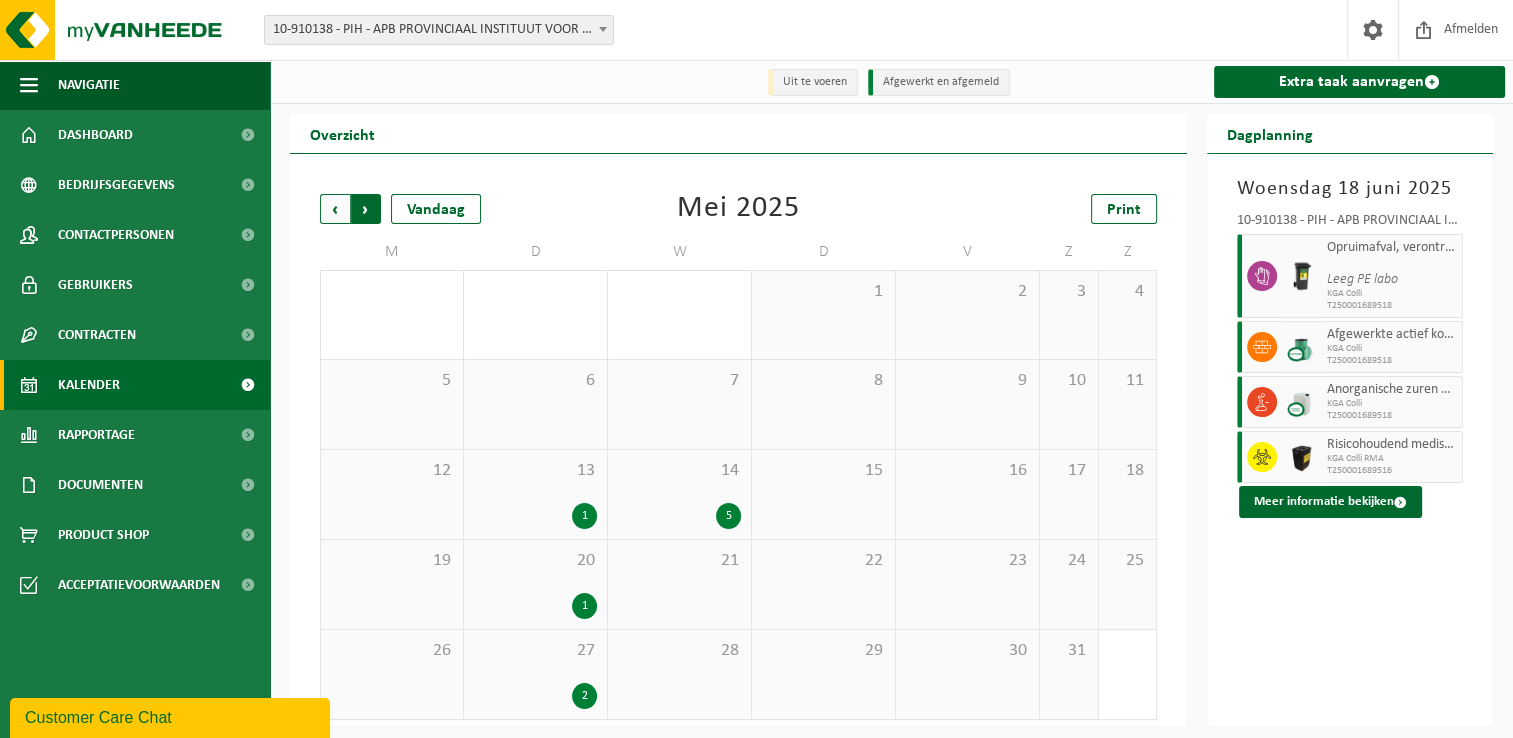 click on "Vorige" at bounding box center [335, 209] 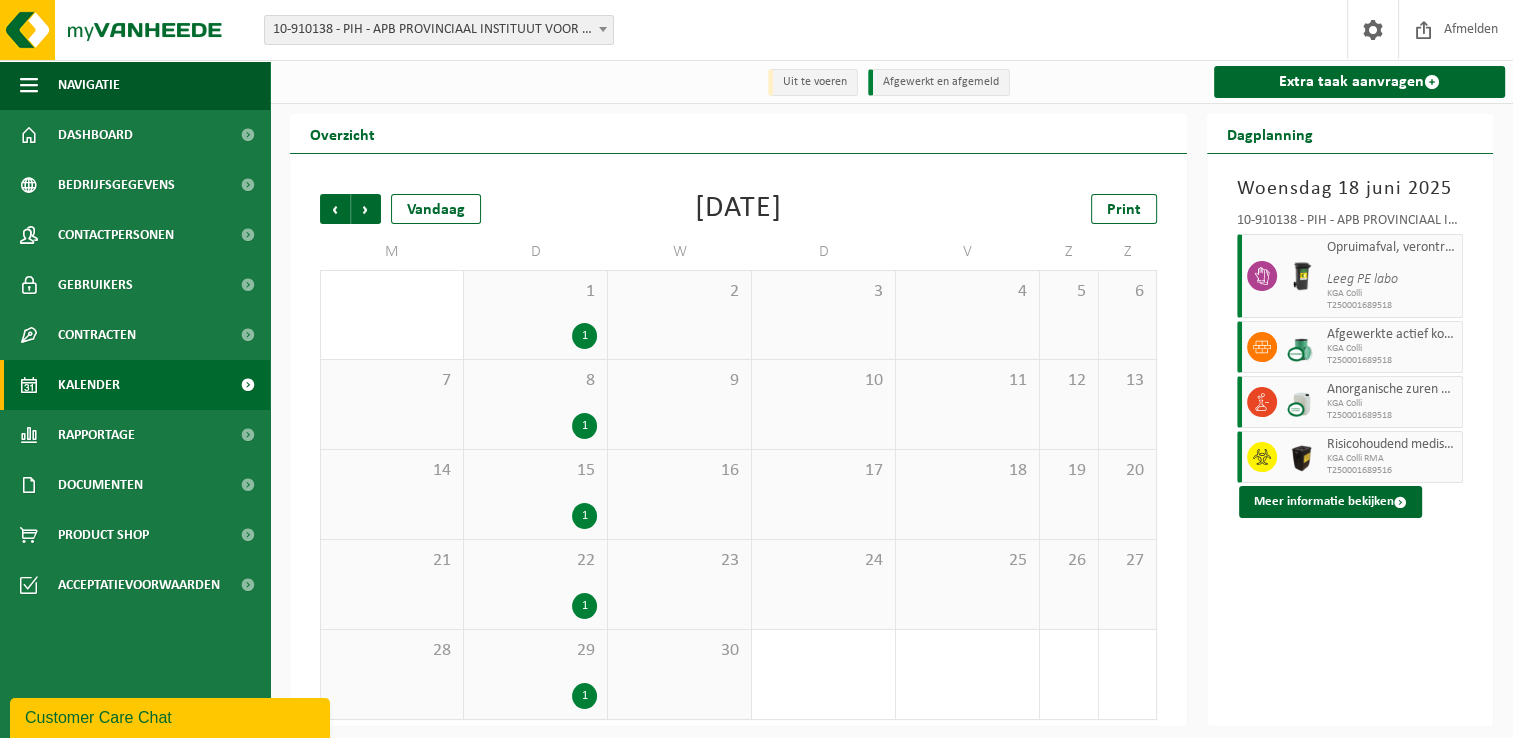 click on "Vorige" at bounding box center (335, 209) 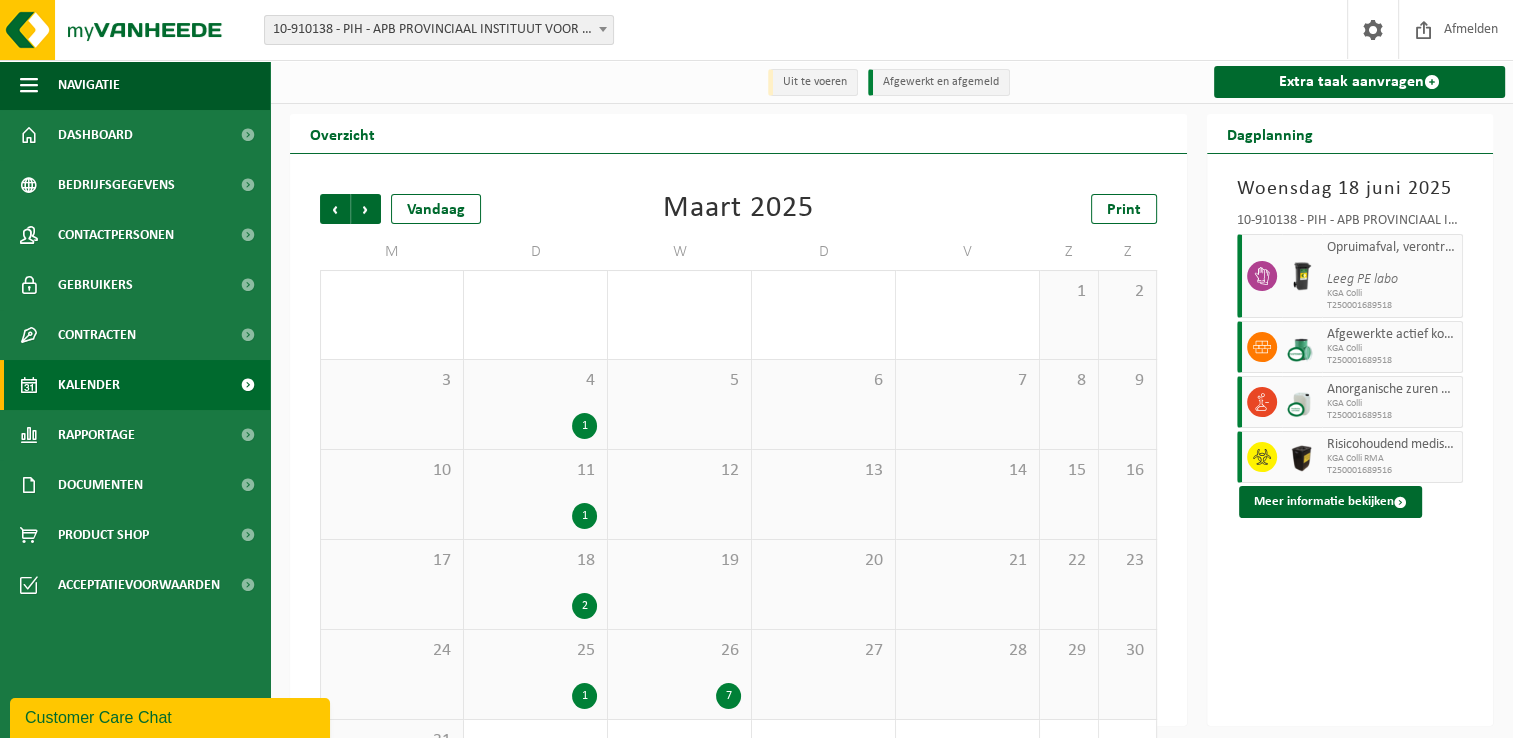 click on "Vorige" at bounding box center [335, 209] 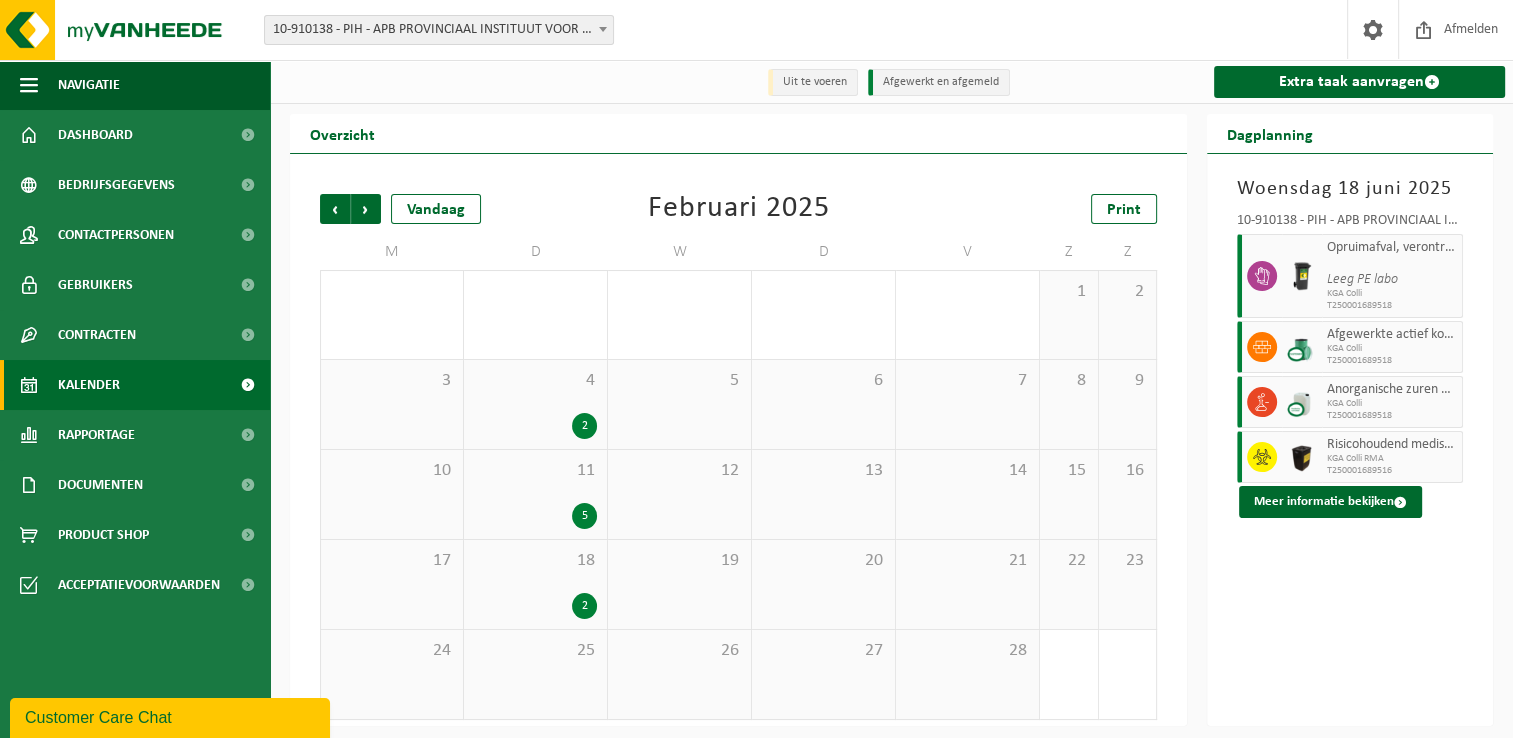 click on "Vorige" at bounding box center [335, 209] 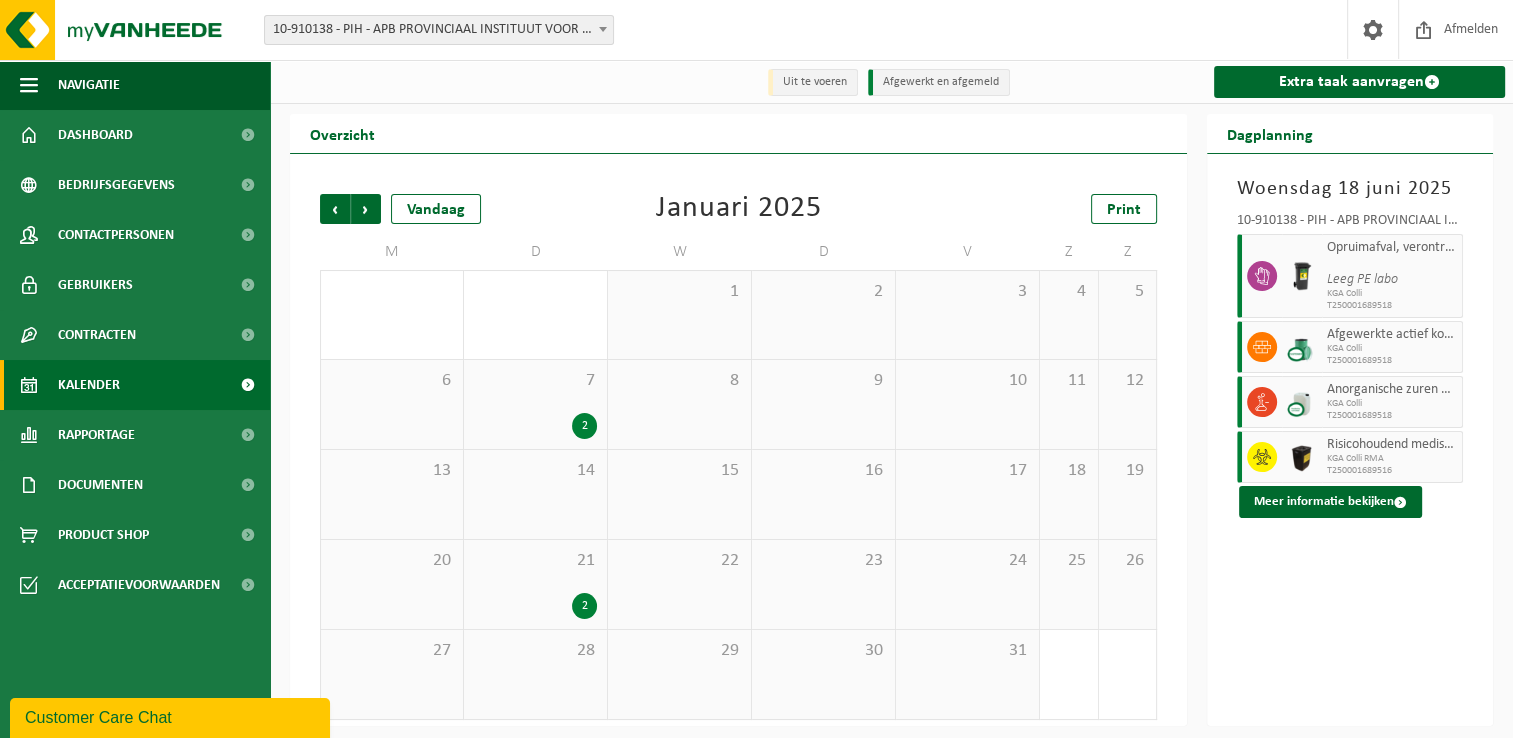click on "2" at bounding box center (535, 426) 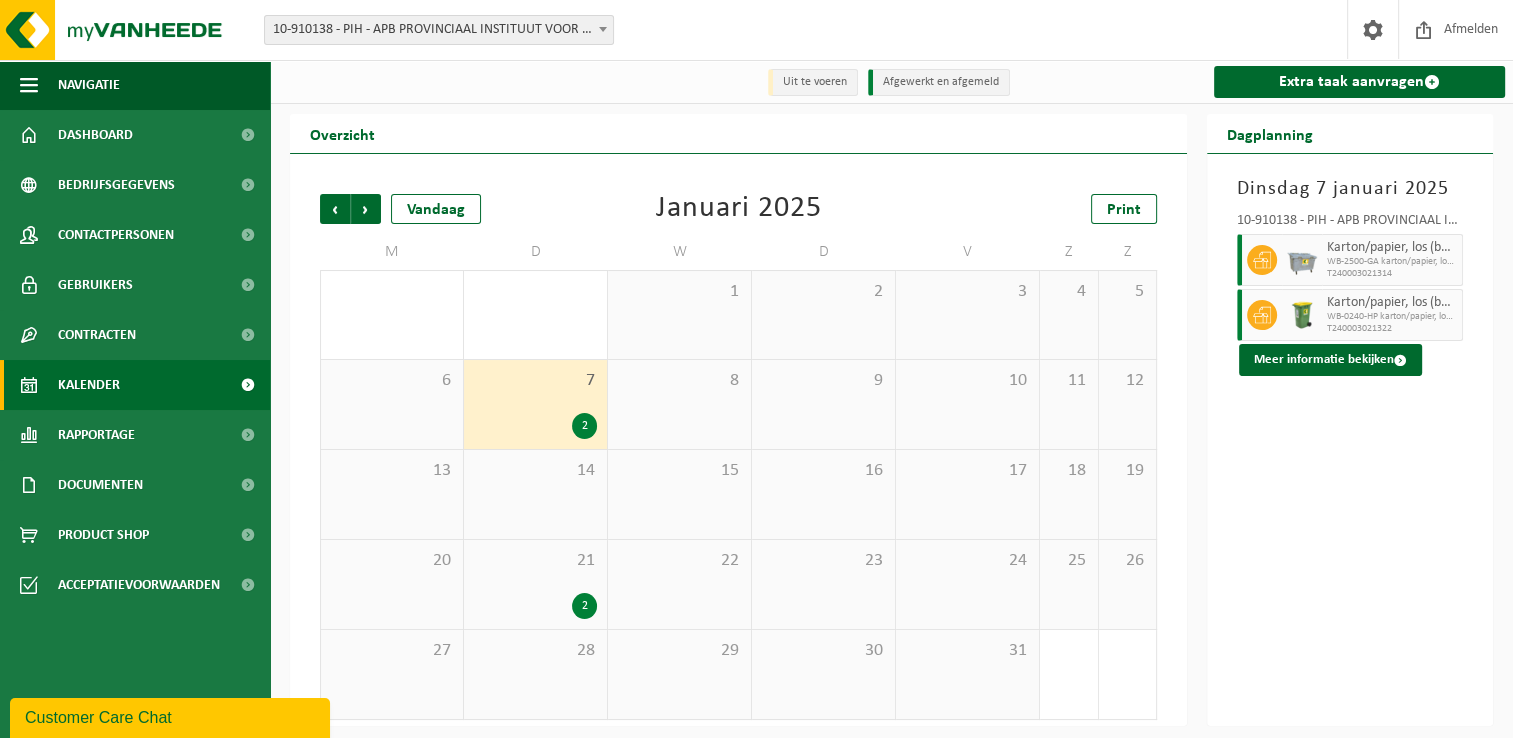 click on "2" at bounding box center (535, 606) 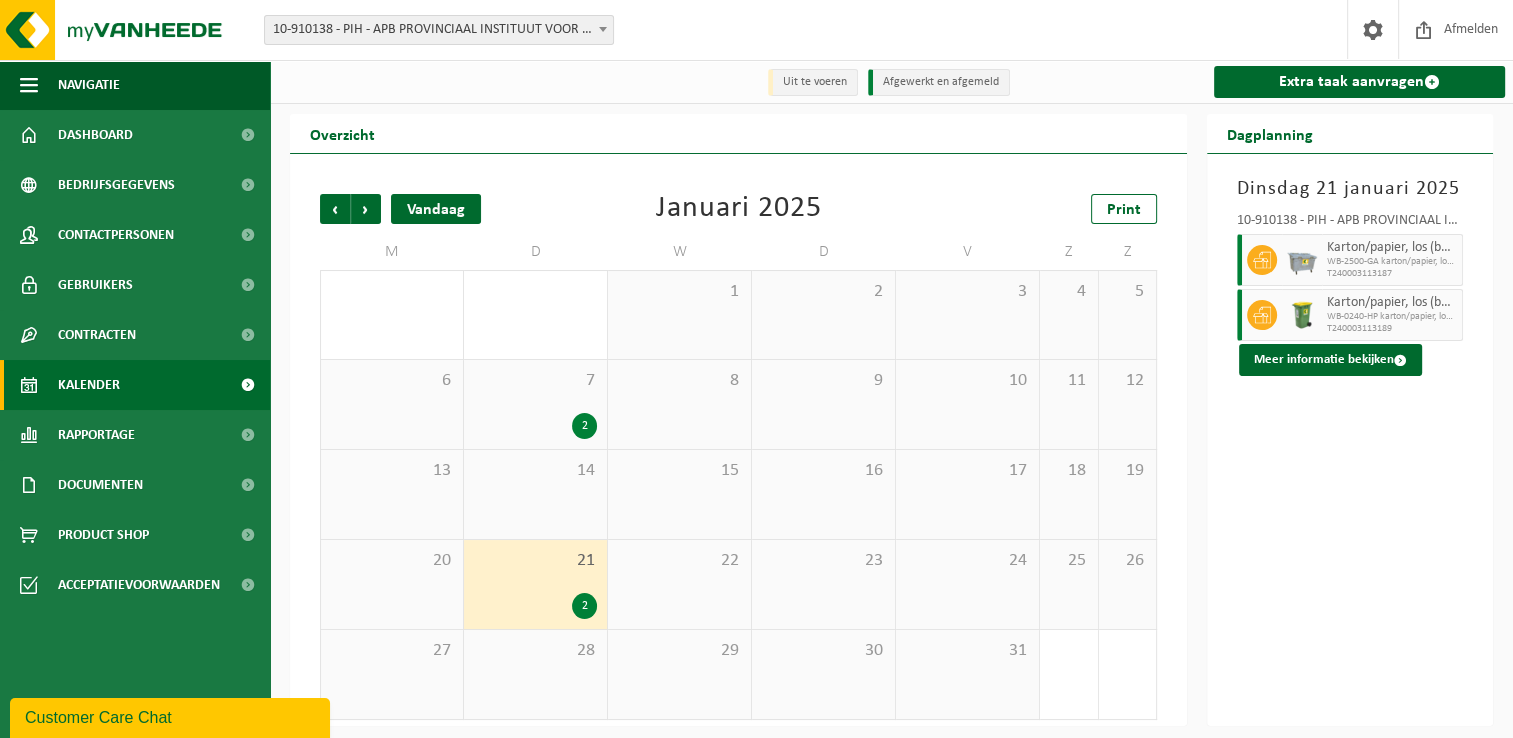 click on "Vandaag" at bounding box center (436, 209) 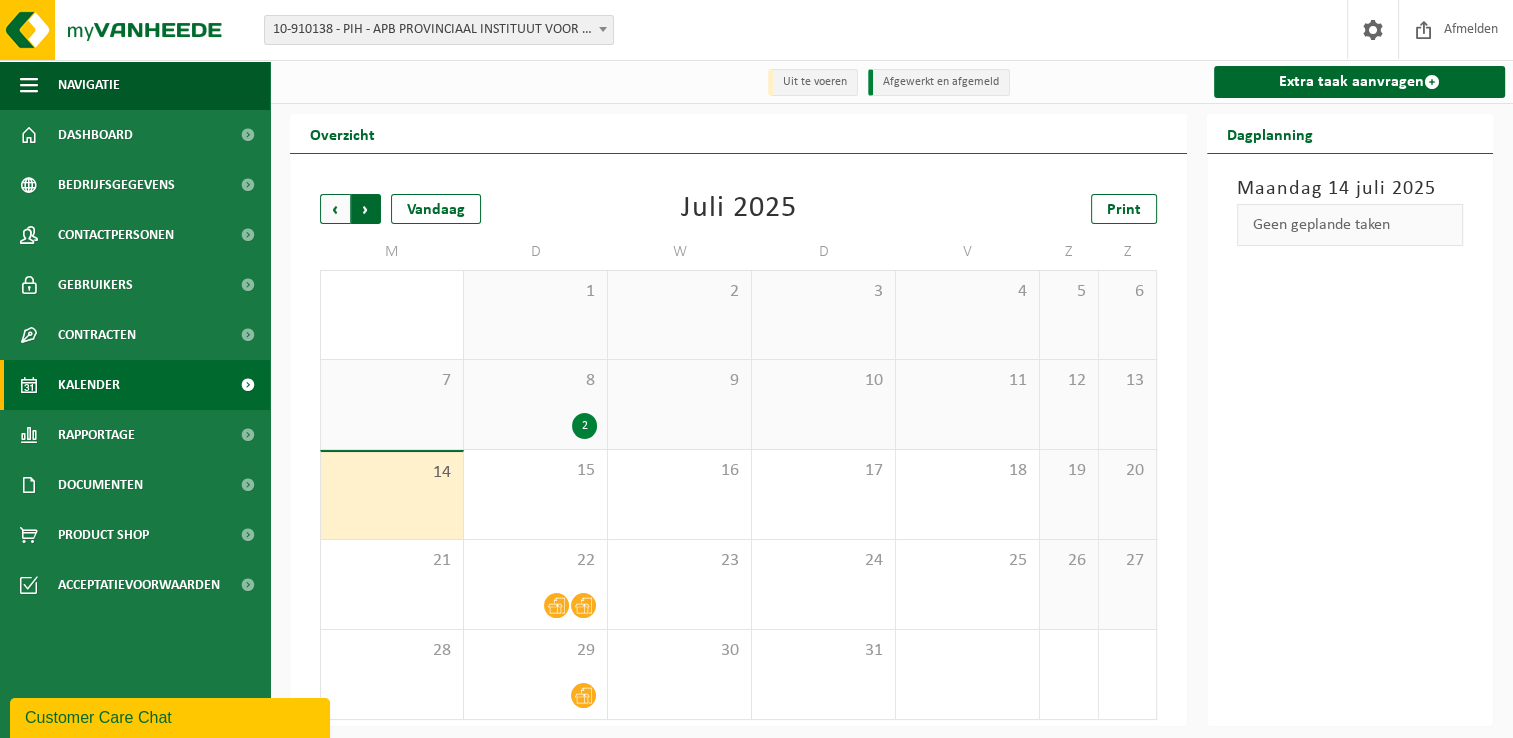 click on "Vorige" at bounding box center [335, 209] 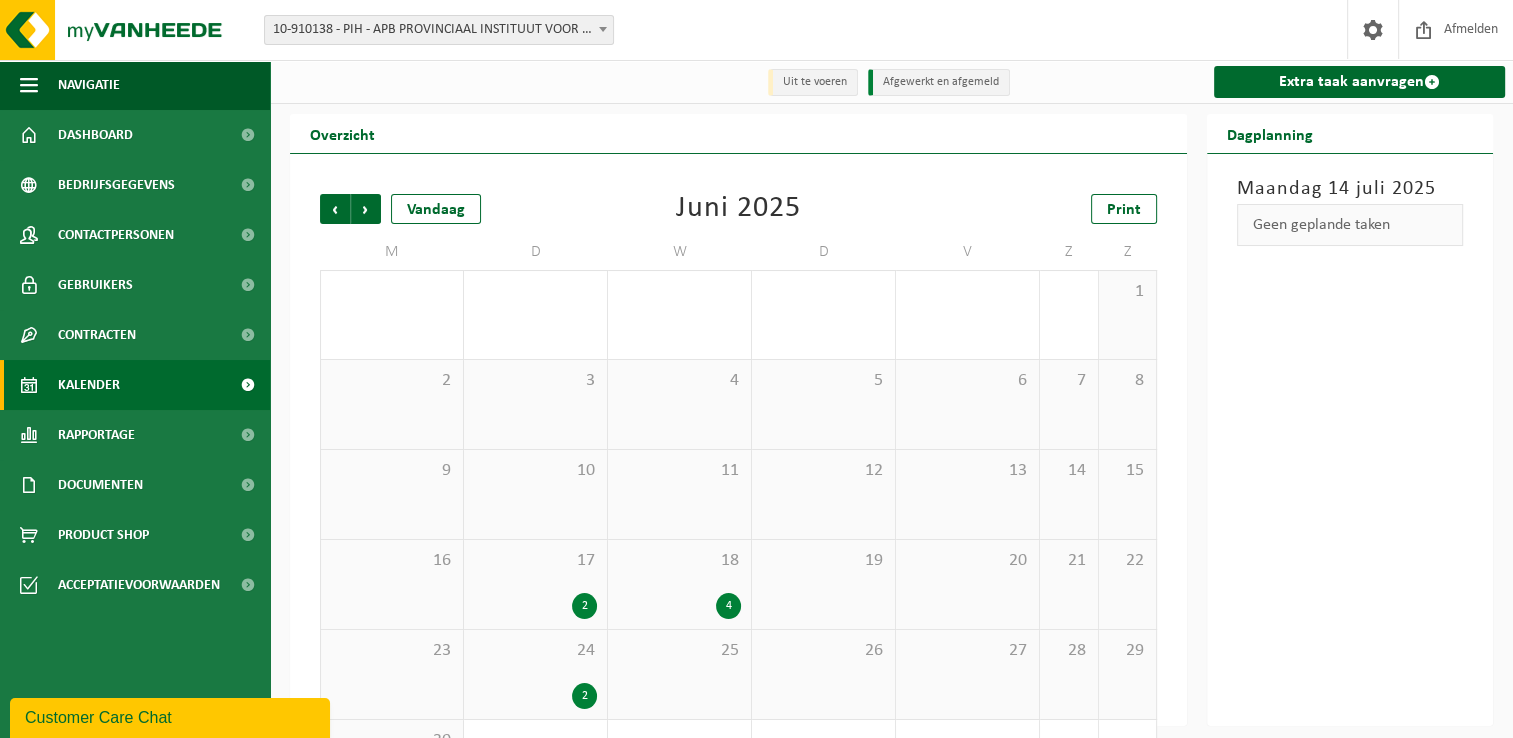 click on "18 4" at bounding box center (679, 584) 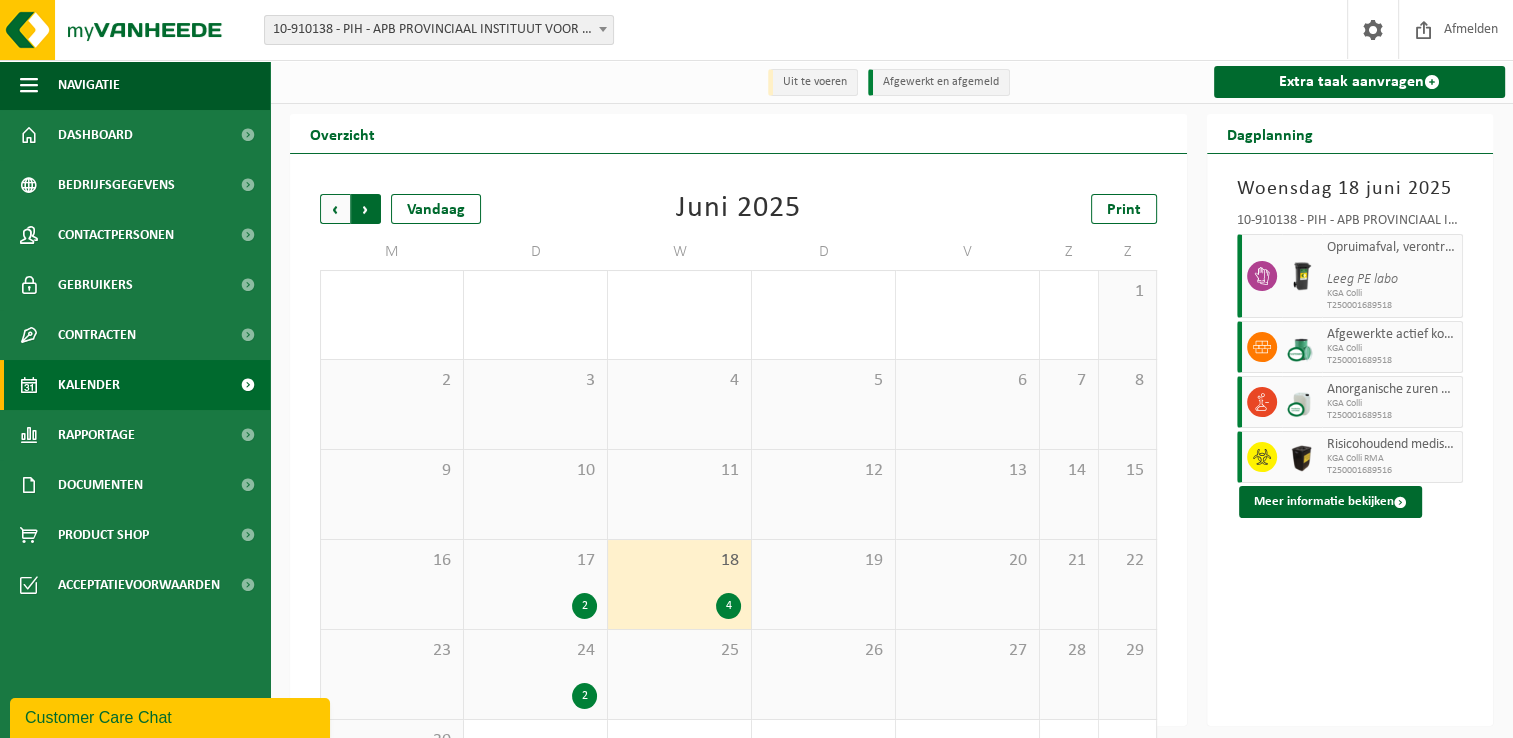 click on "Vorige" at bounding box center (335, 209) 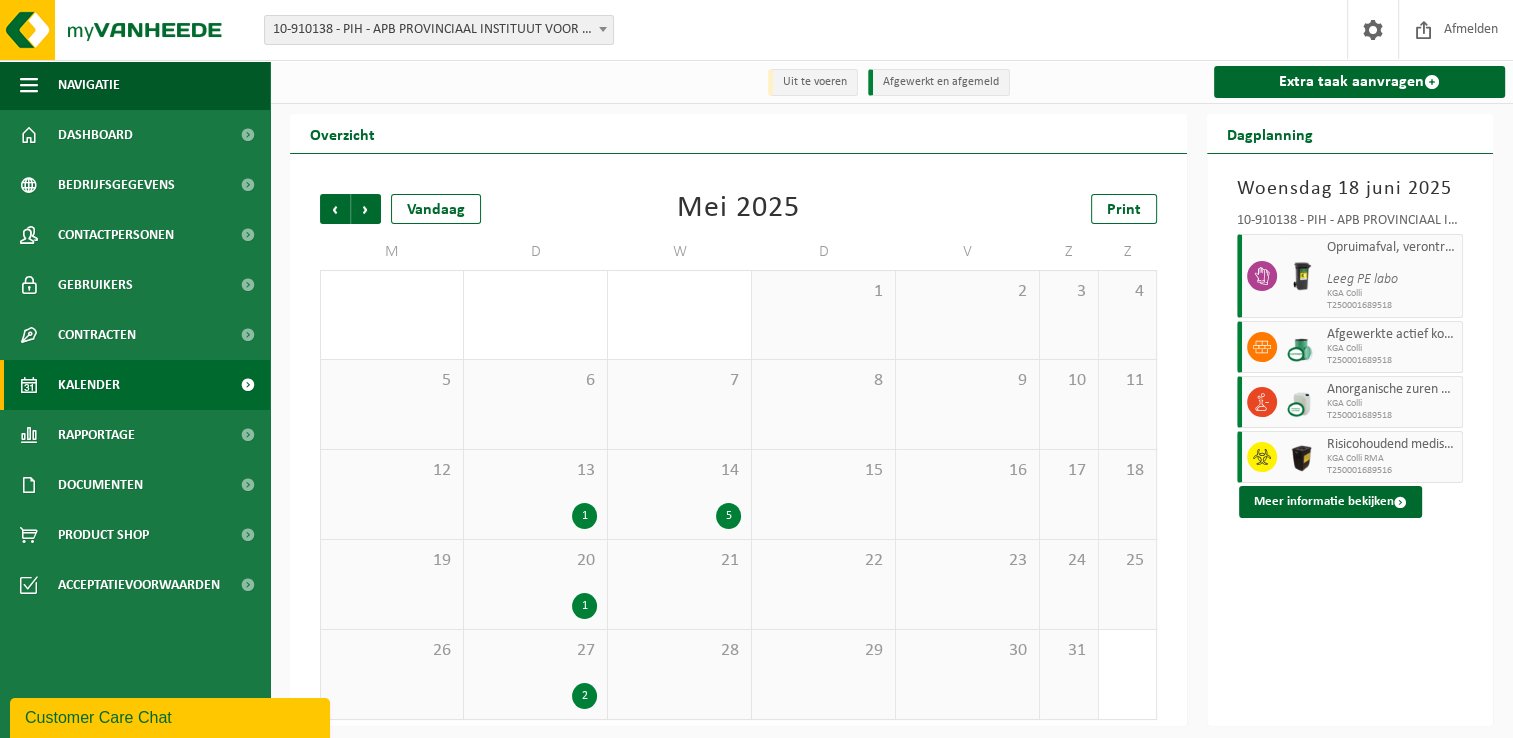 click on "14 5" at bounding box center (679, 494) 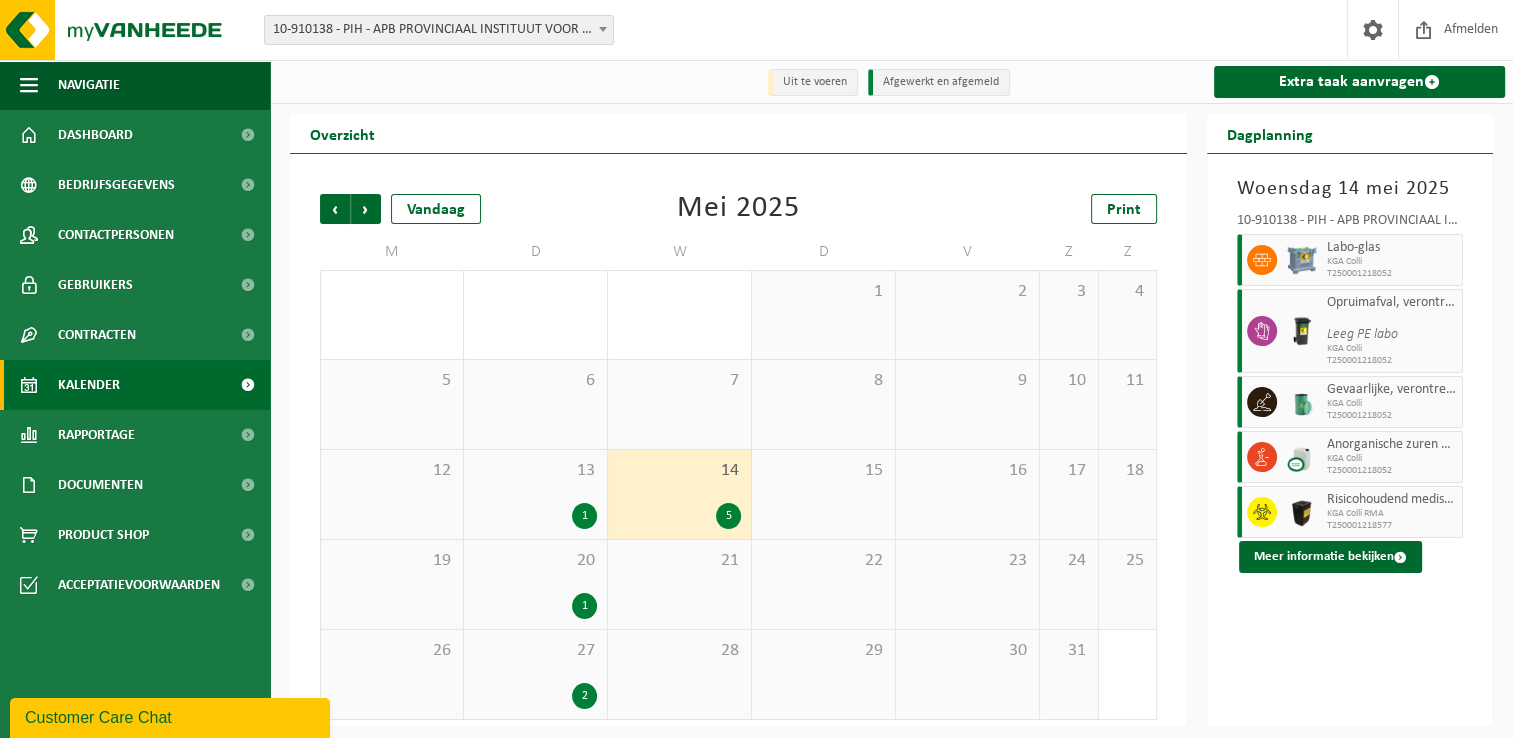 click on "Mei 2025" at bounding box center [738, 209] 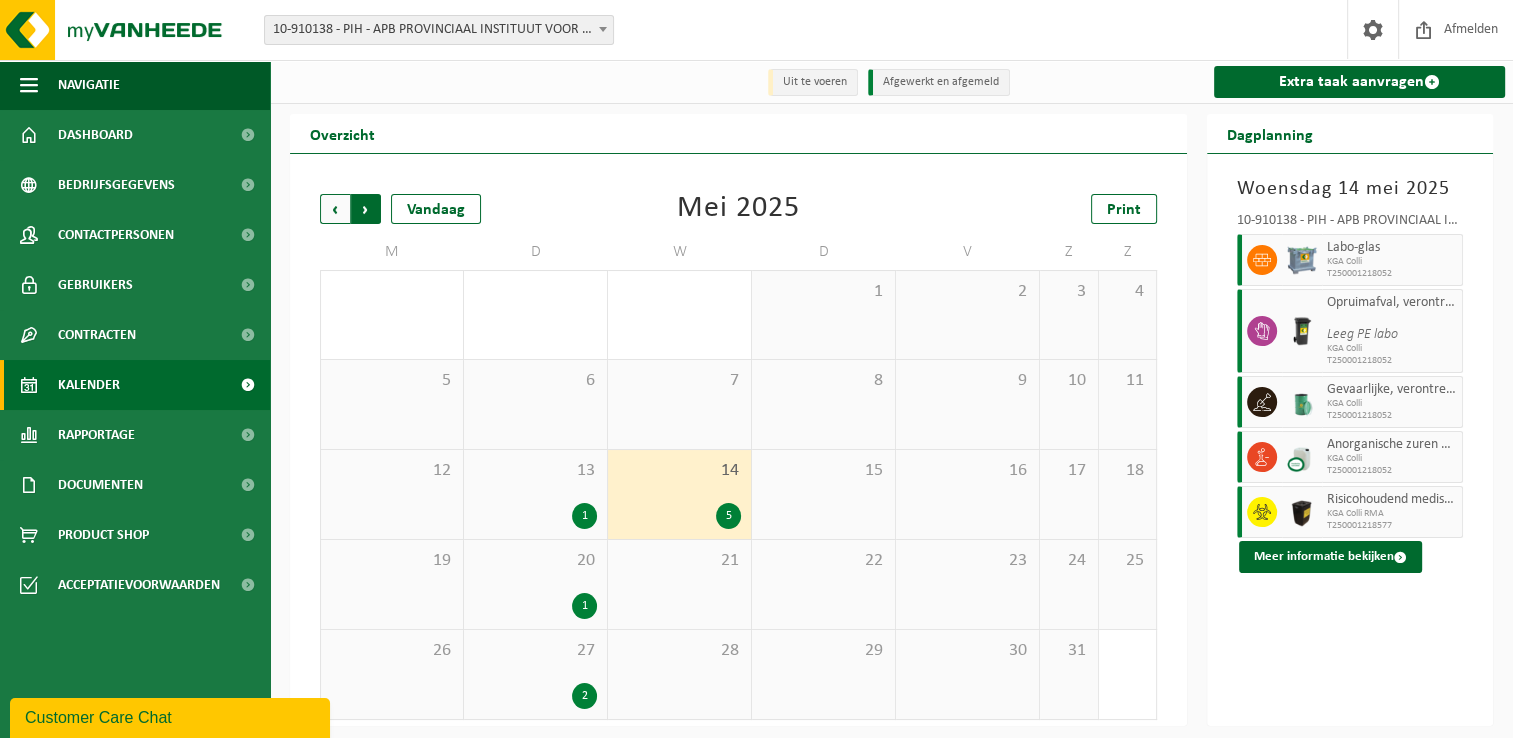 click on "Vorige" at bounding box center [335, 209] 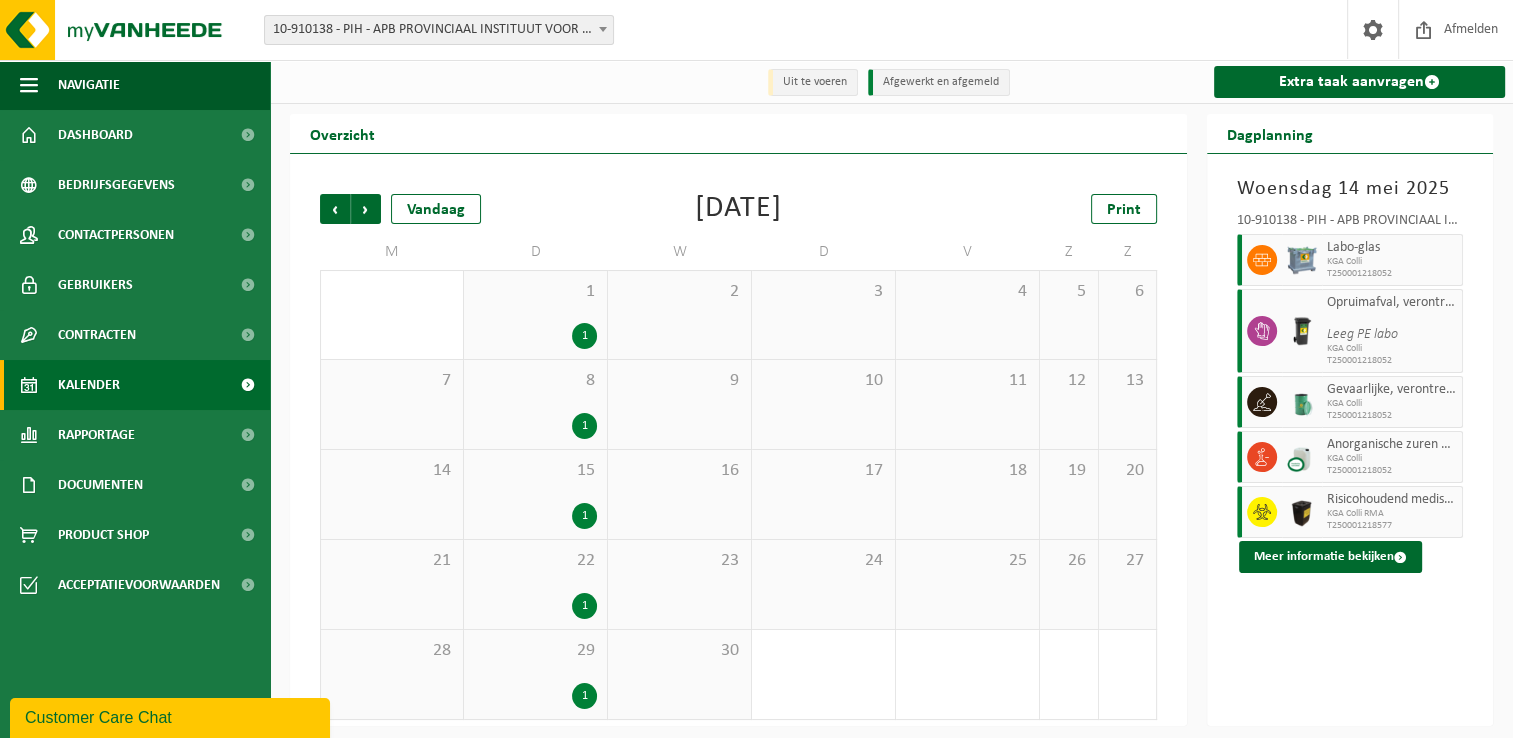 click on "29" at bounding box center [535, 651] 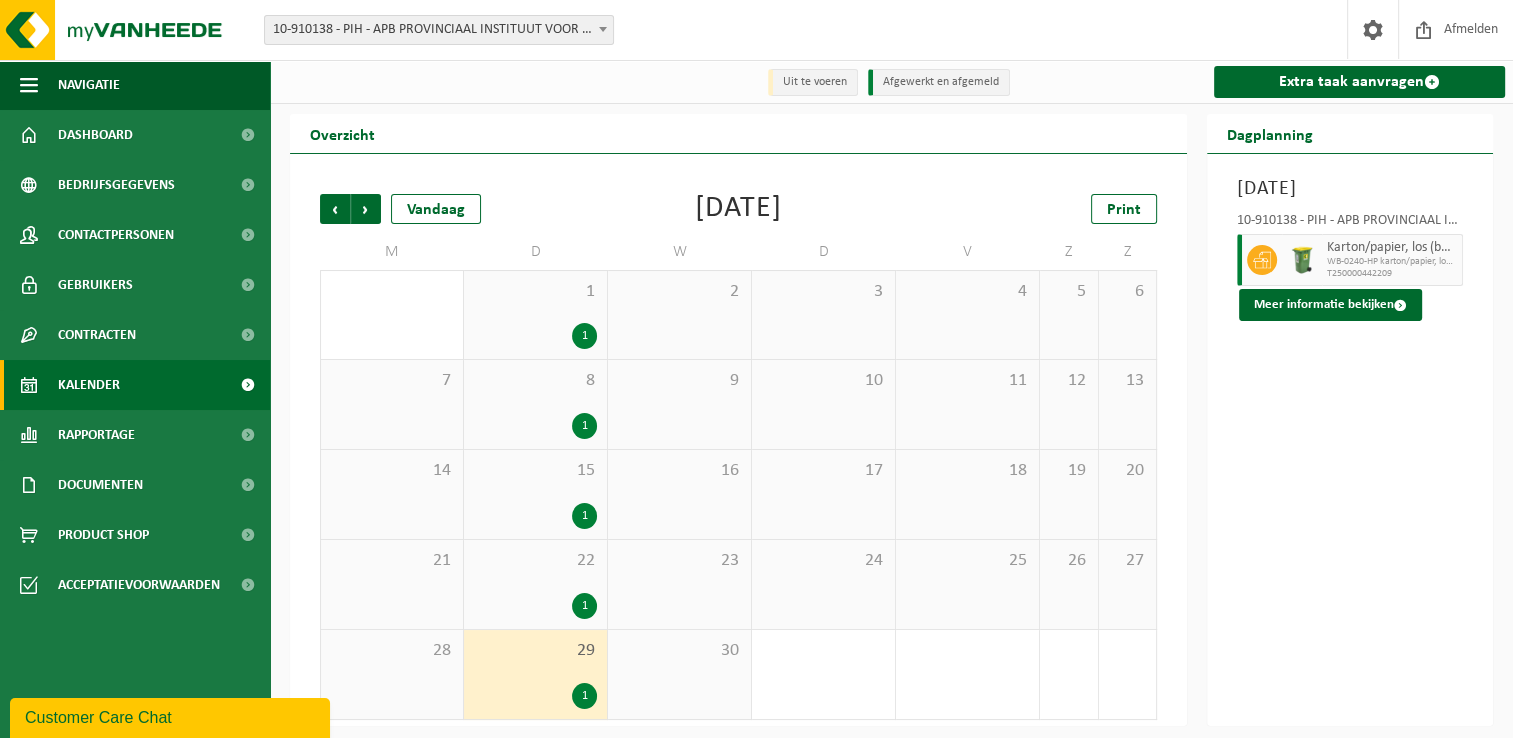 click on "1" at bounding box center (535, 606) 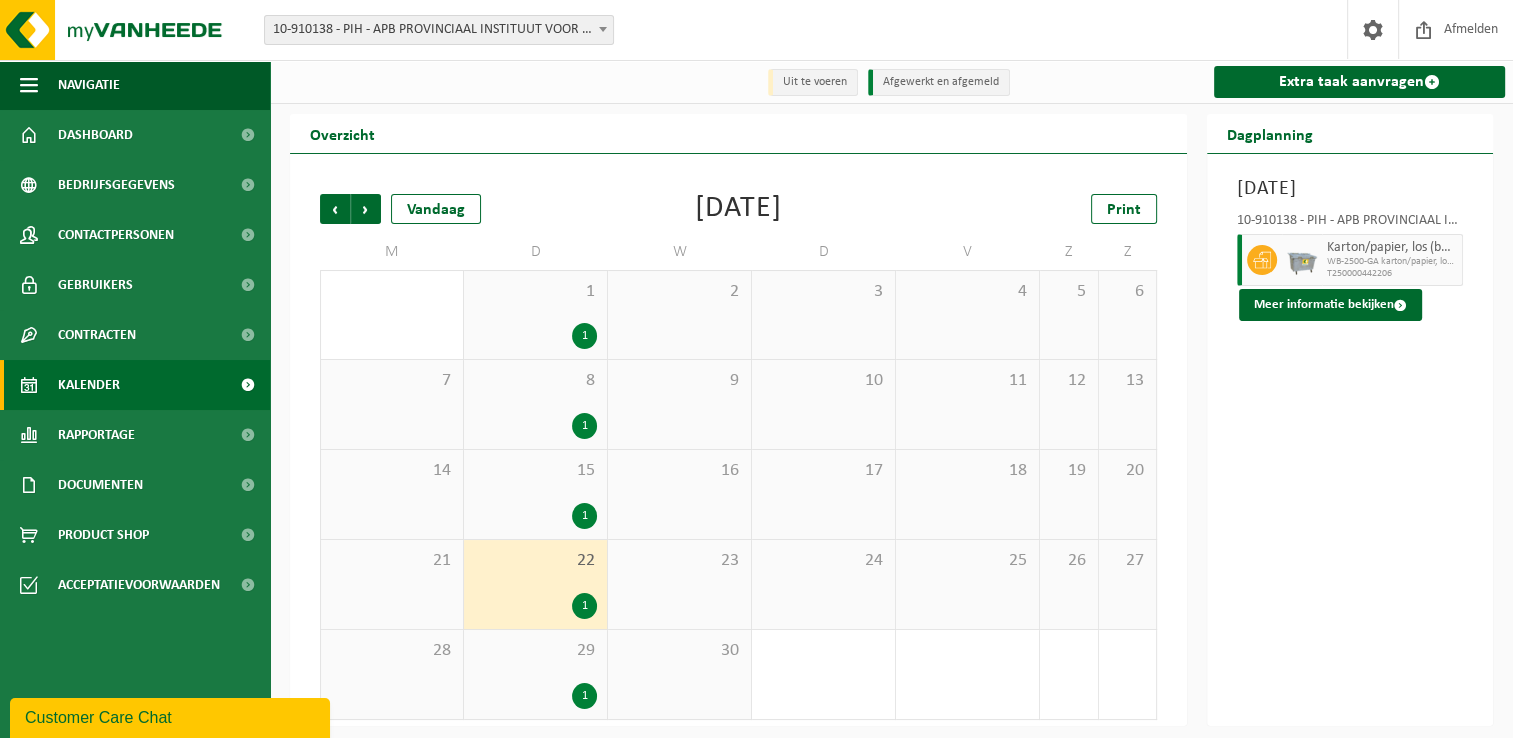 click on "15 1" at bounding box center (535, 494) 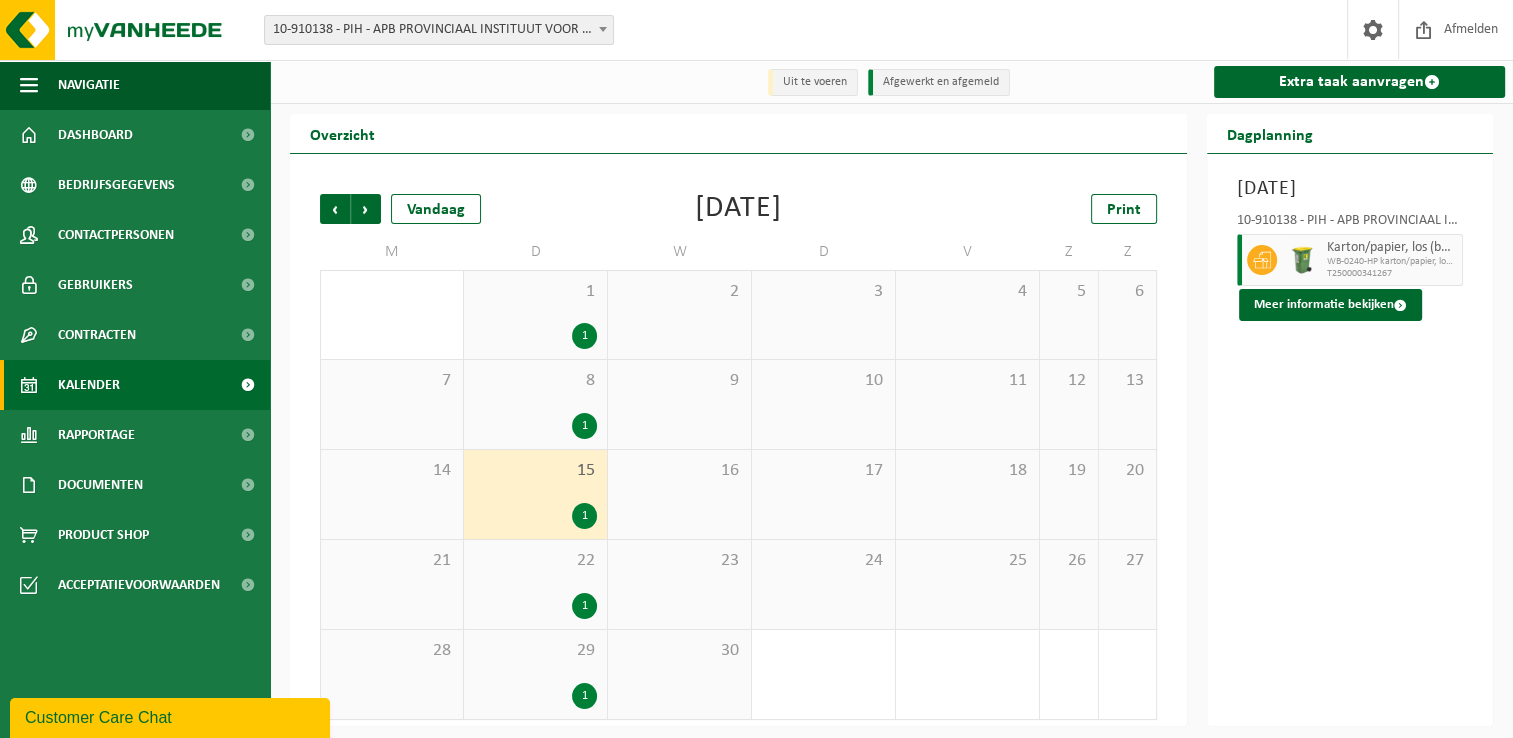 click on "8 1" at bounding box center [535, 404] 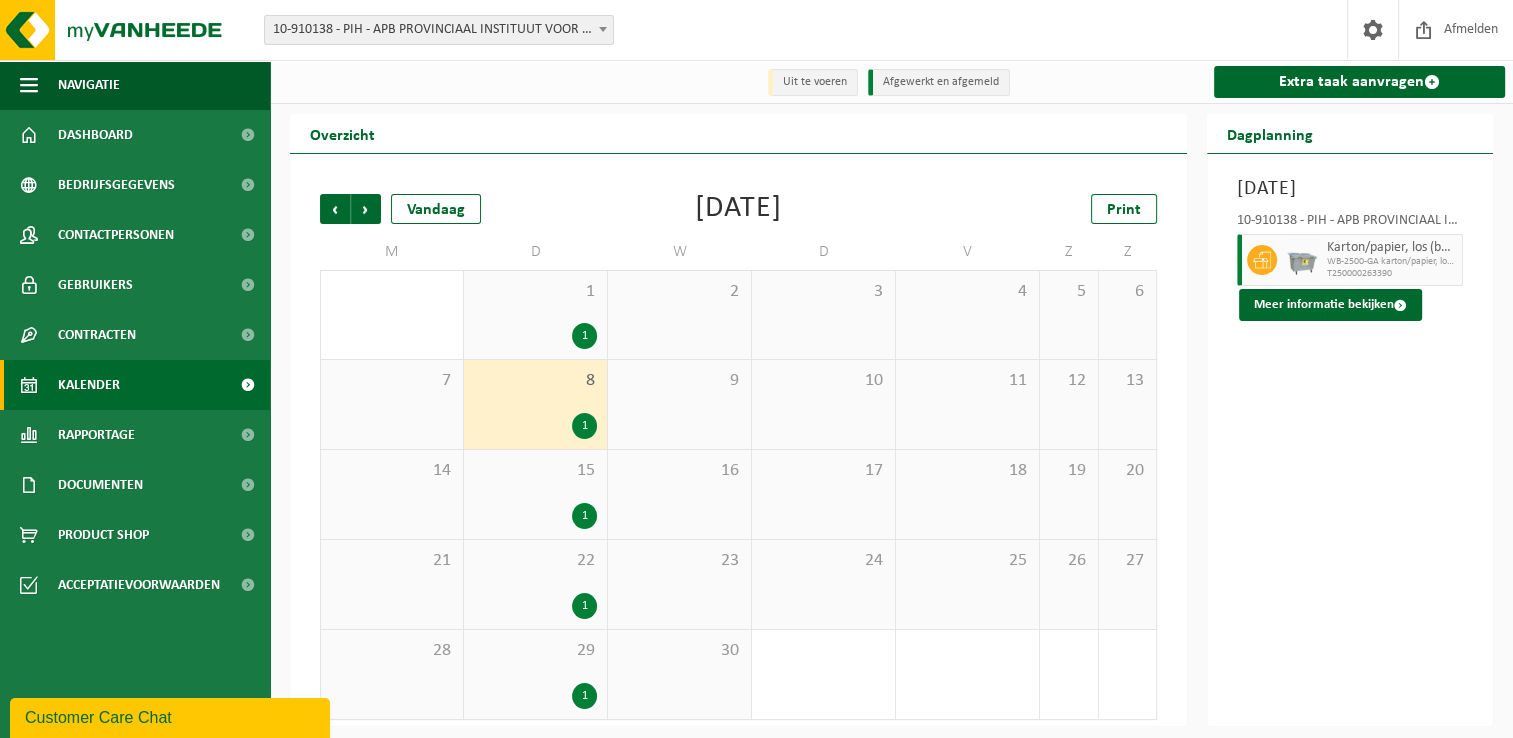 click on "1 1" at bounding box center [535, 315] 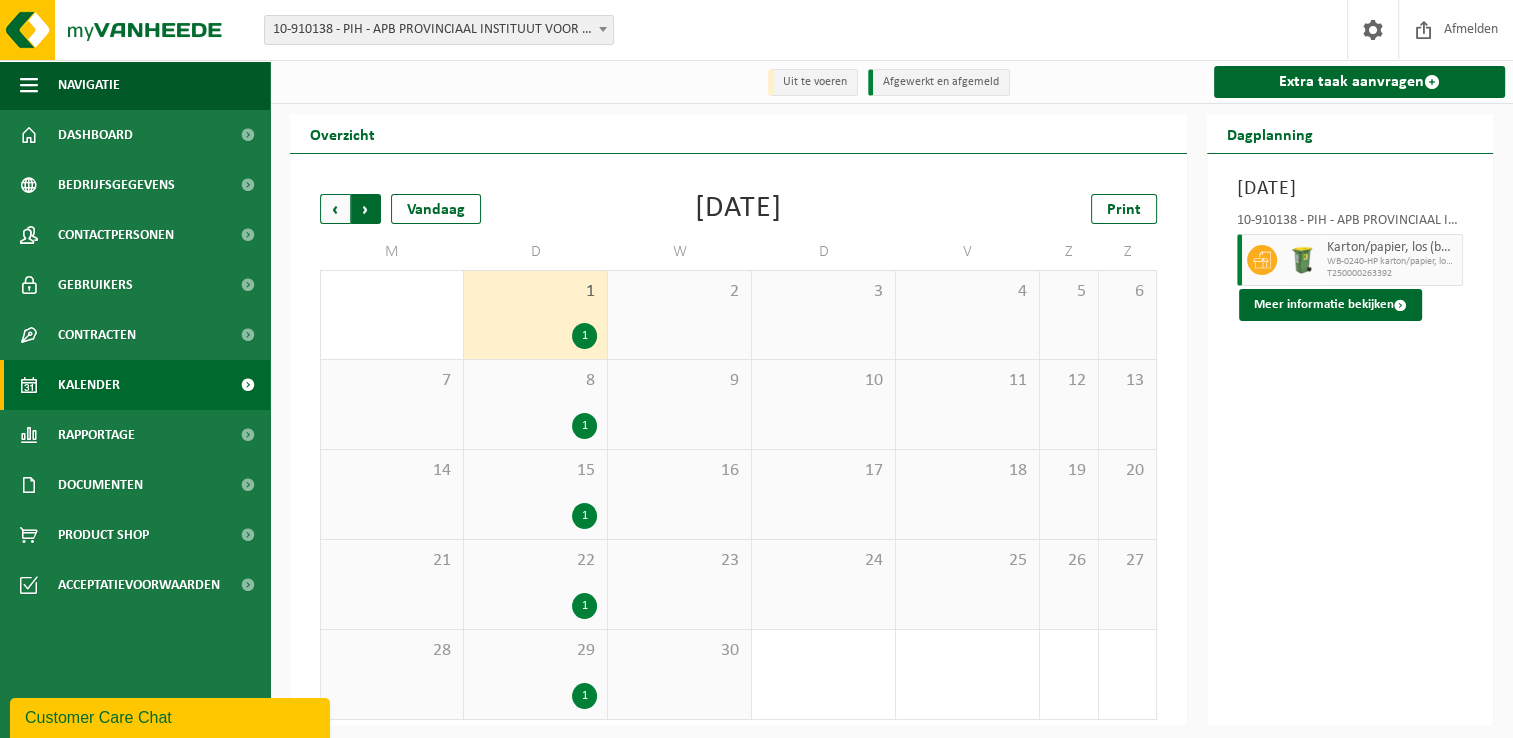click on "Vorige" at bounding box center (335, 209) 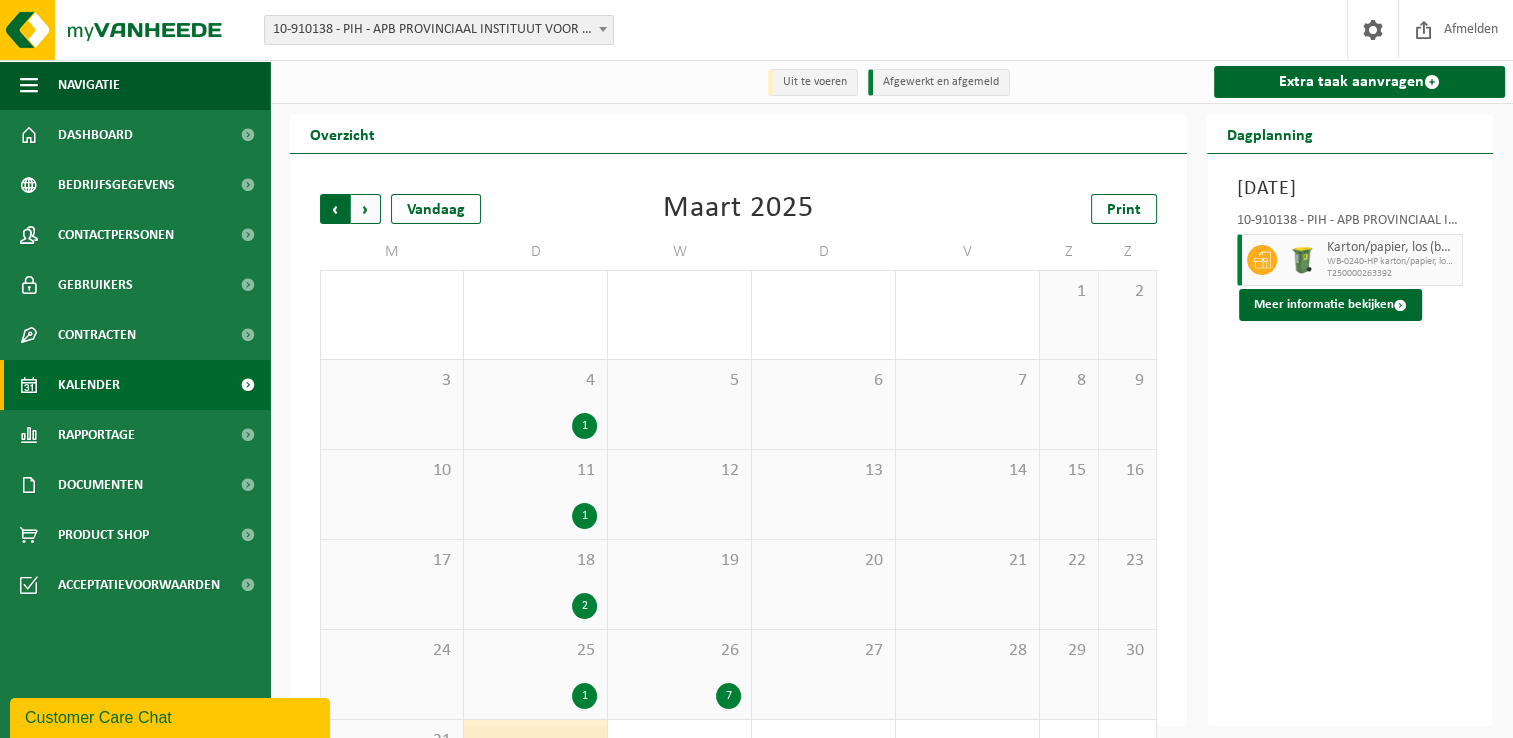 click on "Volgende" at bounding box center [366, 209] 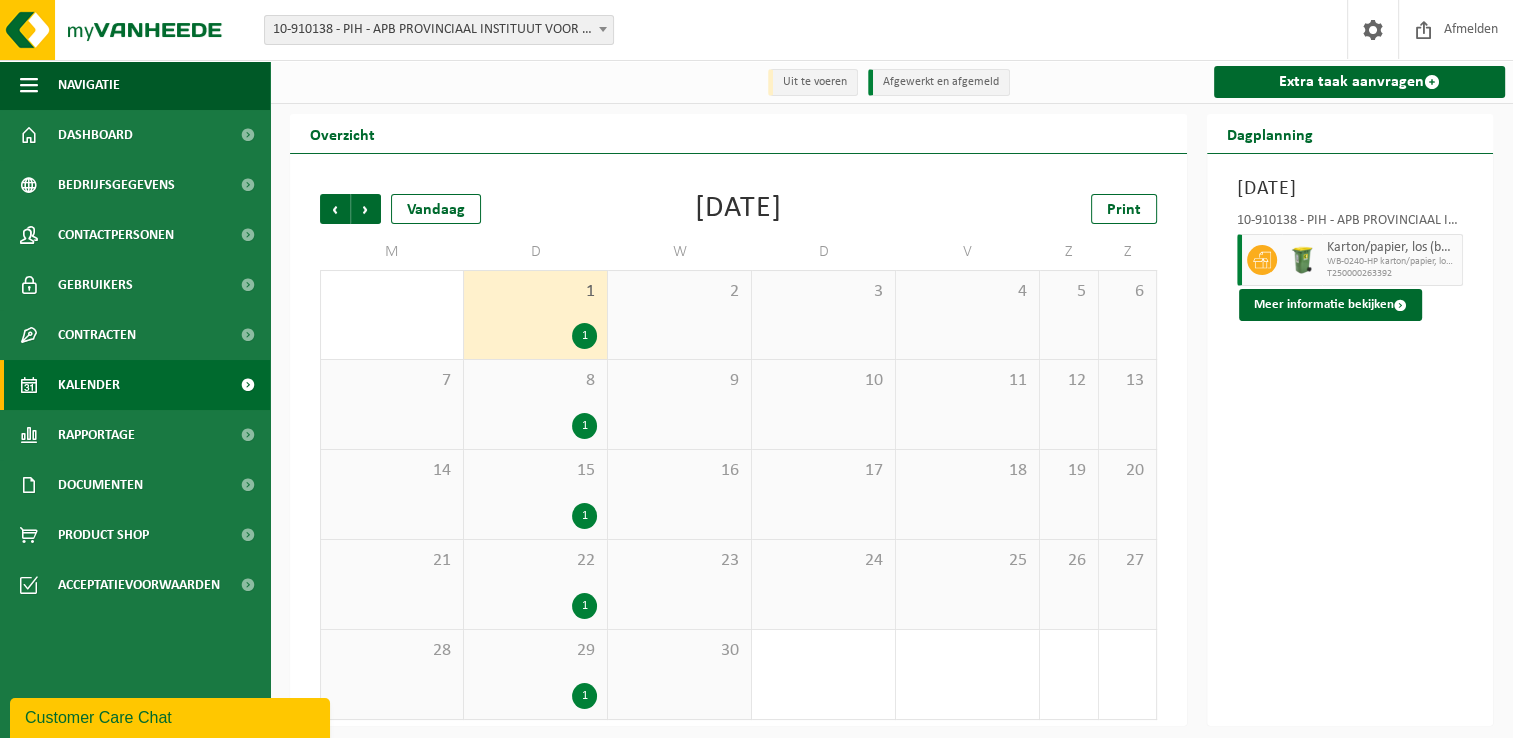click on "Volgende" at bounding box center [366, 209] 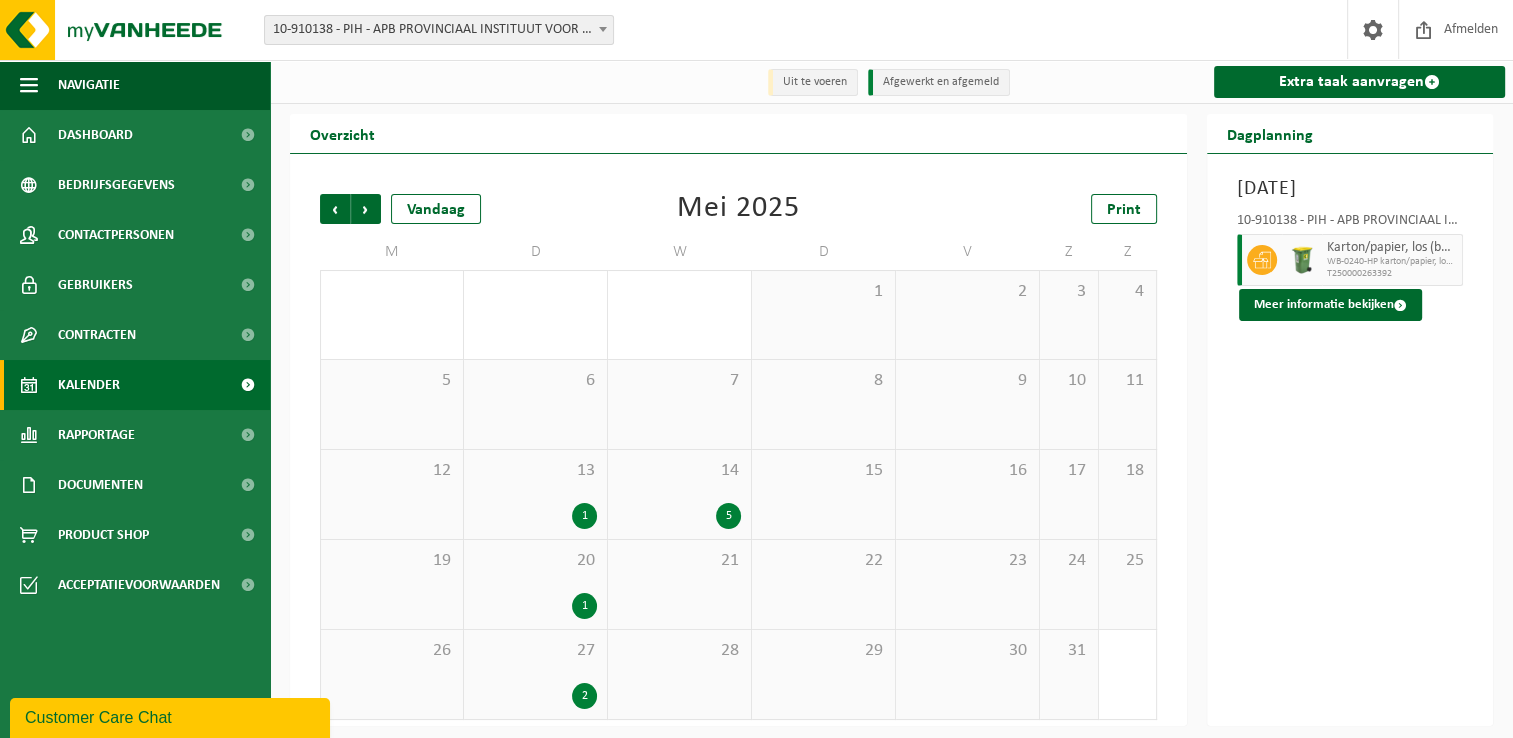 click on "Volgende" at bounding box center (366, 209) 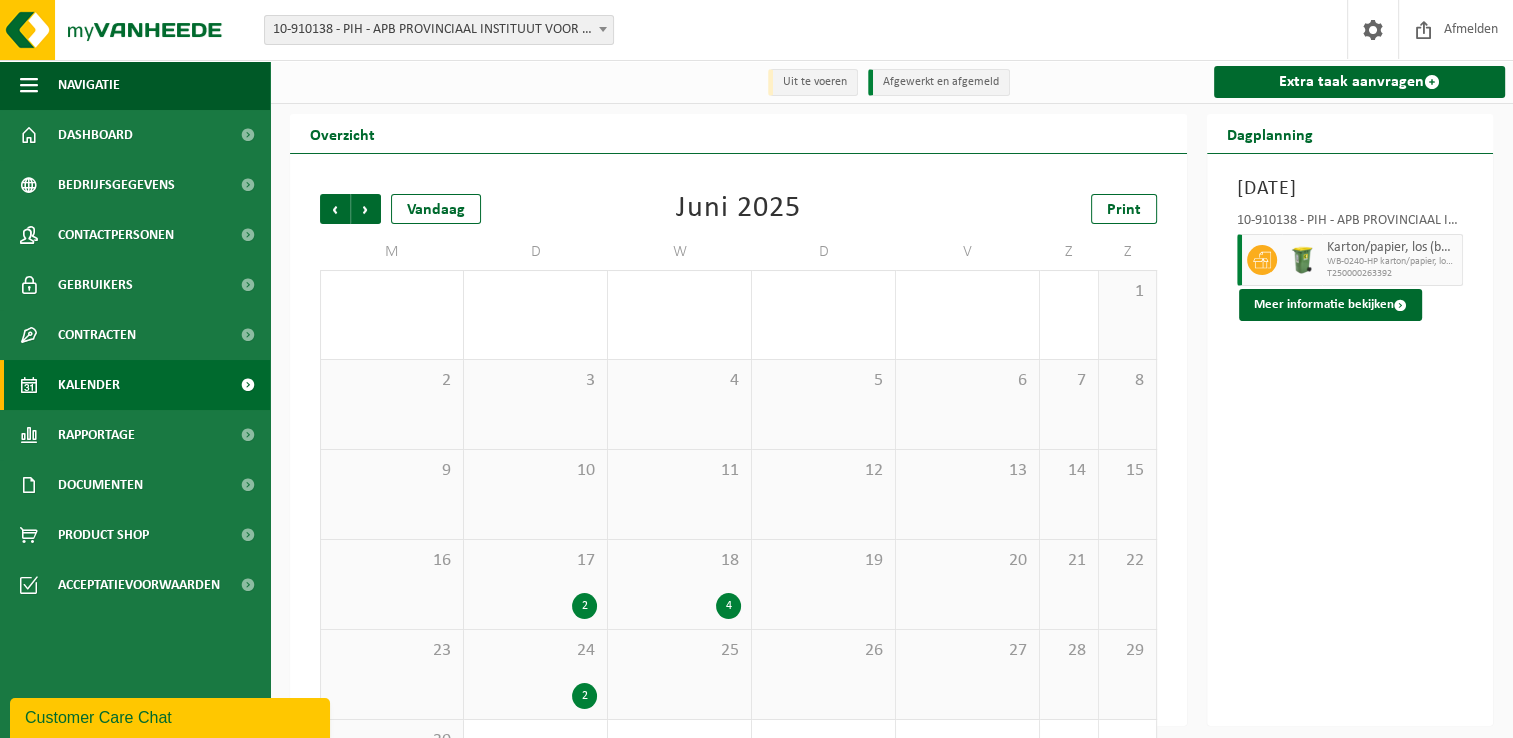 click on "18 4" at bounding box center [679, 584] 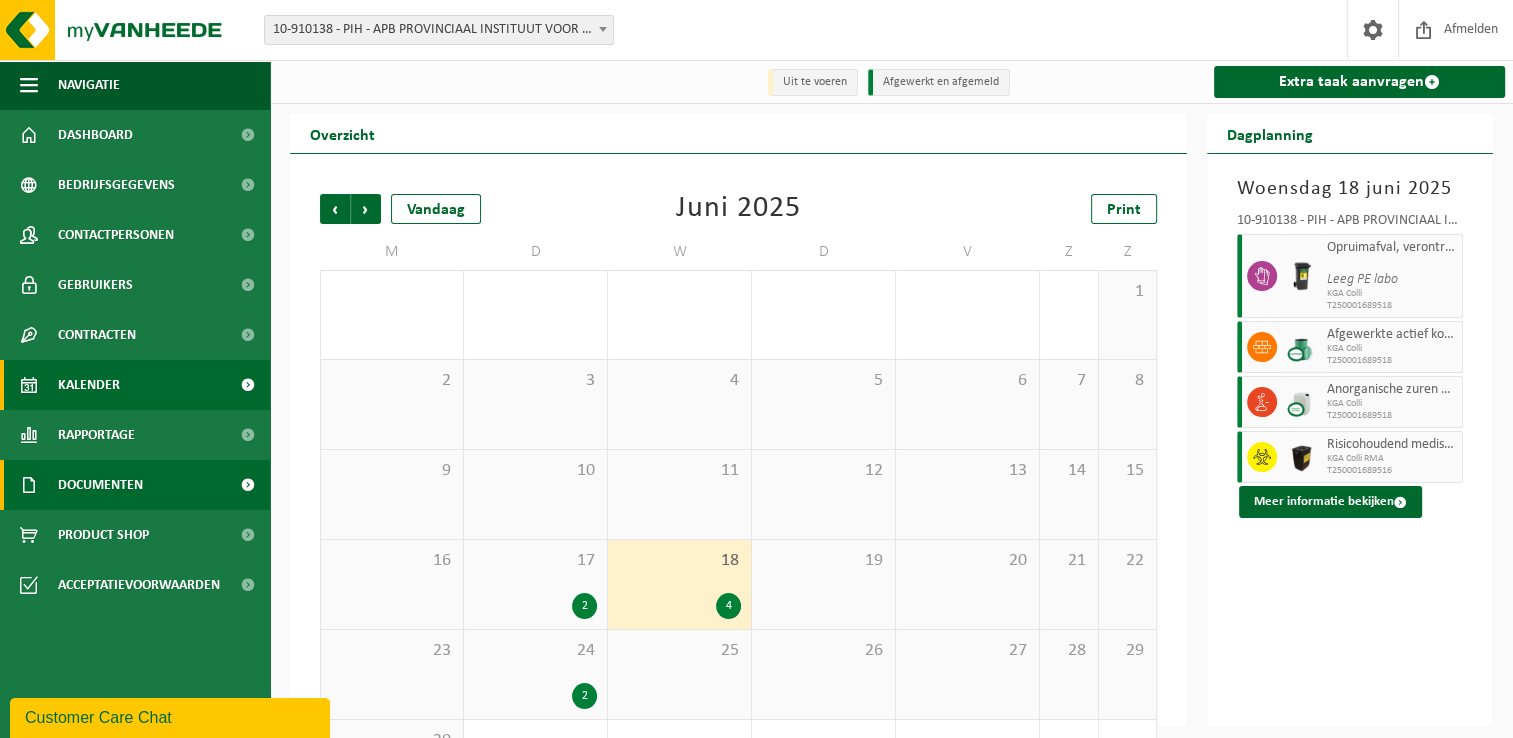 click on "Documenten" at bounding box center (135, 485) 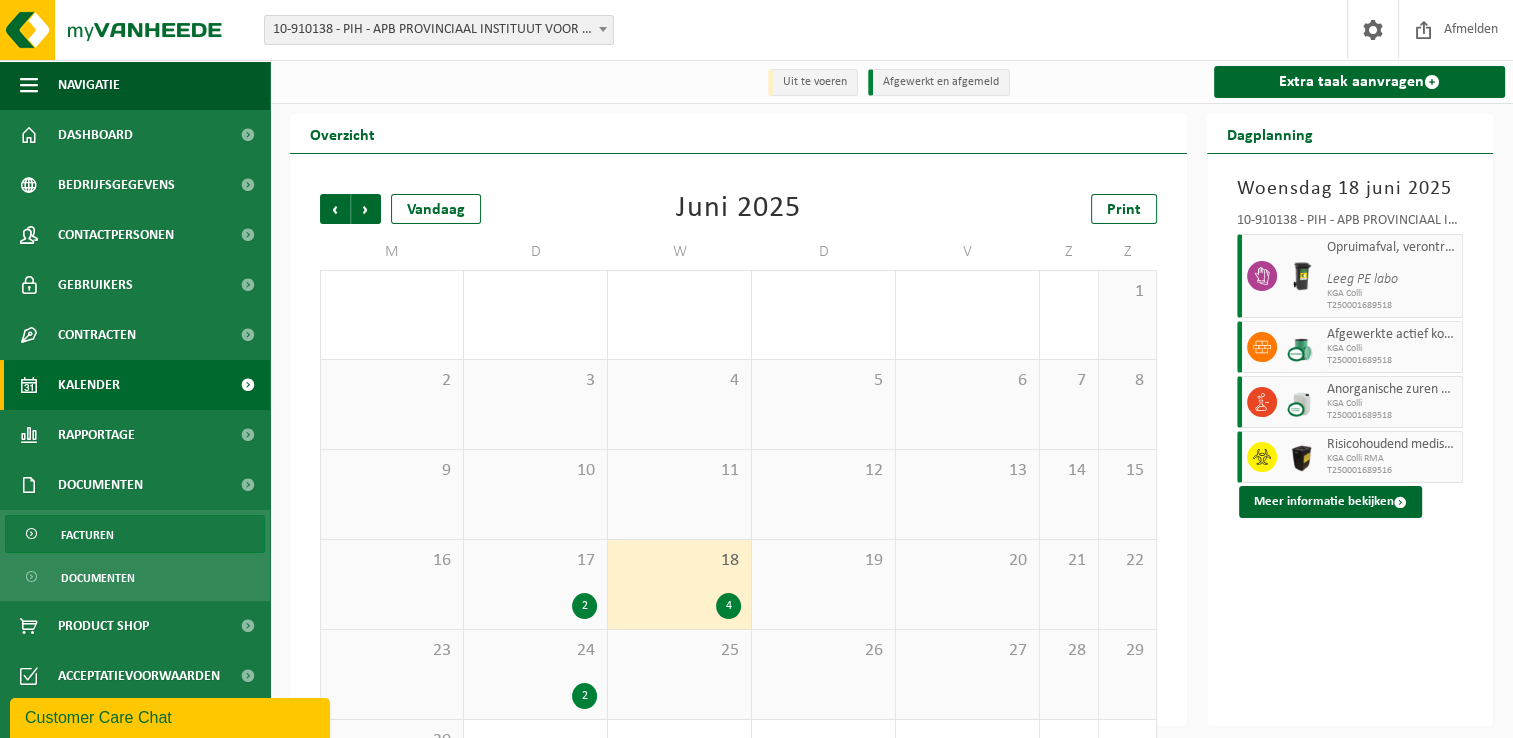 click on "Facturen" at bounding box center [135, 534] 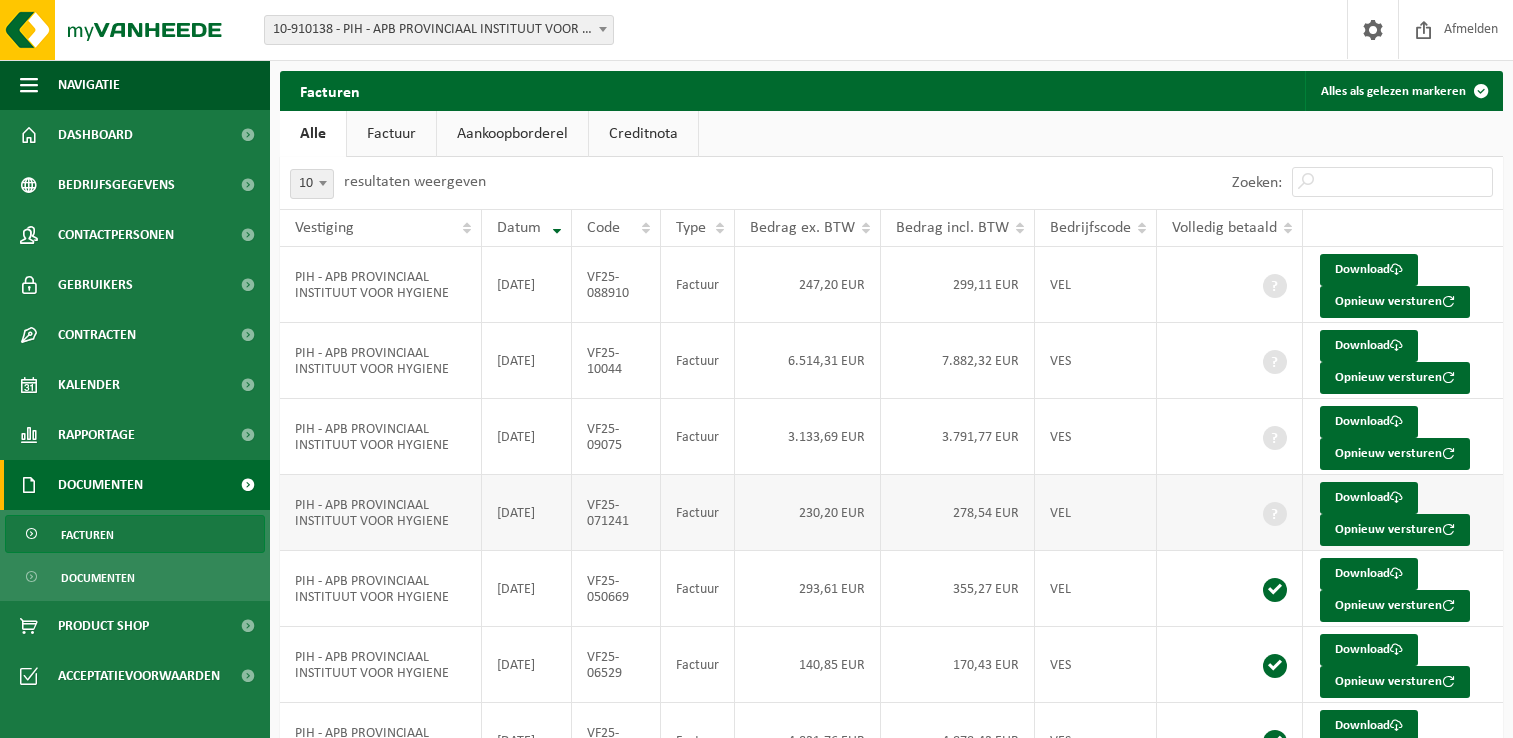 scroll, scrollTop: 0, scrollLeft: 0, axis: both 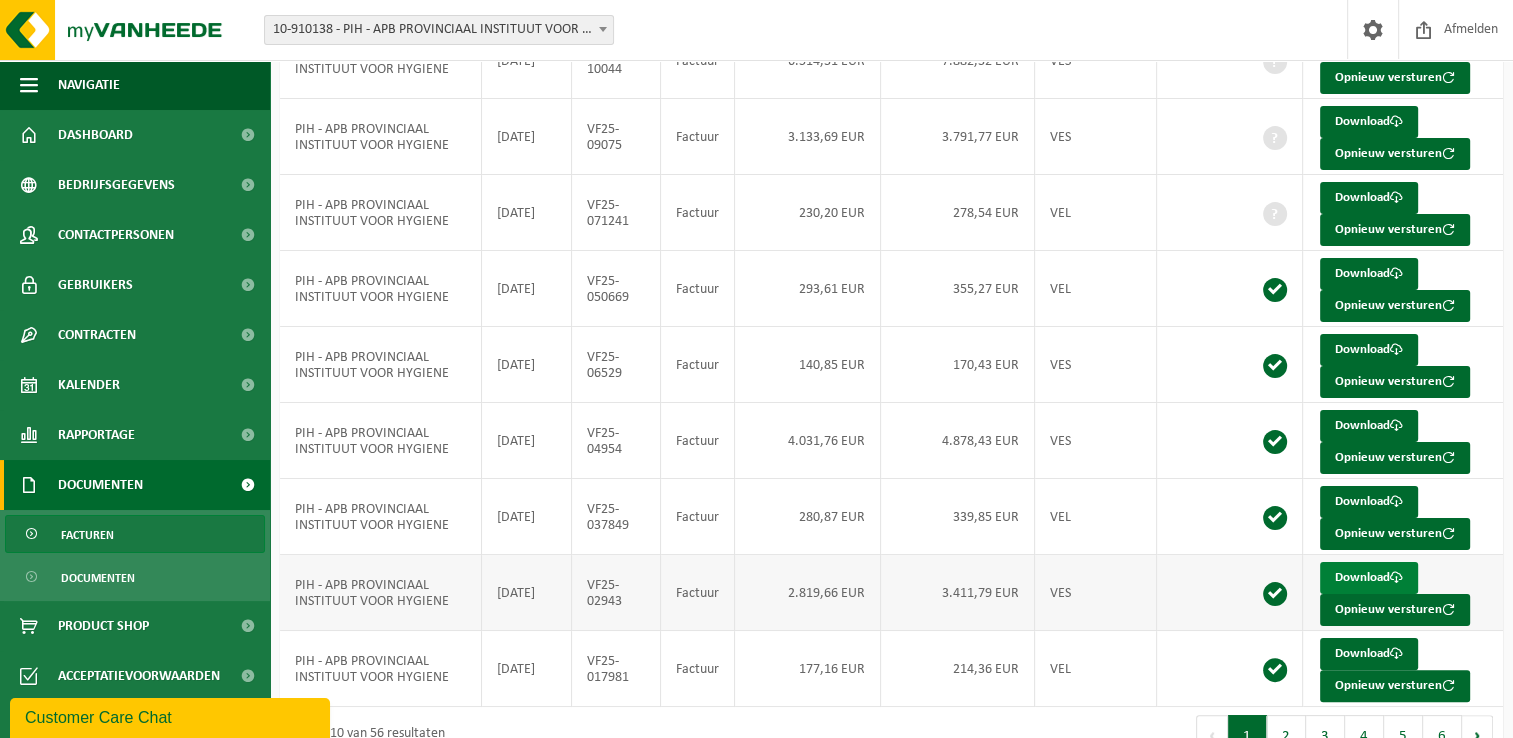 click at bounding box center [1396, 577] 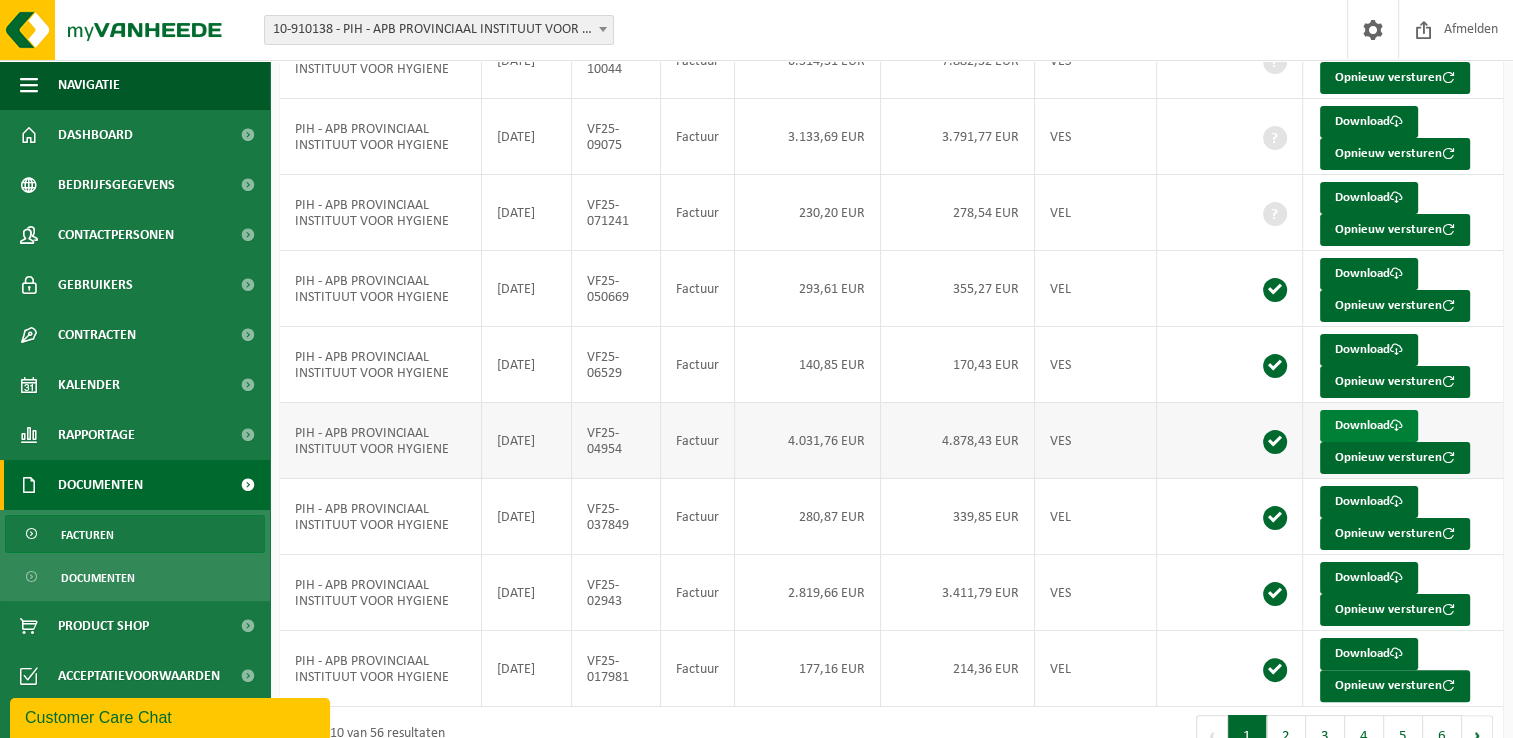 click at bounding box center (1396, 425) 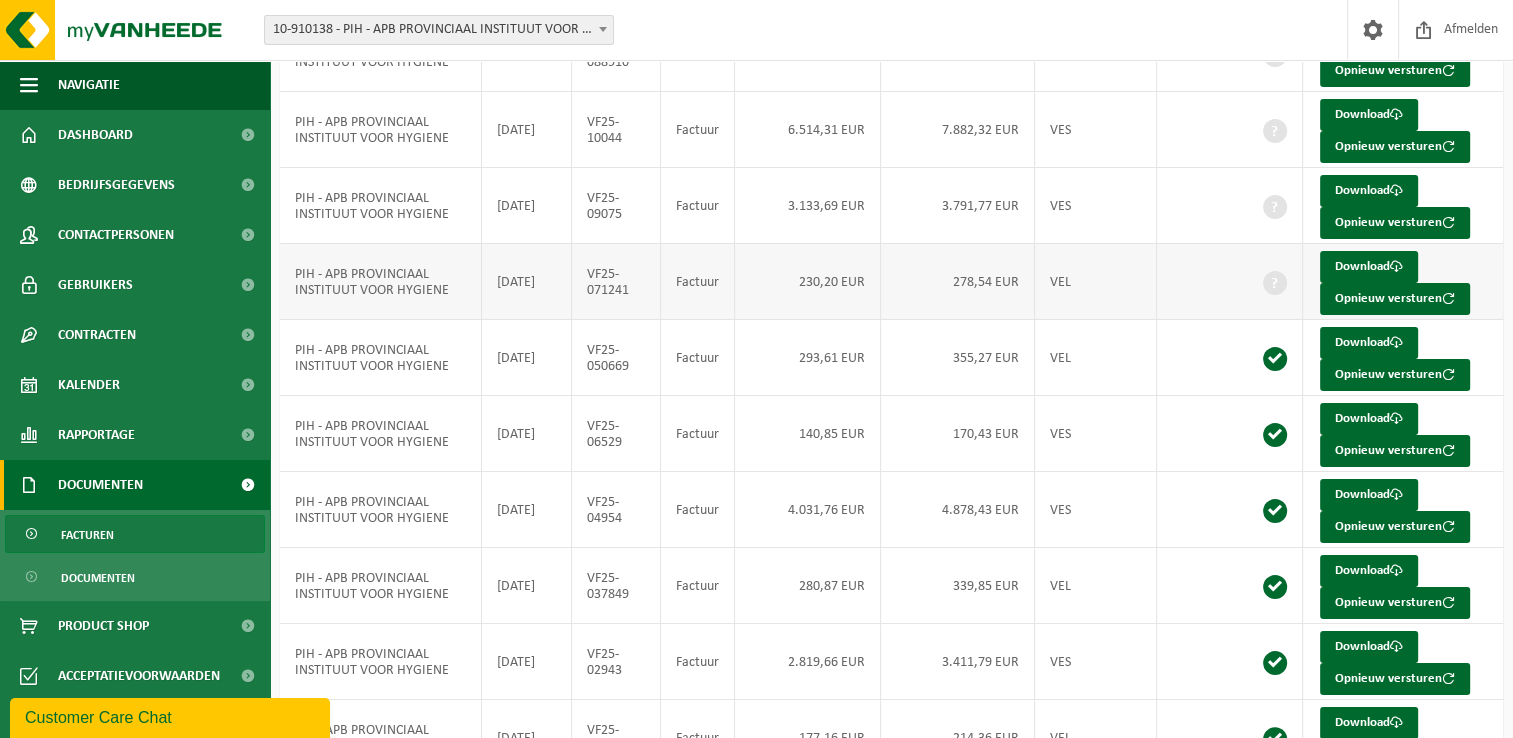 scroll, scrollTop: 200, scrollLeft: 0, axis: vertical 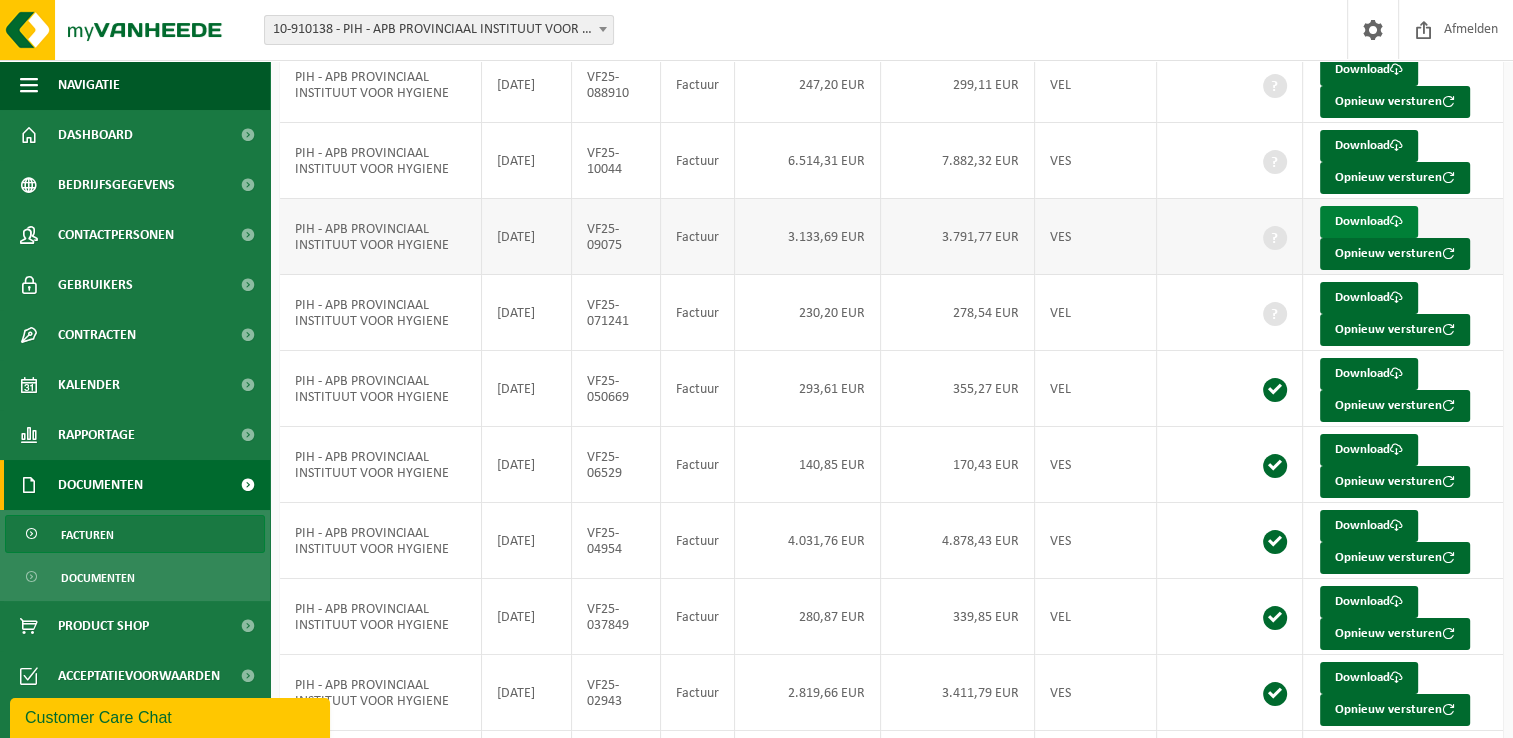 click on "Download" at bounding box center [1369, 222] 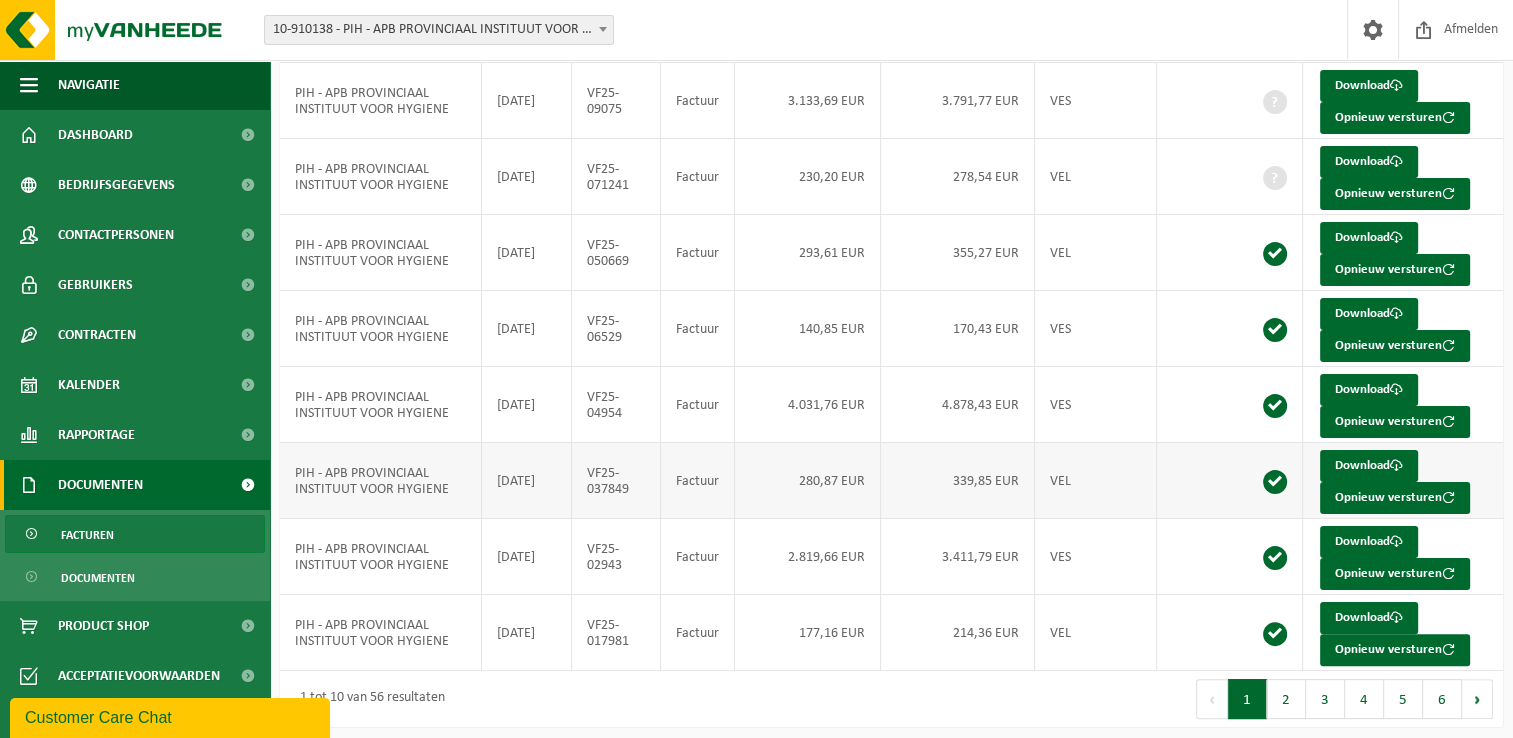 scroll, scrollTop: 336, scrollLeft: 0, axis: vertical 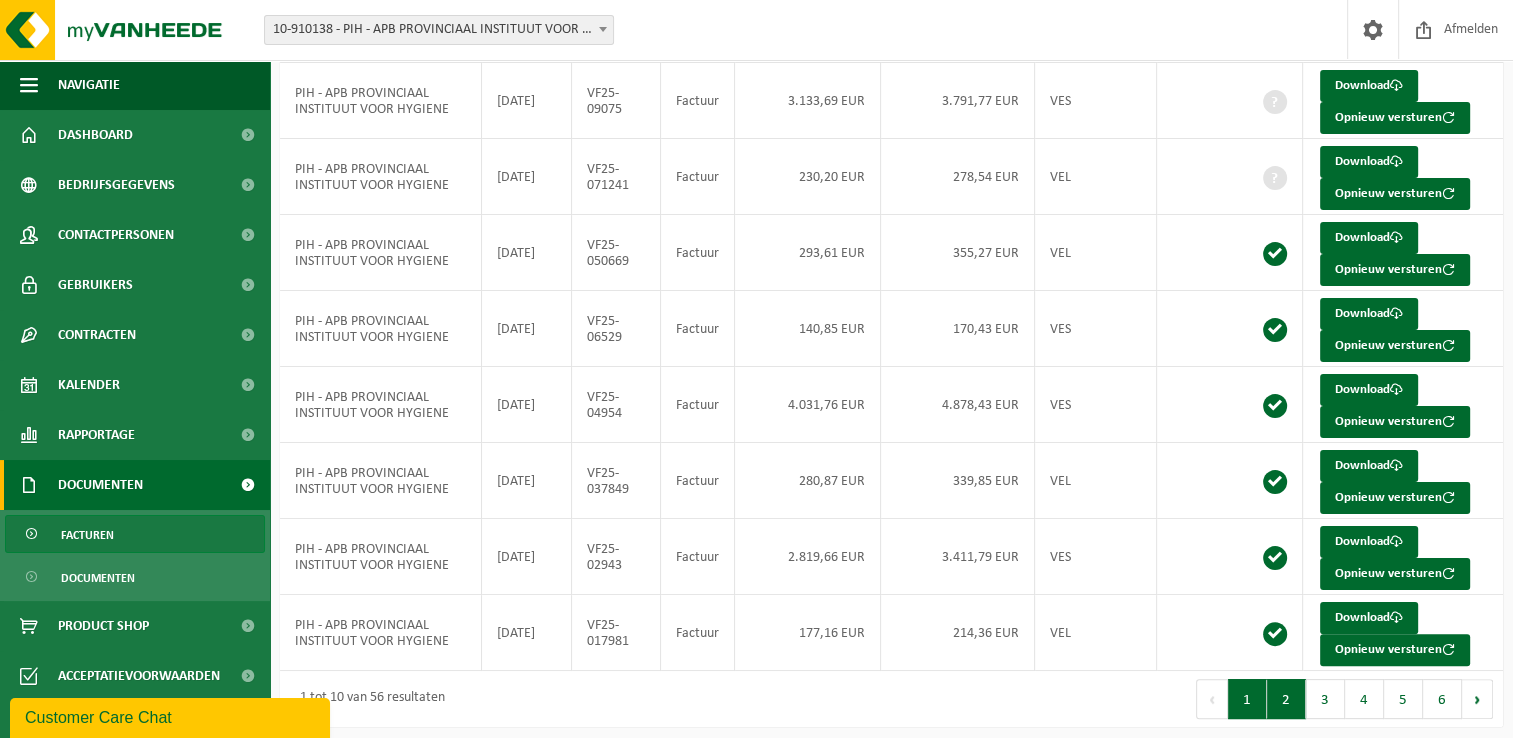click on "2" at bounding box center (1286, 699) 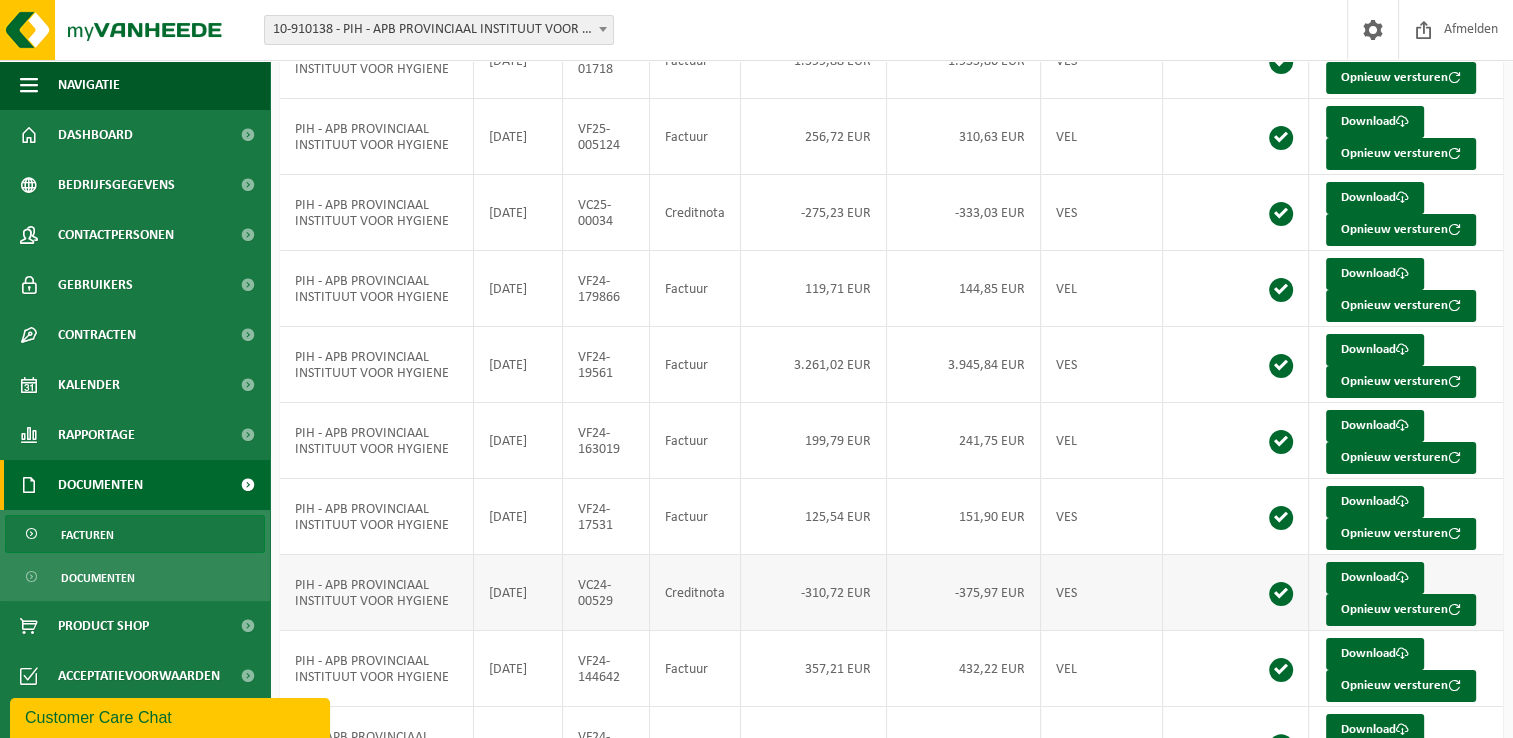scroll, scrollTop: 0, scrollLeft: 0, axis: both 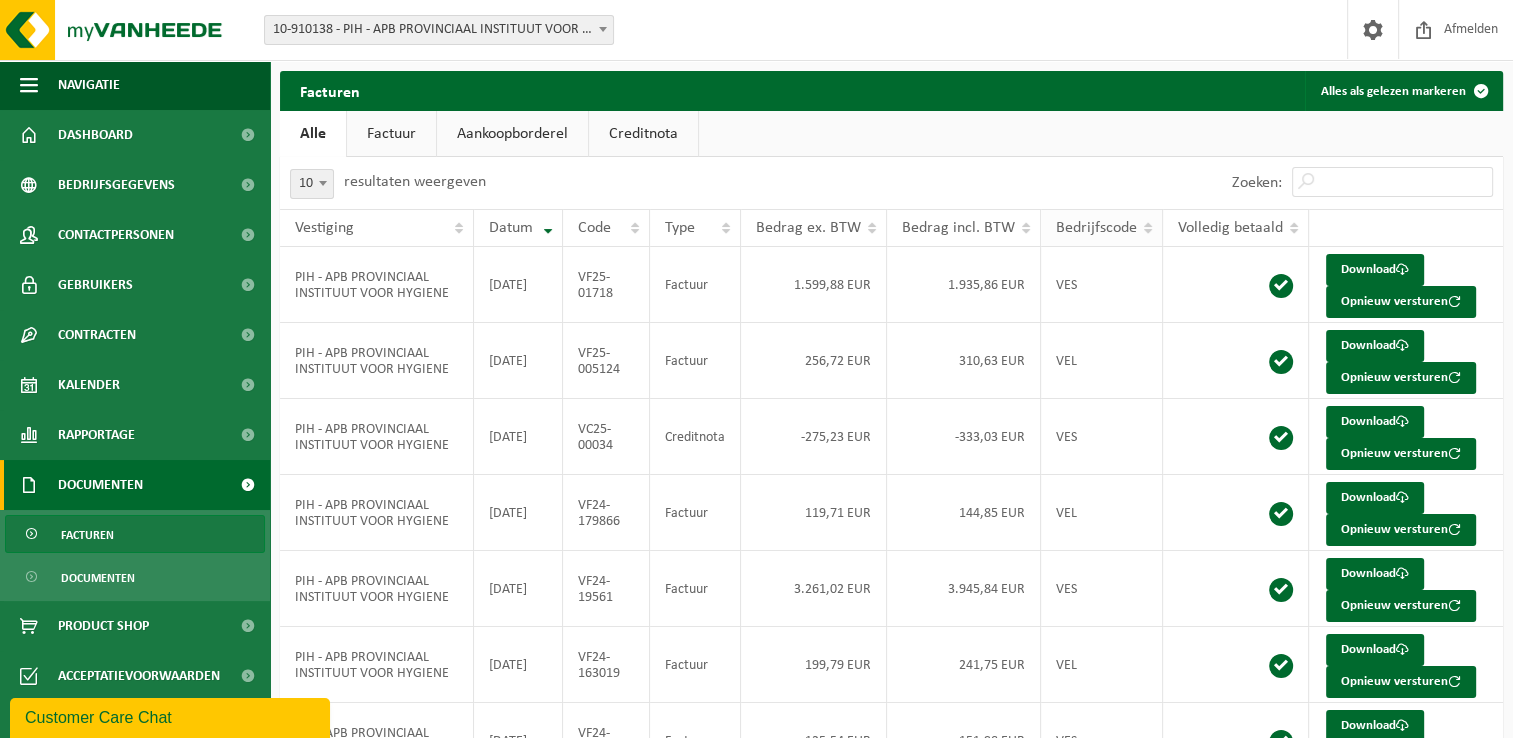 click on "Bedrijfscode" at bounding box center (1102, 228) 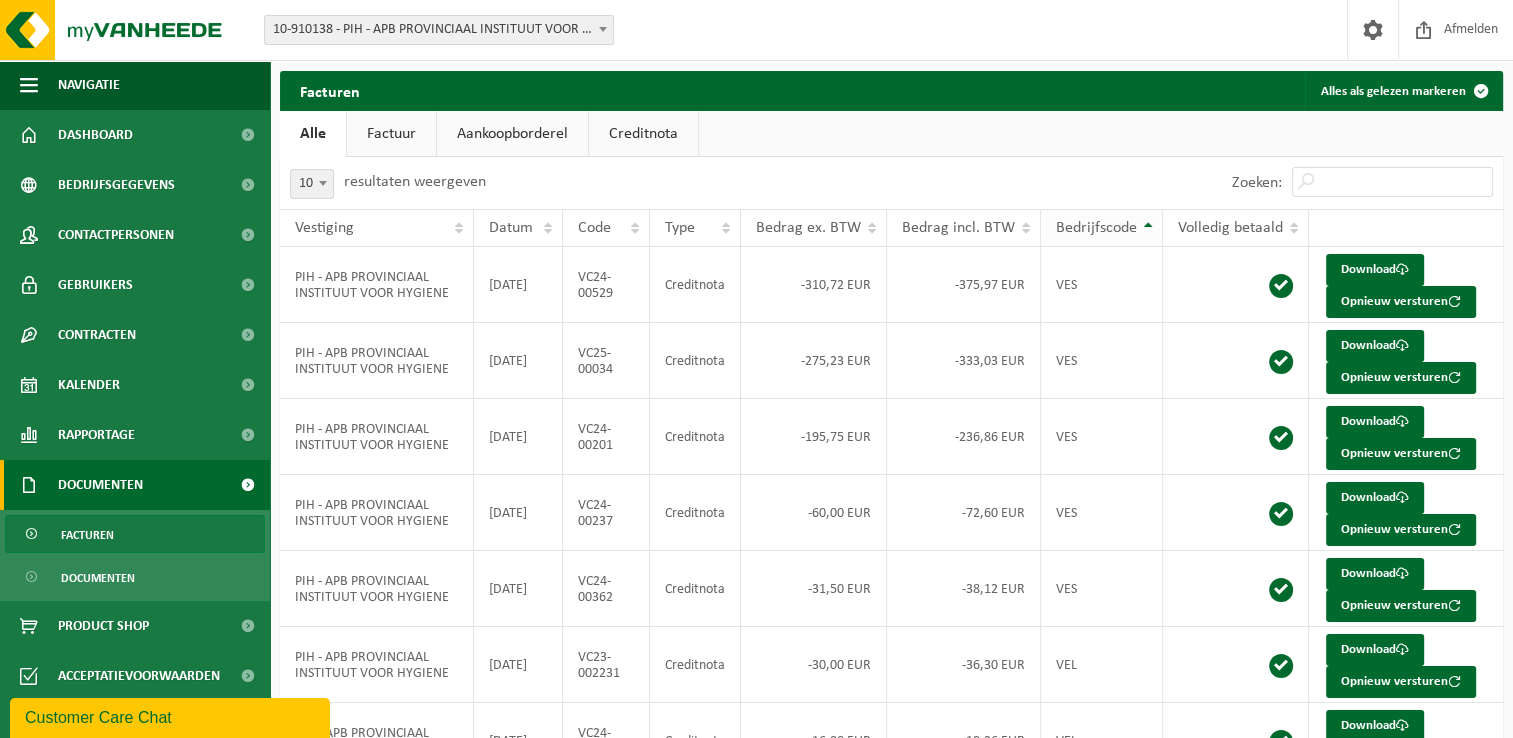 click on "Bedrijfscode" at bounding box center (1096, 228) 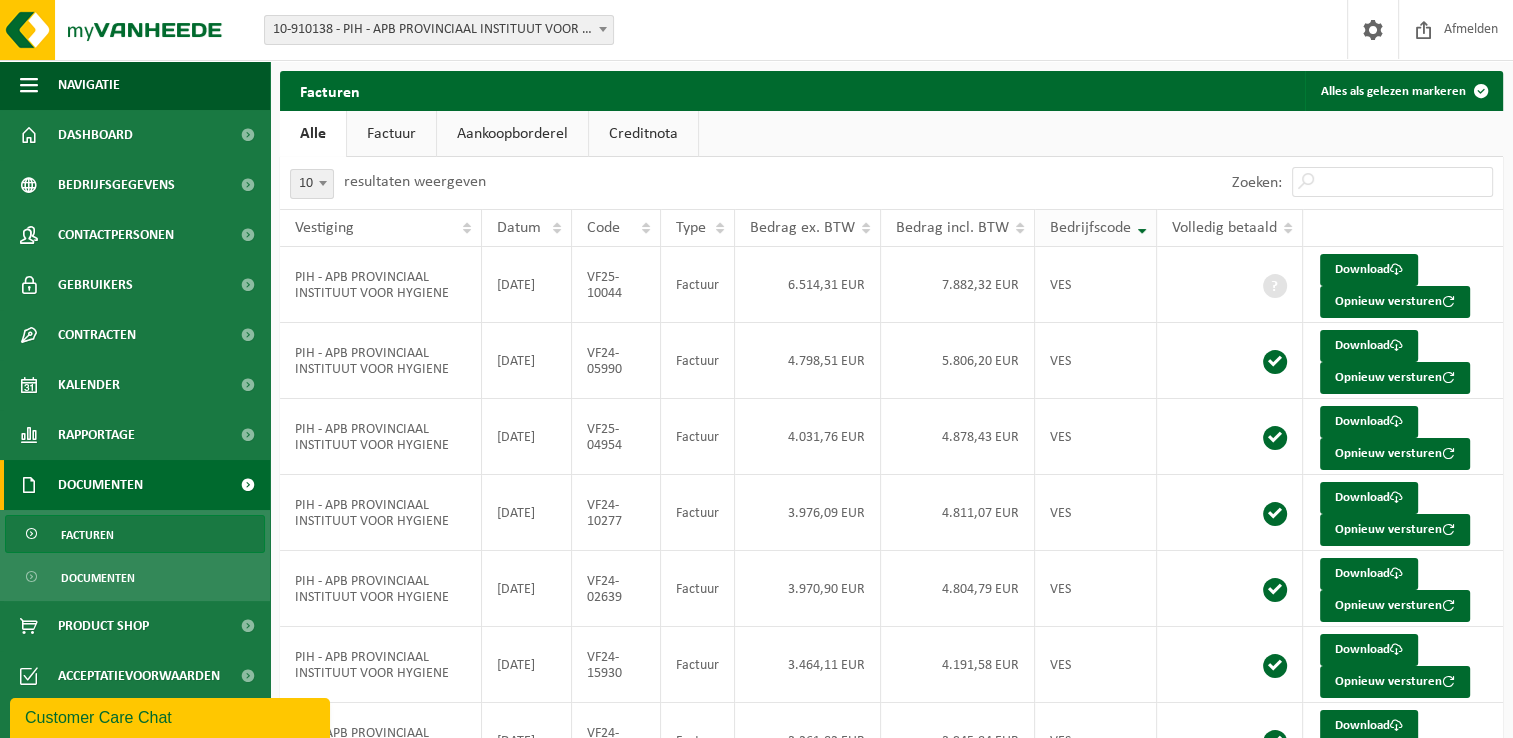 click on "Bedrijfscode" at bounding box center [1090, 228] 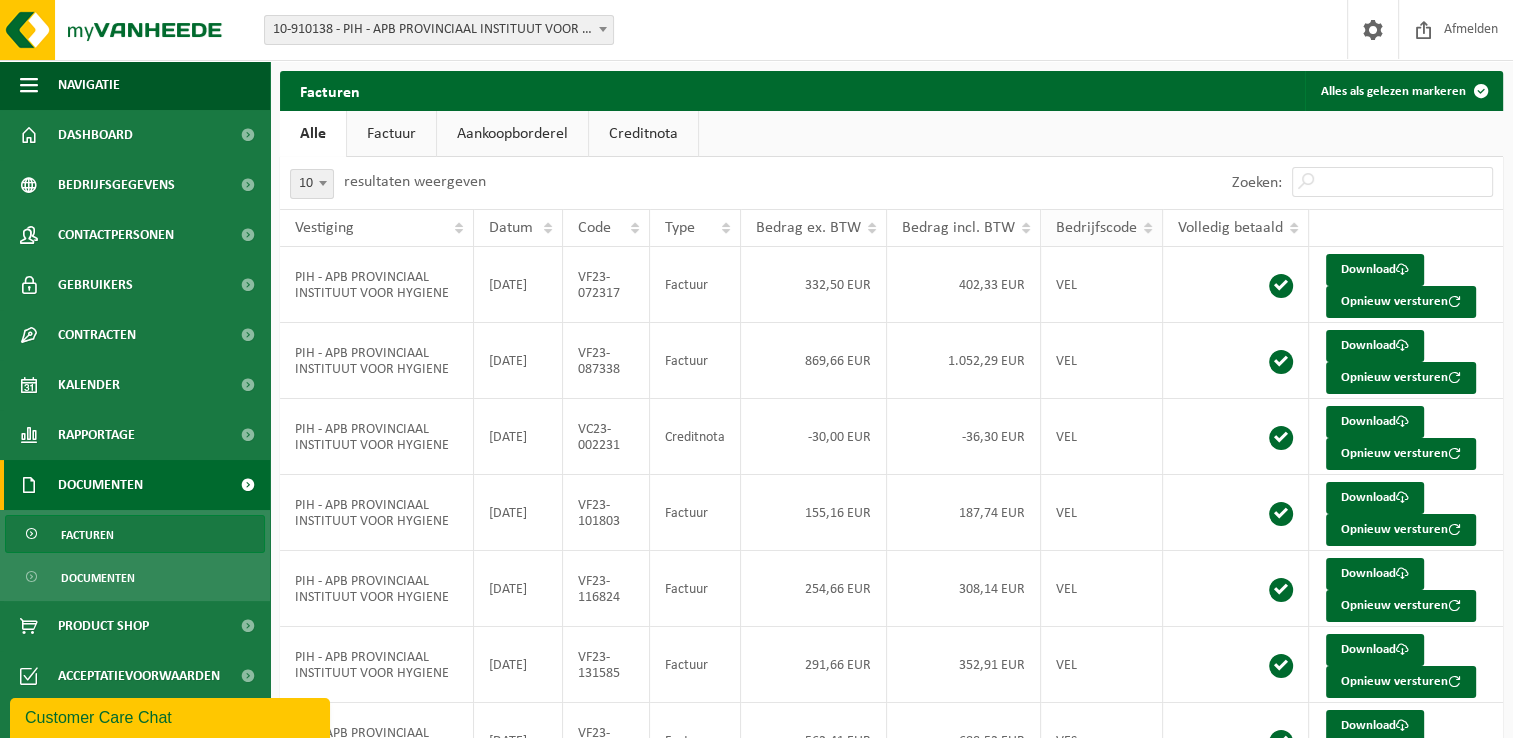 click on "Bedrijfscode" at bounding box center (1096, 228) 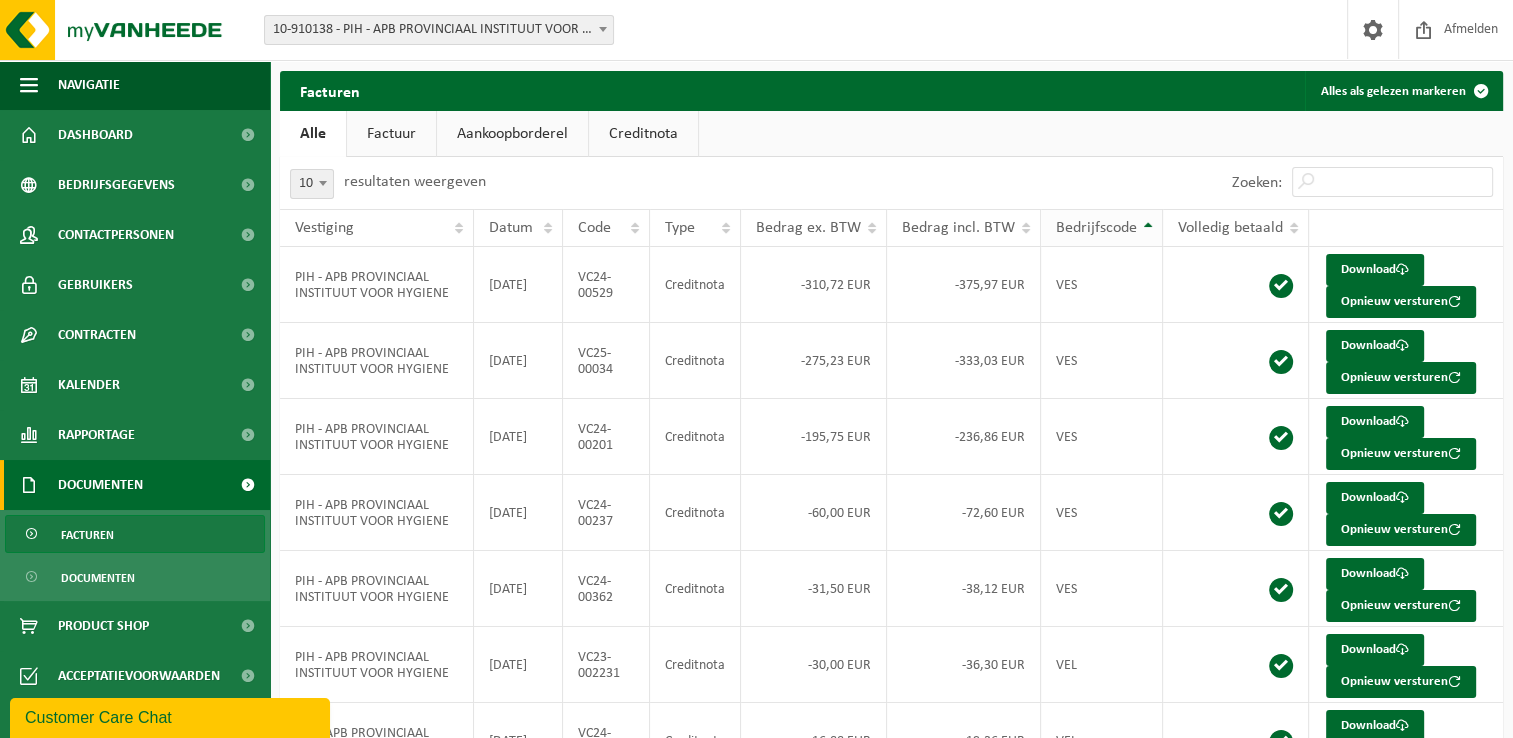 click on "Bedrijfscode" at bounding box center (1096, 228) 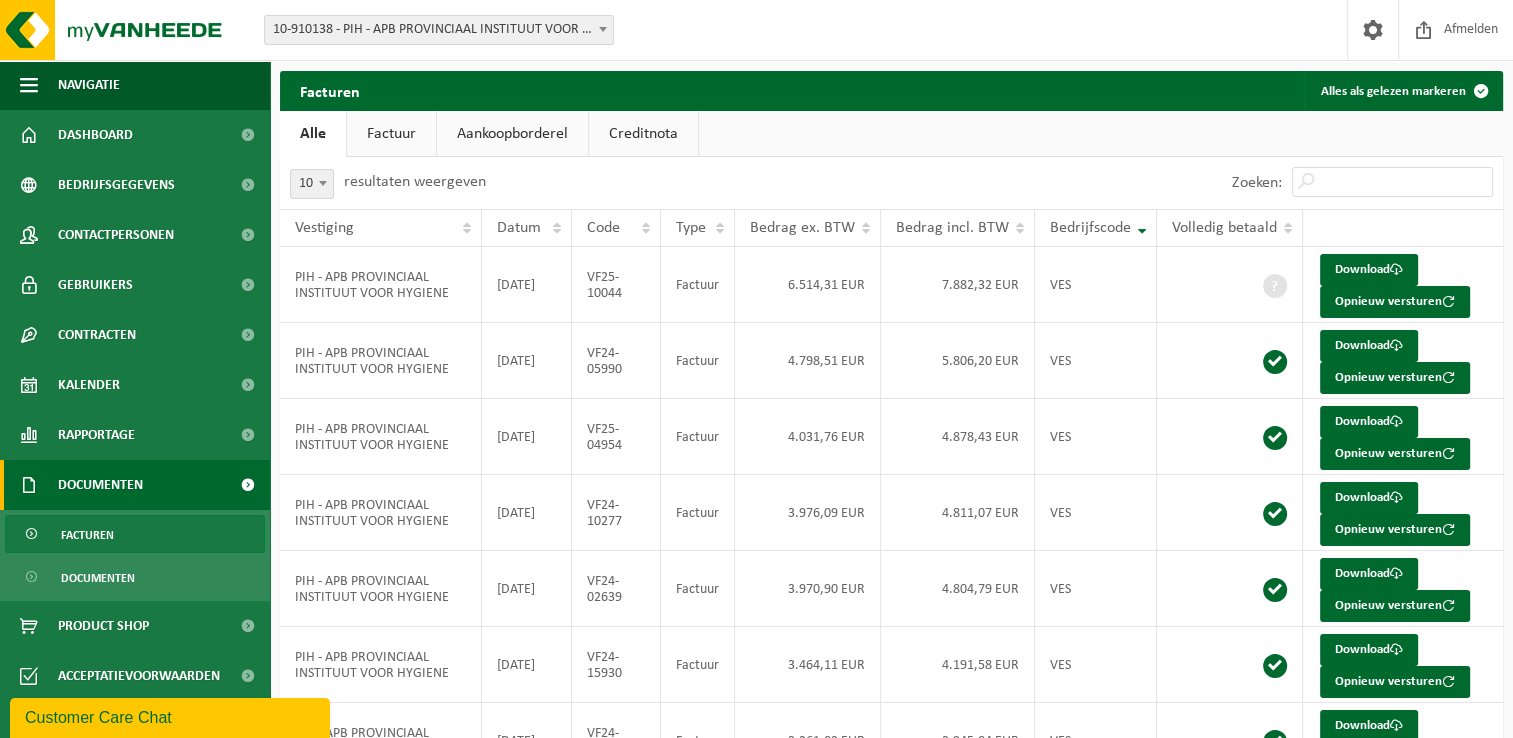 click on "Bedrijfscode" at bounding box center (1090, 228) 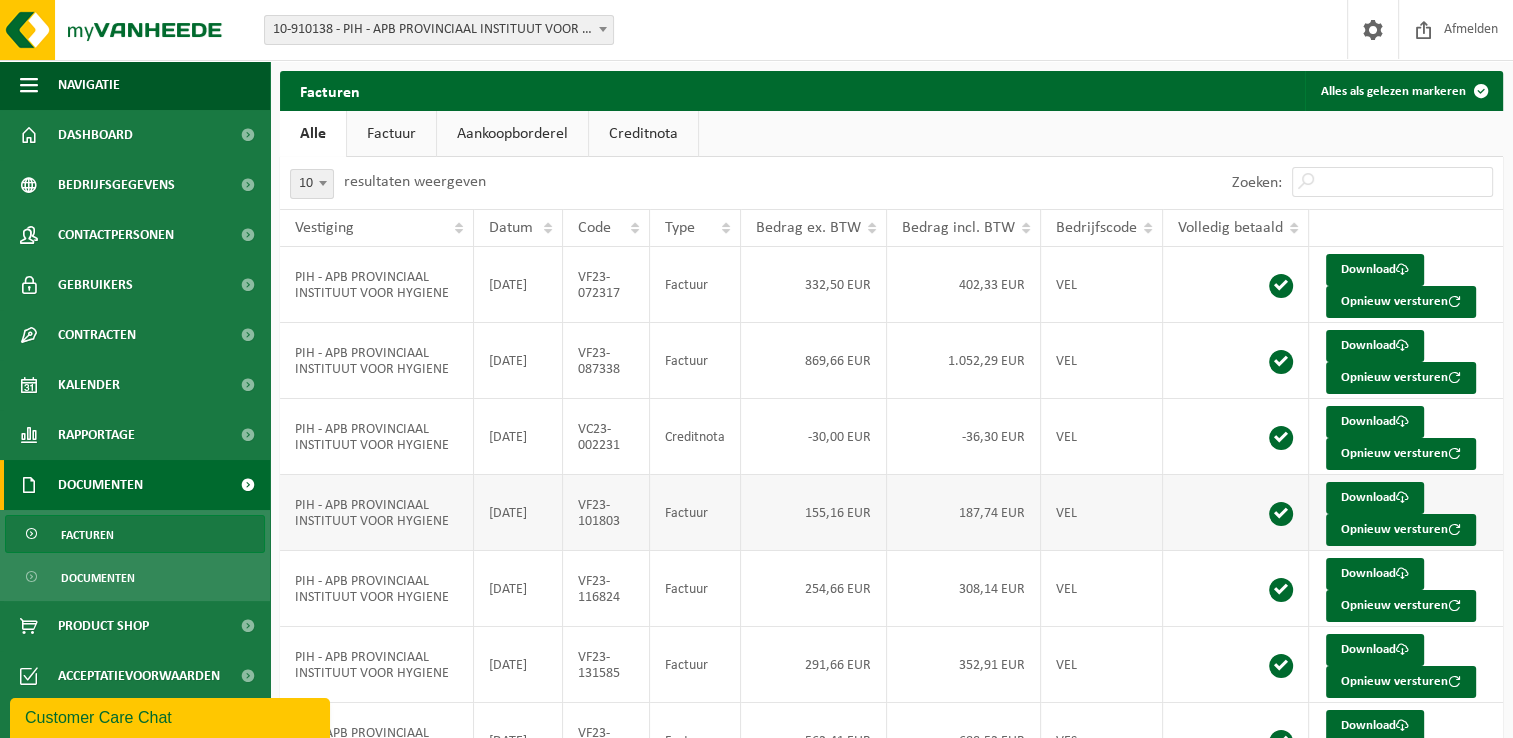 scroll, scrollTop: 336, scrollLeft: 0, axis: vertical 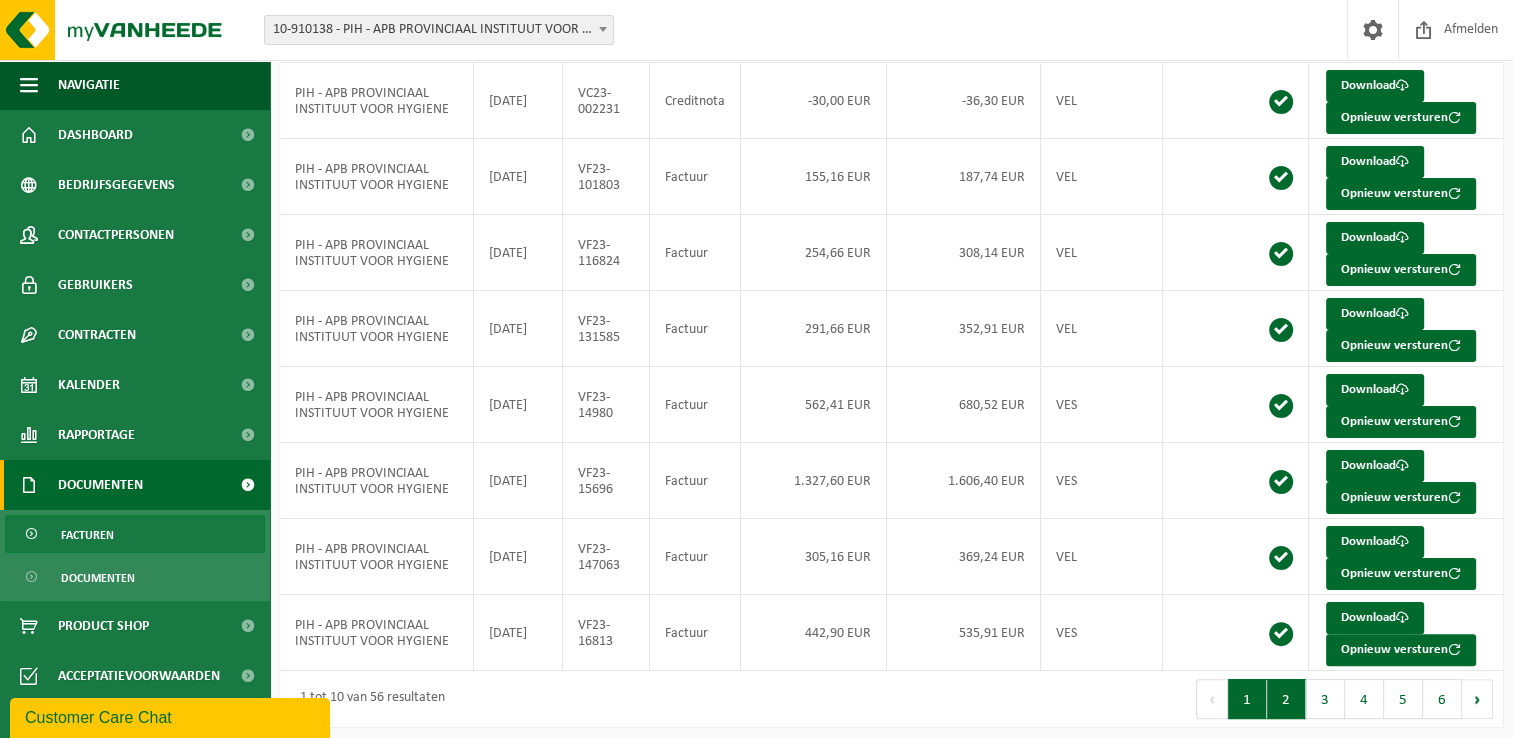 click on "2" at bounding box center [1286, 699] 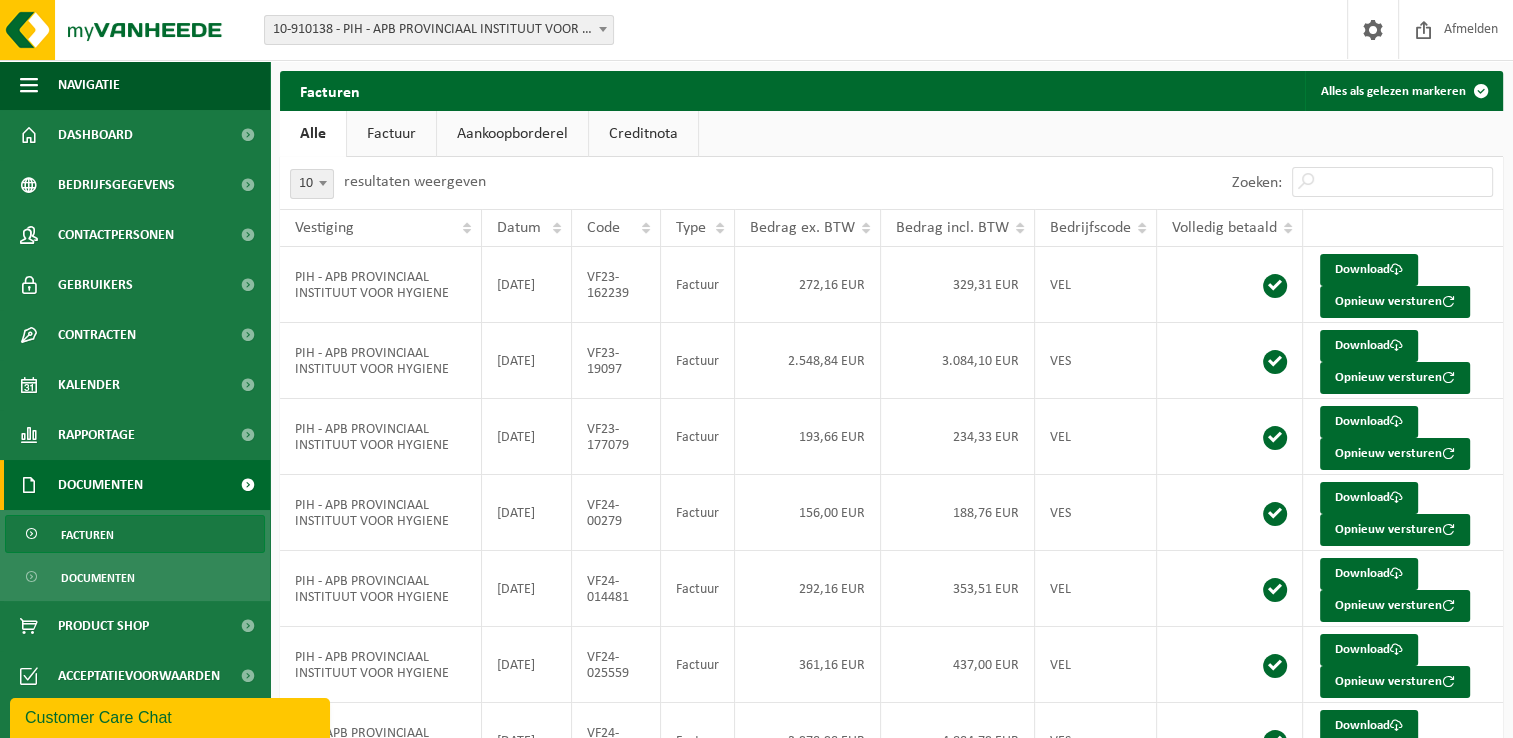 scroll, scrollTop: 336, scrollLeft: 0, axis: vertical 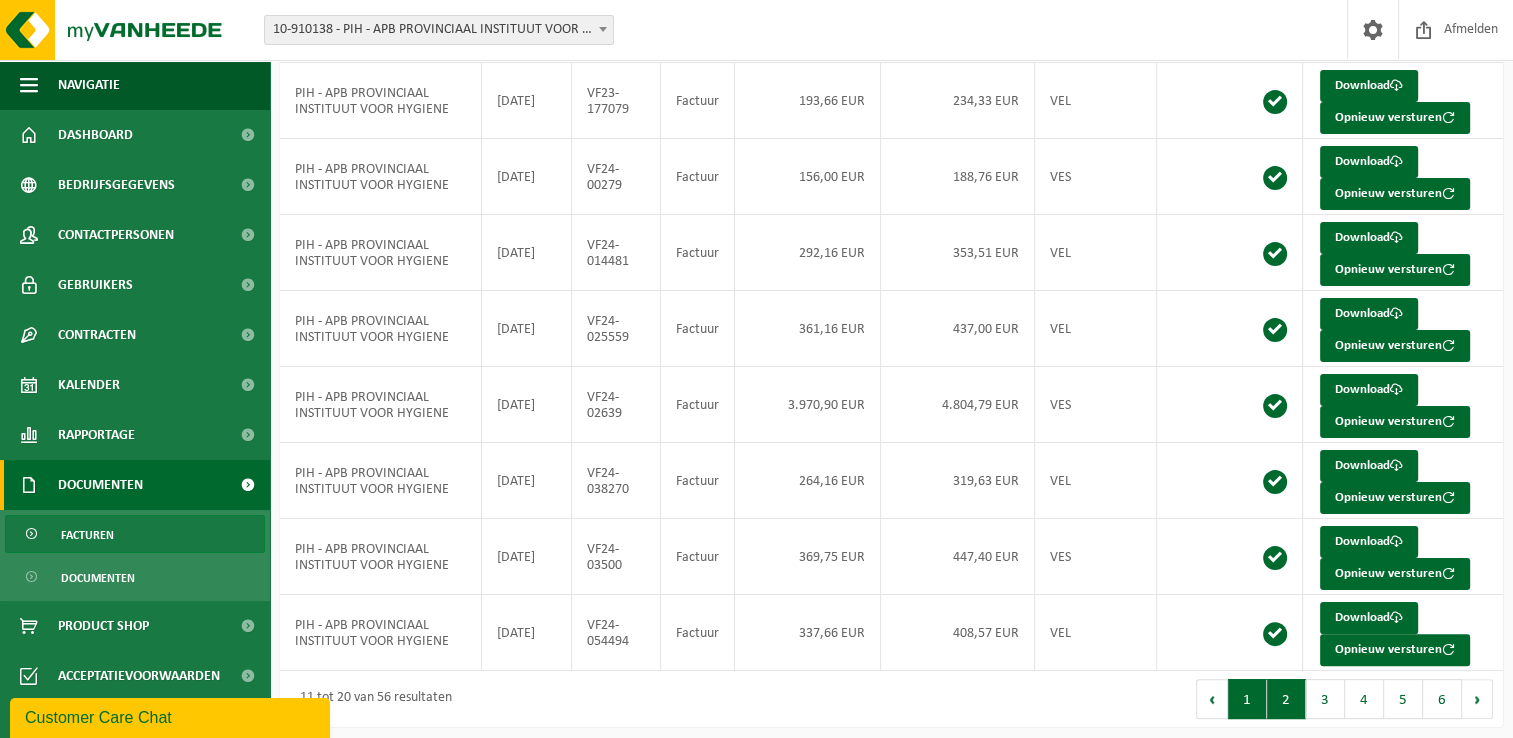 click on "1" at bounding box center [1247, 699] 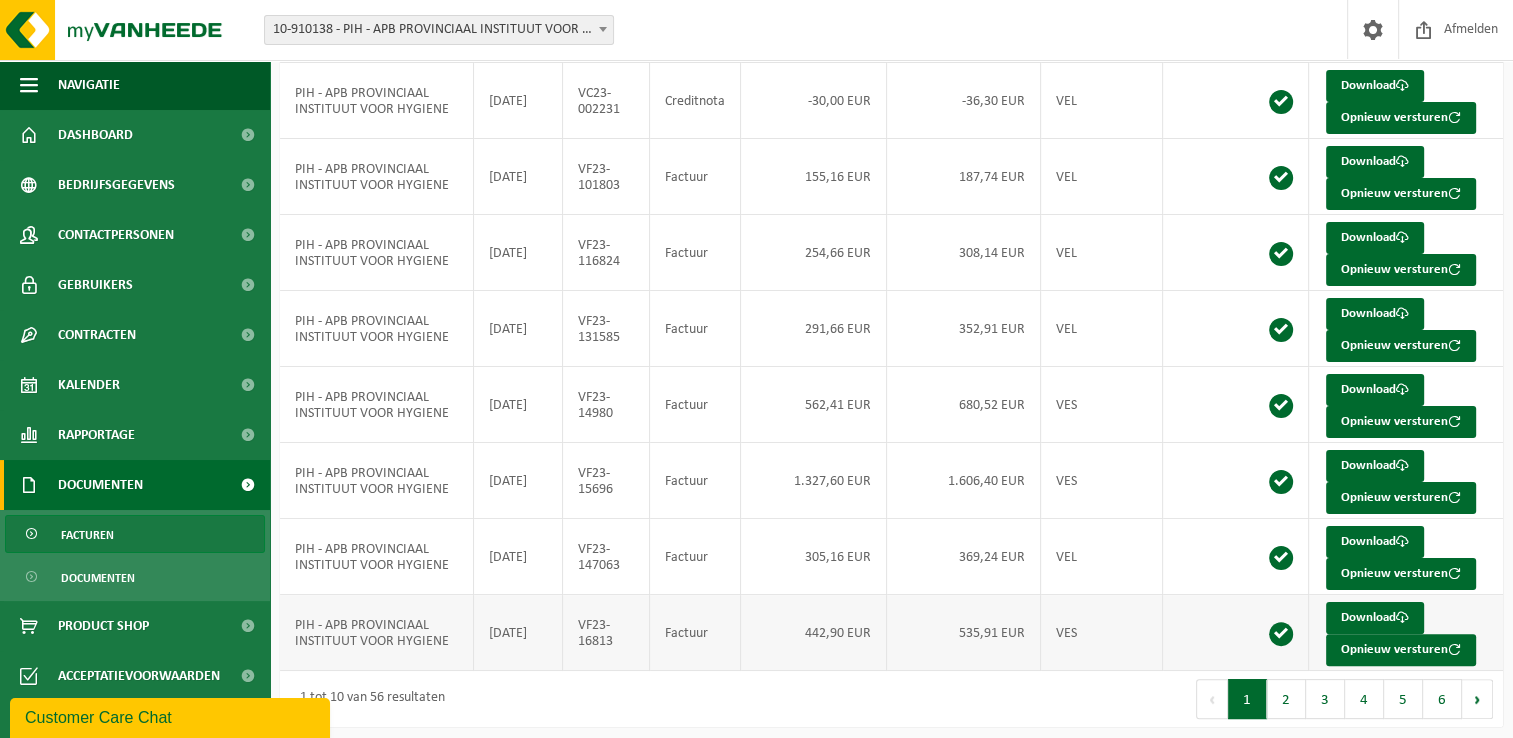 scroll, scrollTop: 0, scrollLeft: 0, axis: both 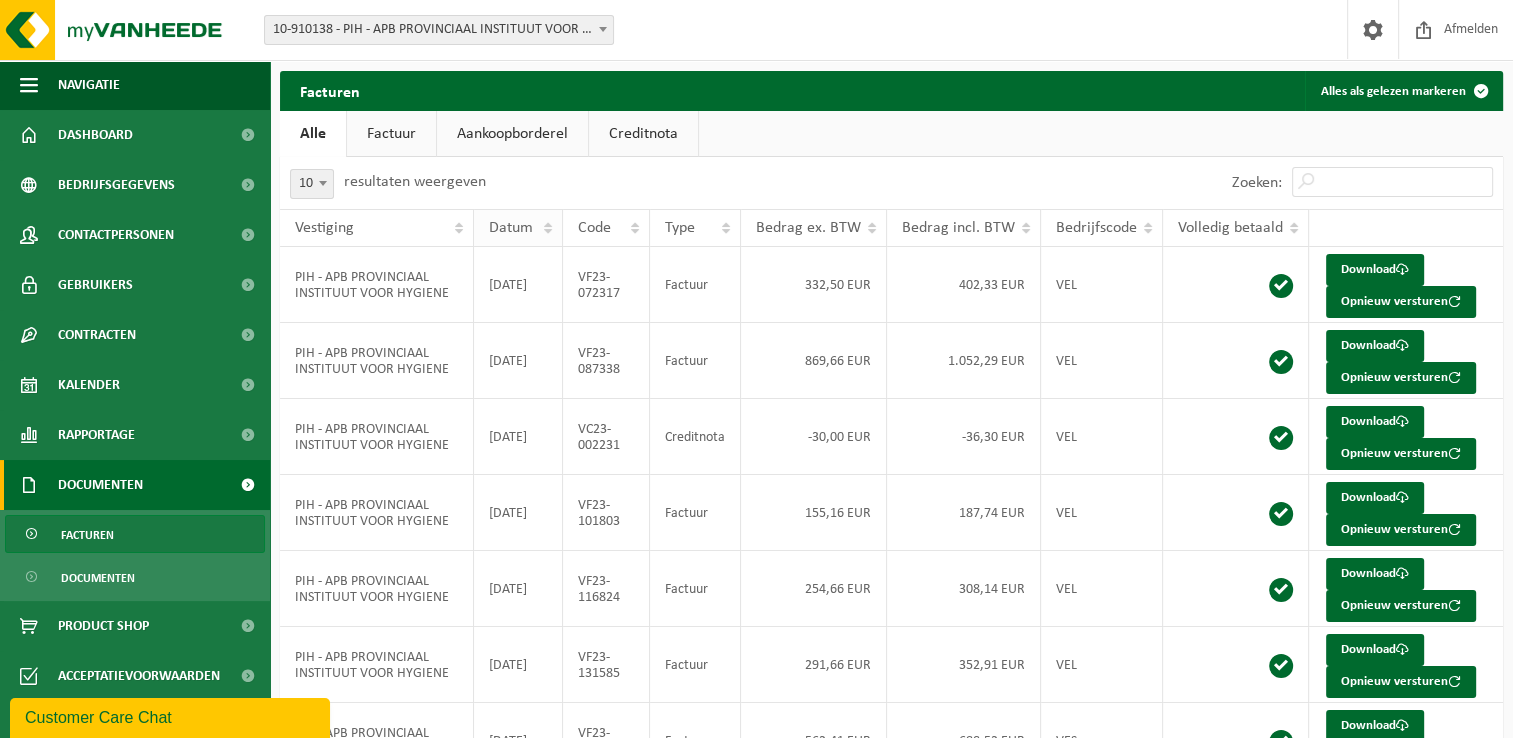 click on "Datum" at bounding box center (511, 228) 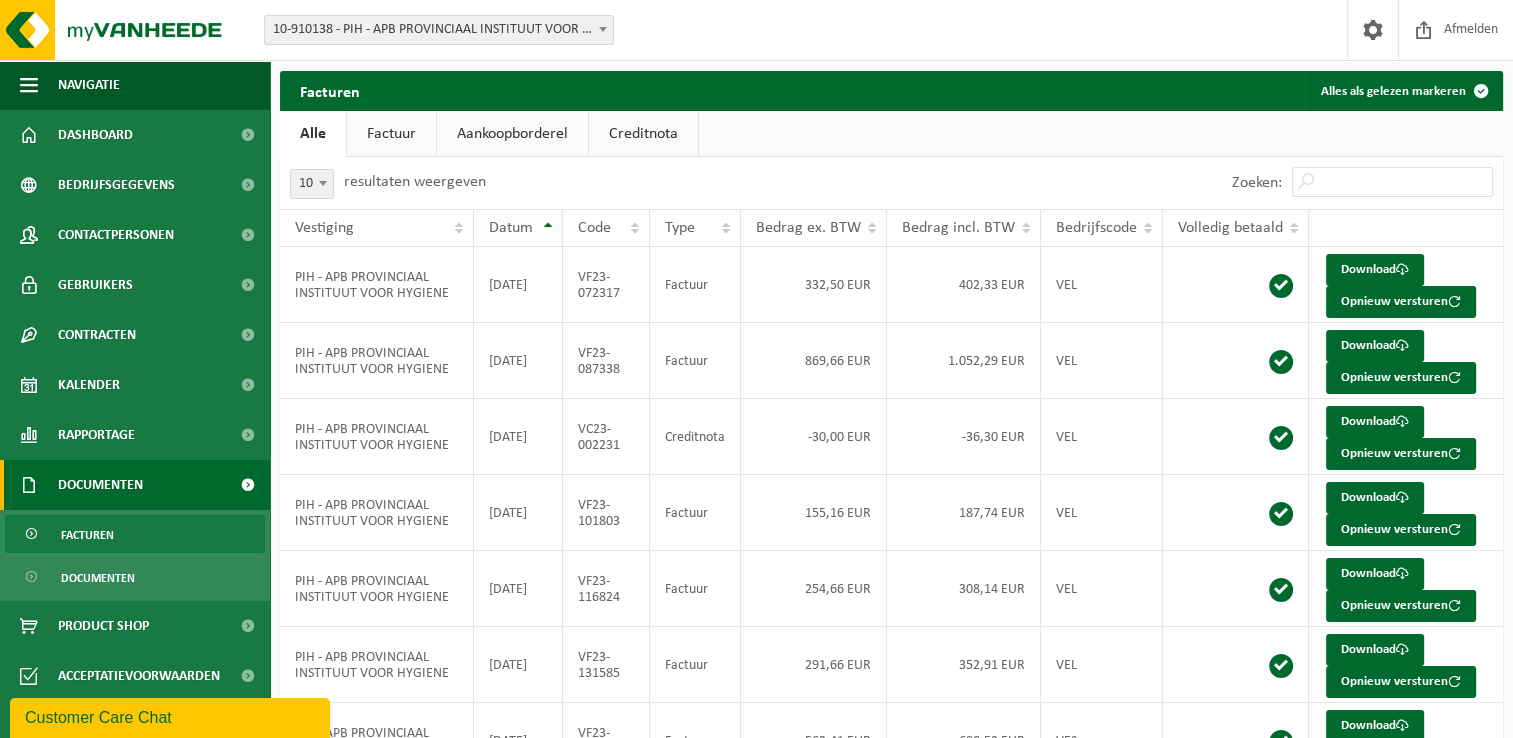 click on "Datum" at bounding box center (518, 228) 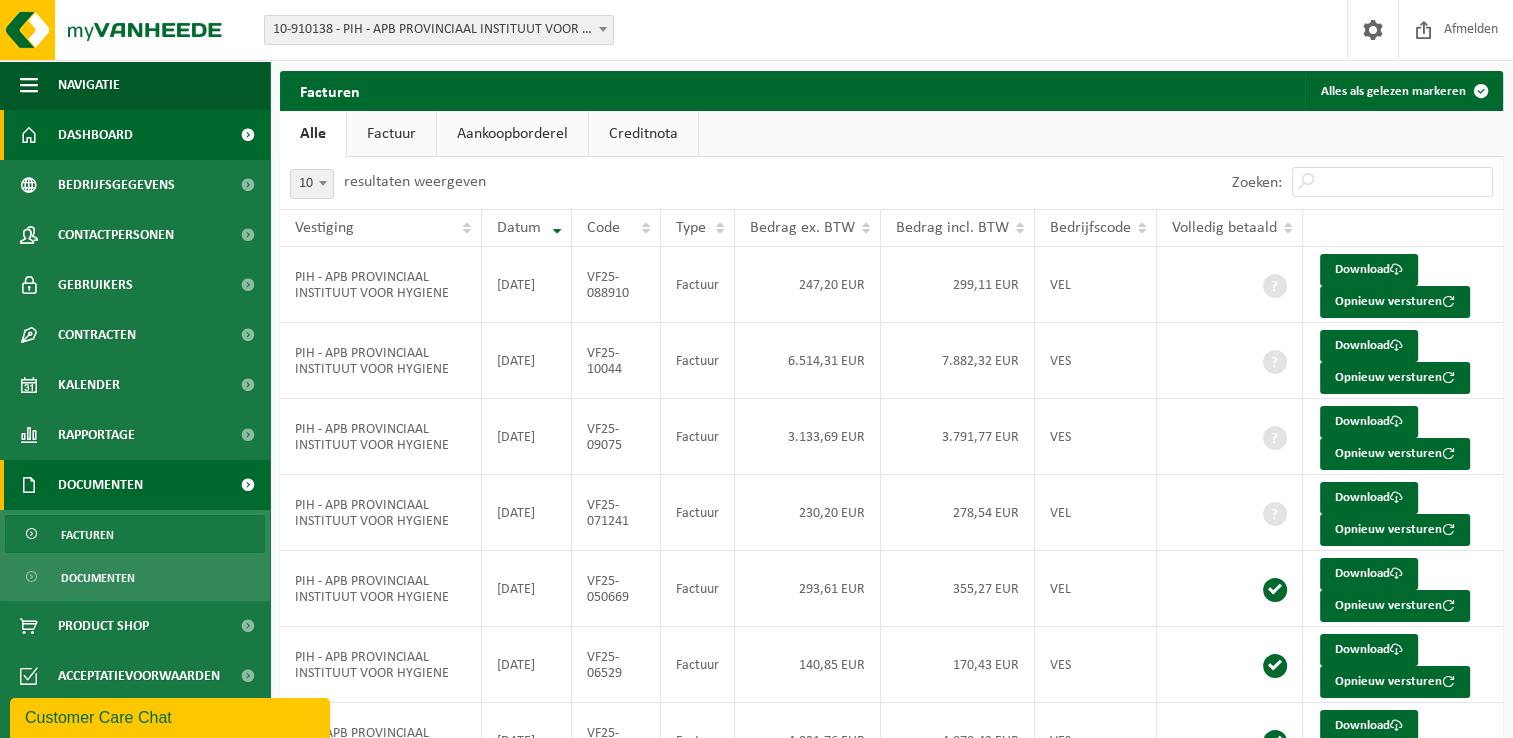 click on "Dashboard" at bounding box center [95, 135] 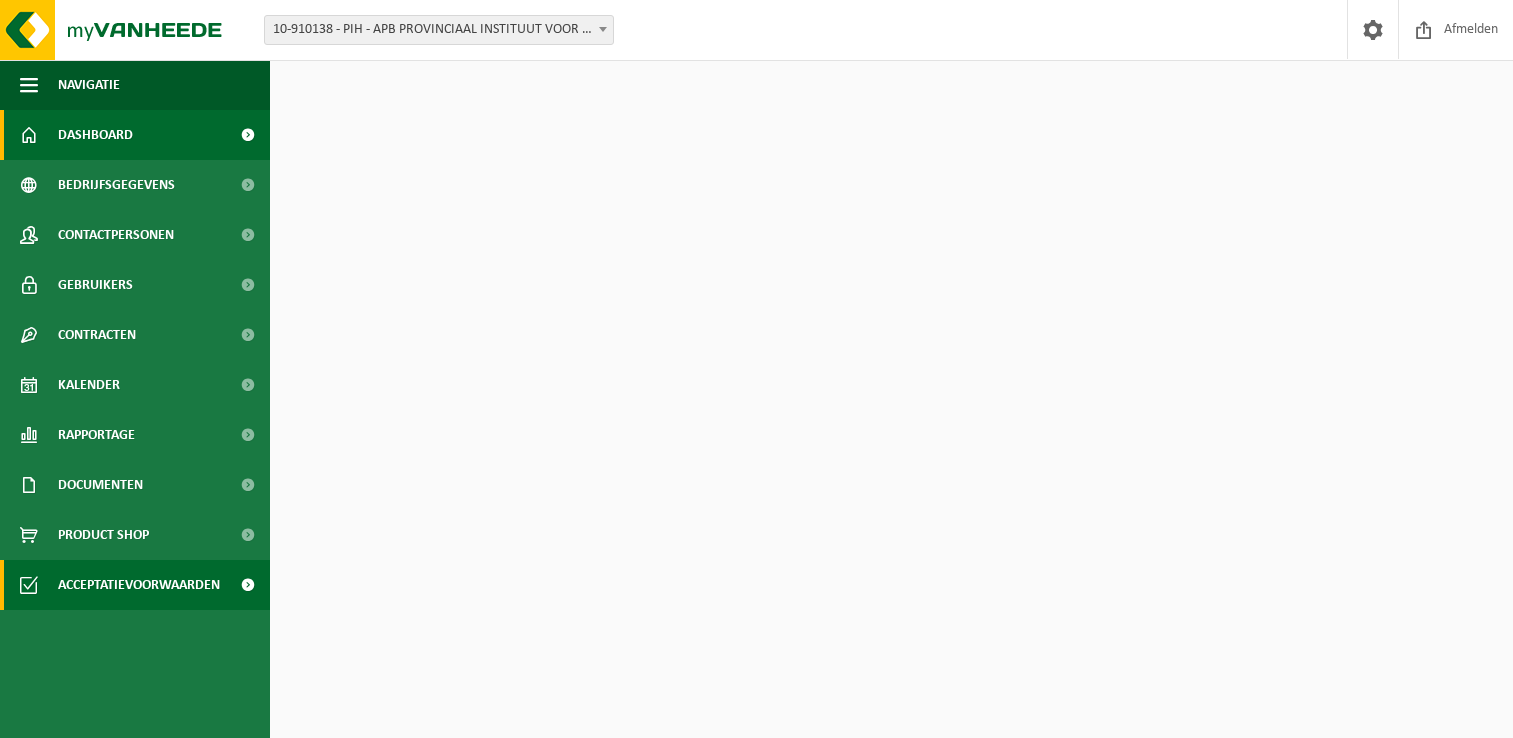 scroll, scrollTop: 0, scrollLeft: 0, axis: both 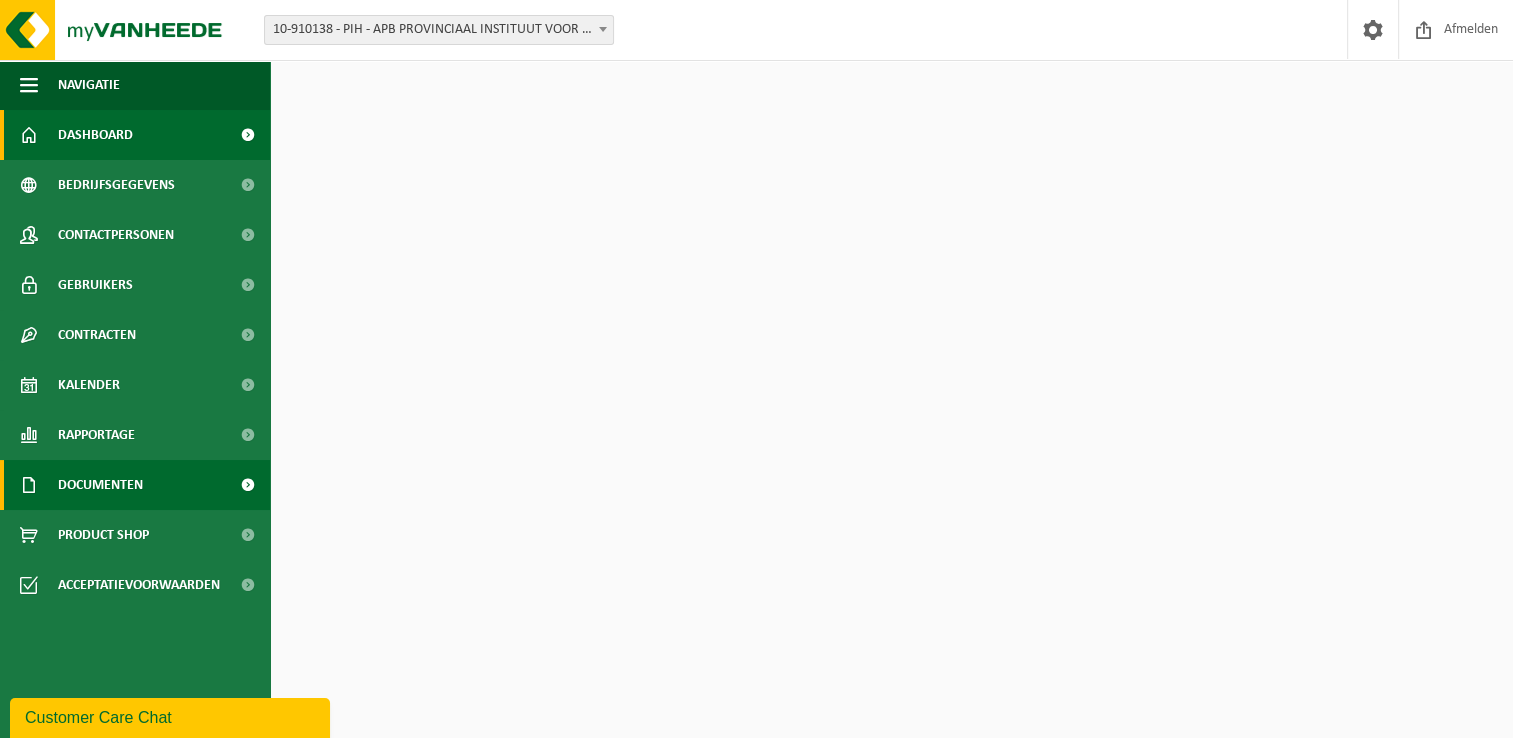 click on "Documenten" at bounding box center (135, 485) 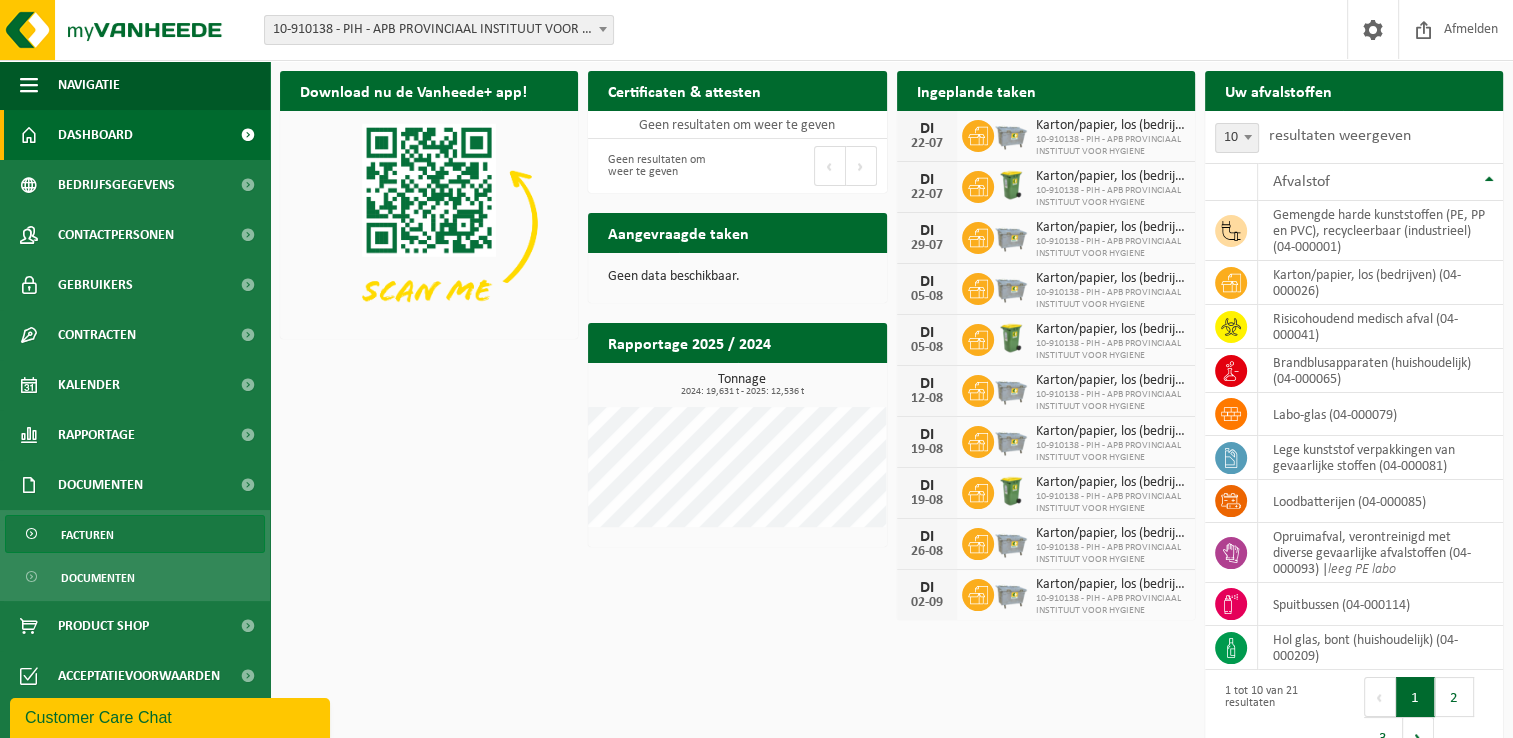 click on "Facturen" at bounding box center [135, 534] 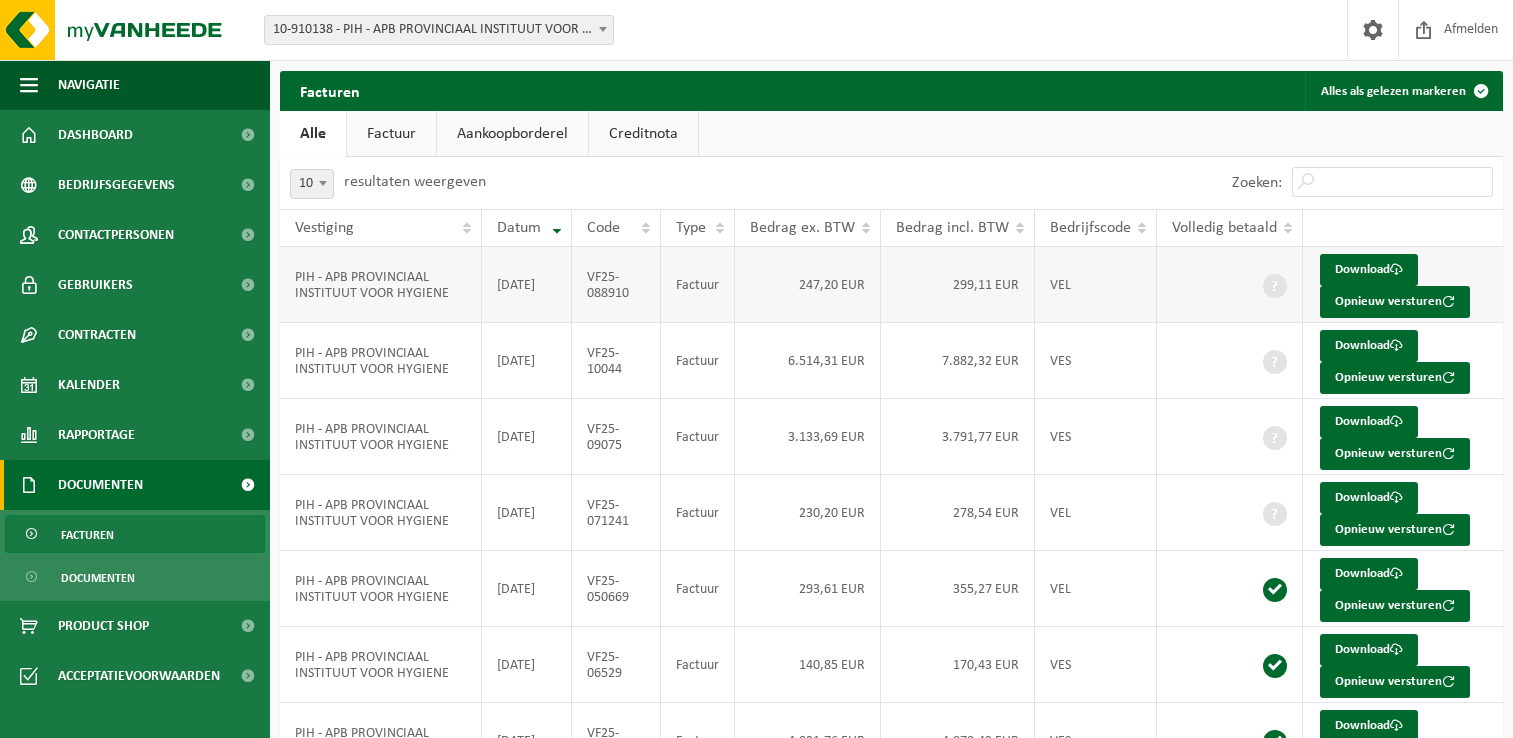 scroll, scrollTop: 0, scrollLeft: 0, axis: both 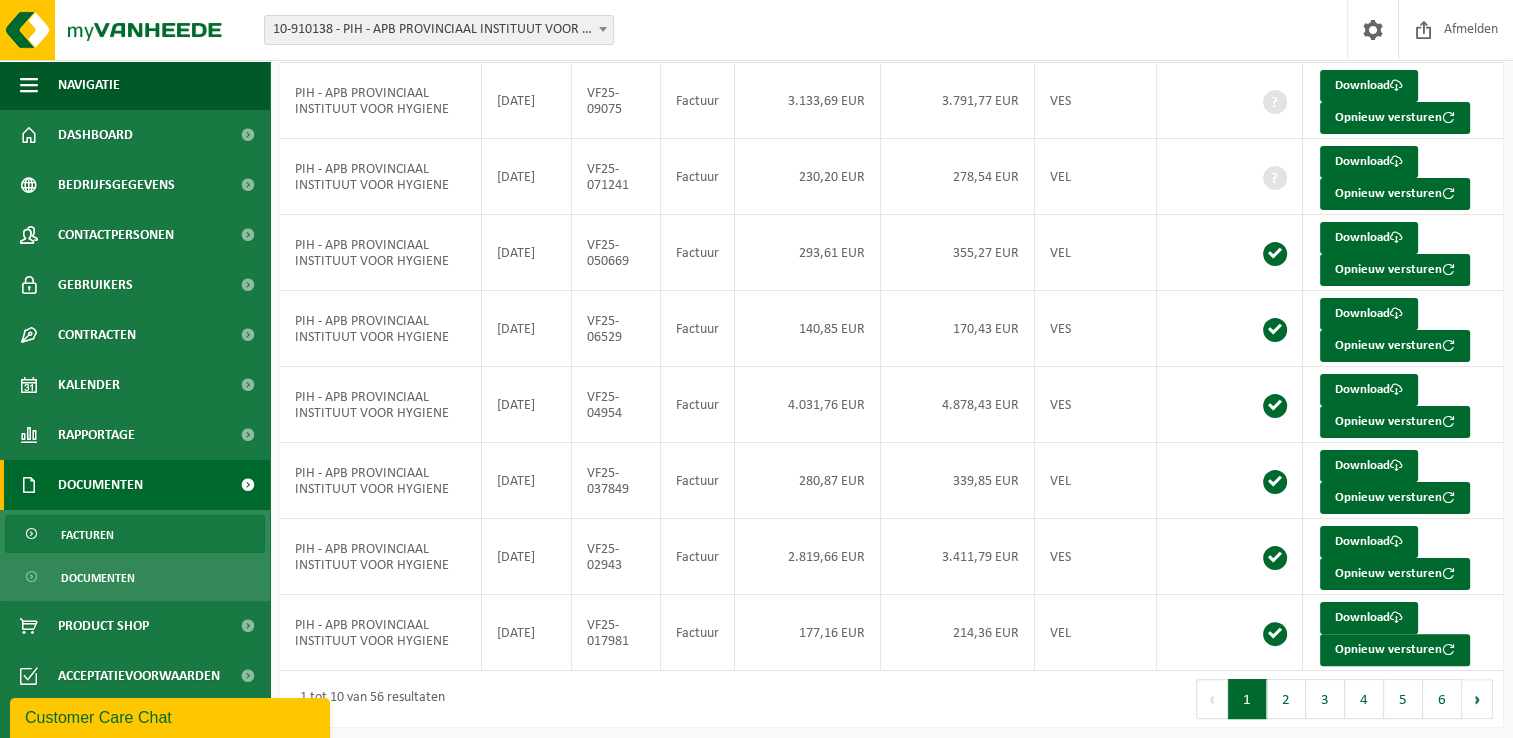click on "2" at bounding box center [1286, 699] 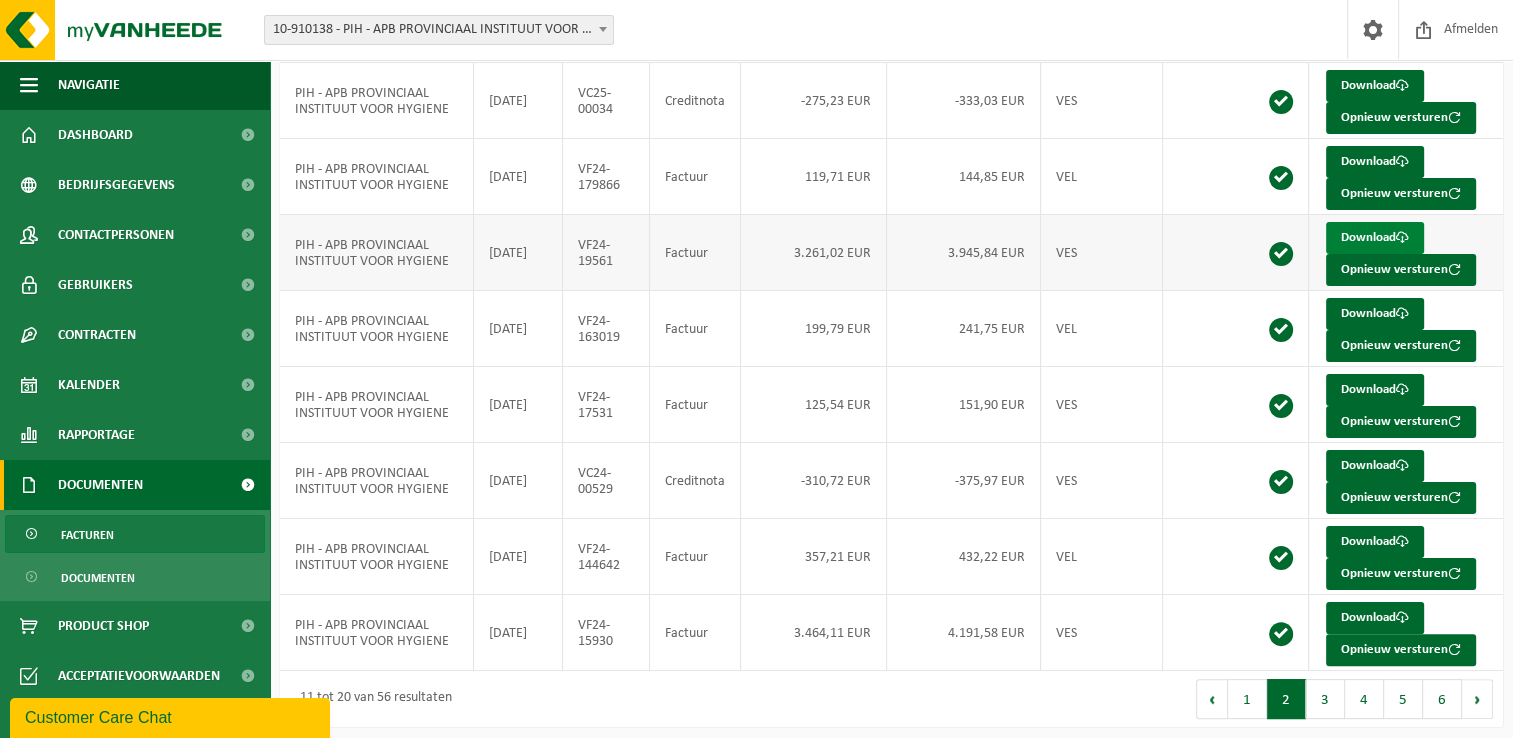 click on "Download" at bounding box center (1375, 238) 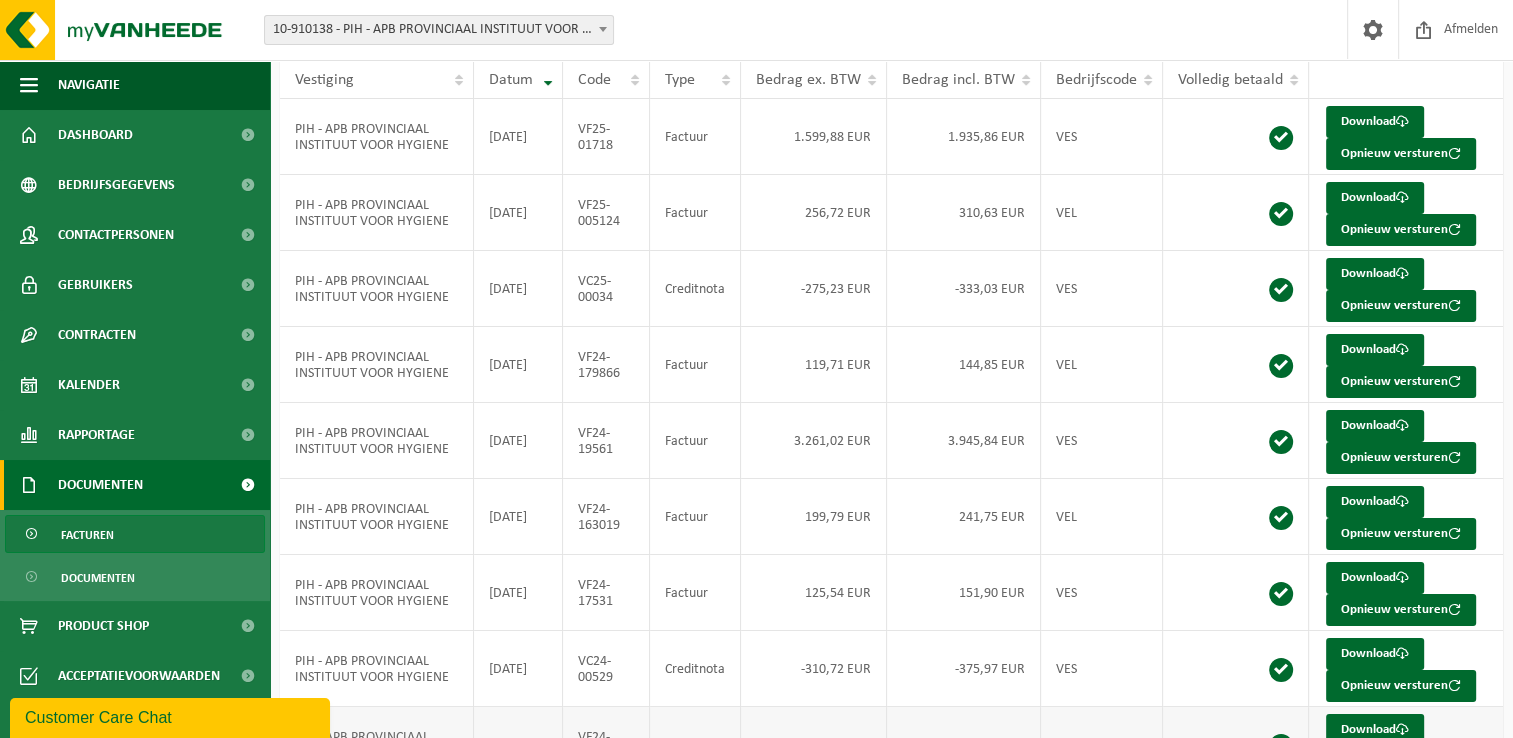 scroll, scrollTop: 136, scrollLeft: 0, axis: vertical 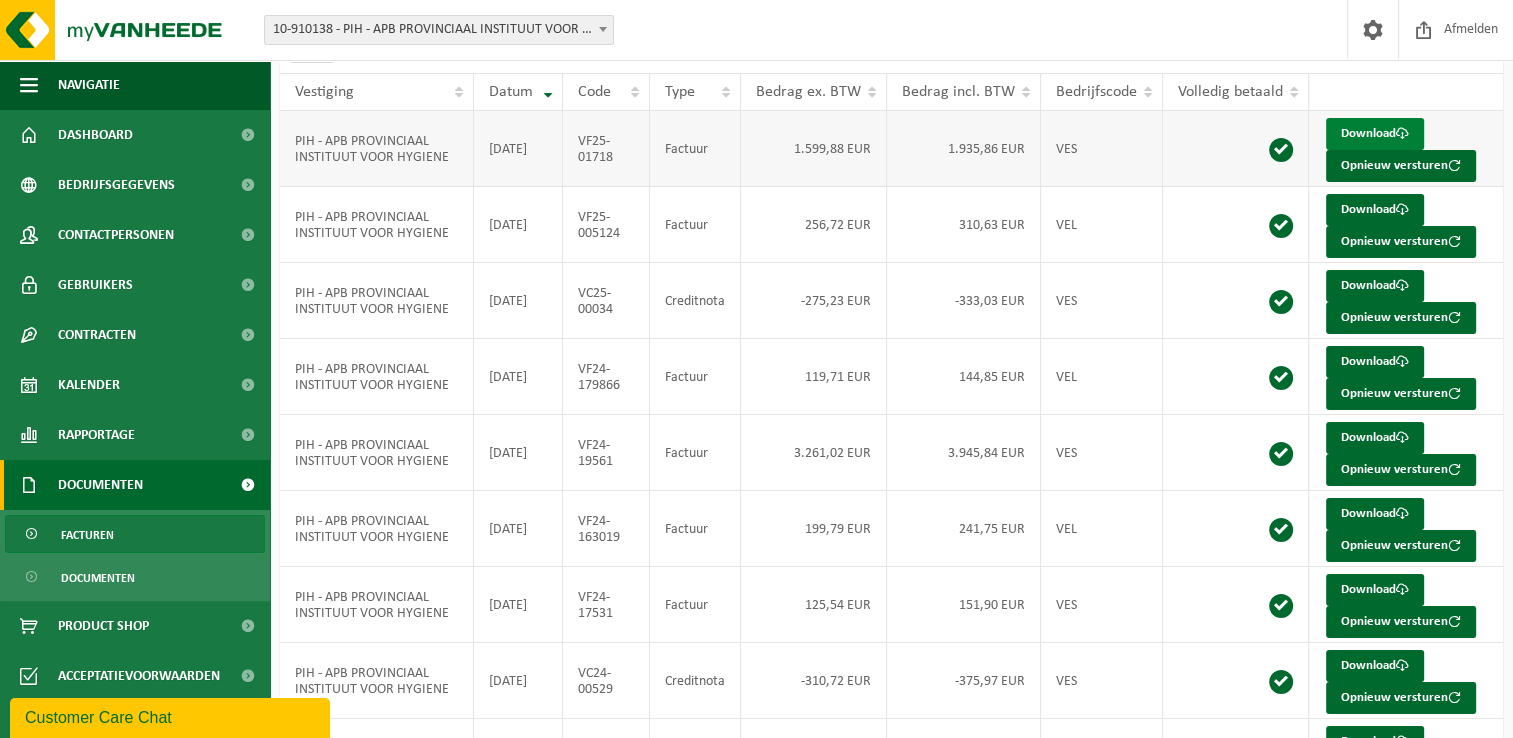 click on "Download" at bounding box center [1375, 134] 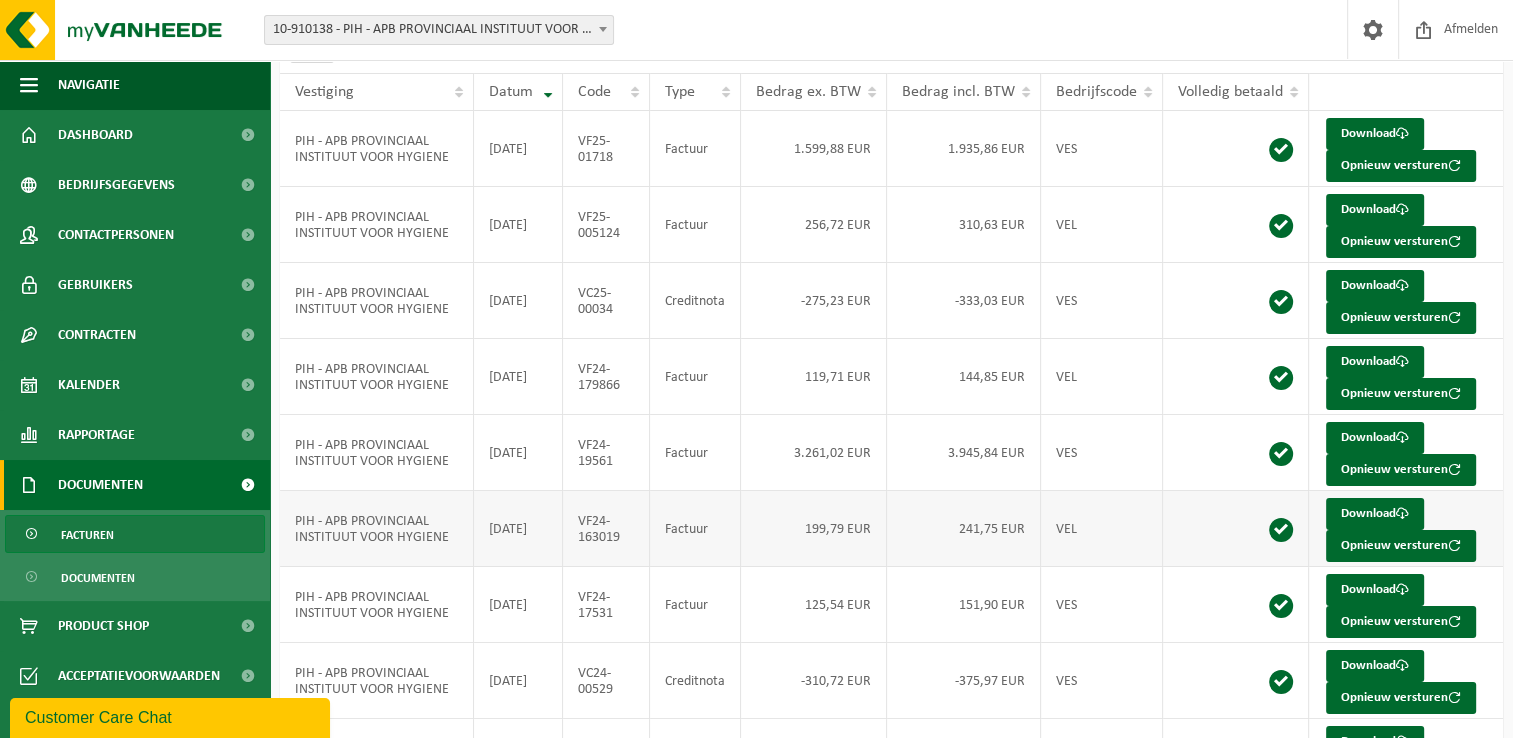 scroll, scrollTop: 336, scrollLeft: 0, axis: vertical 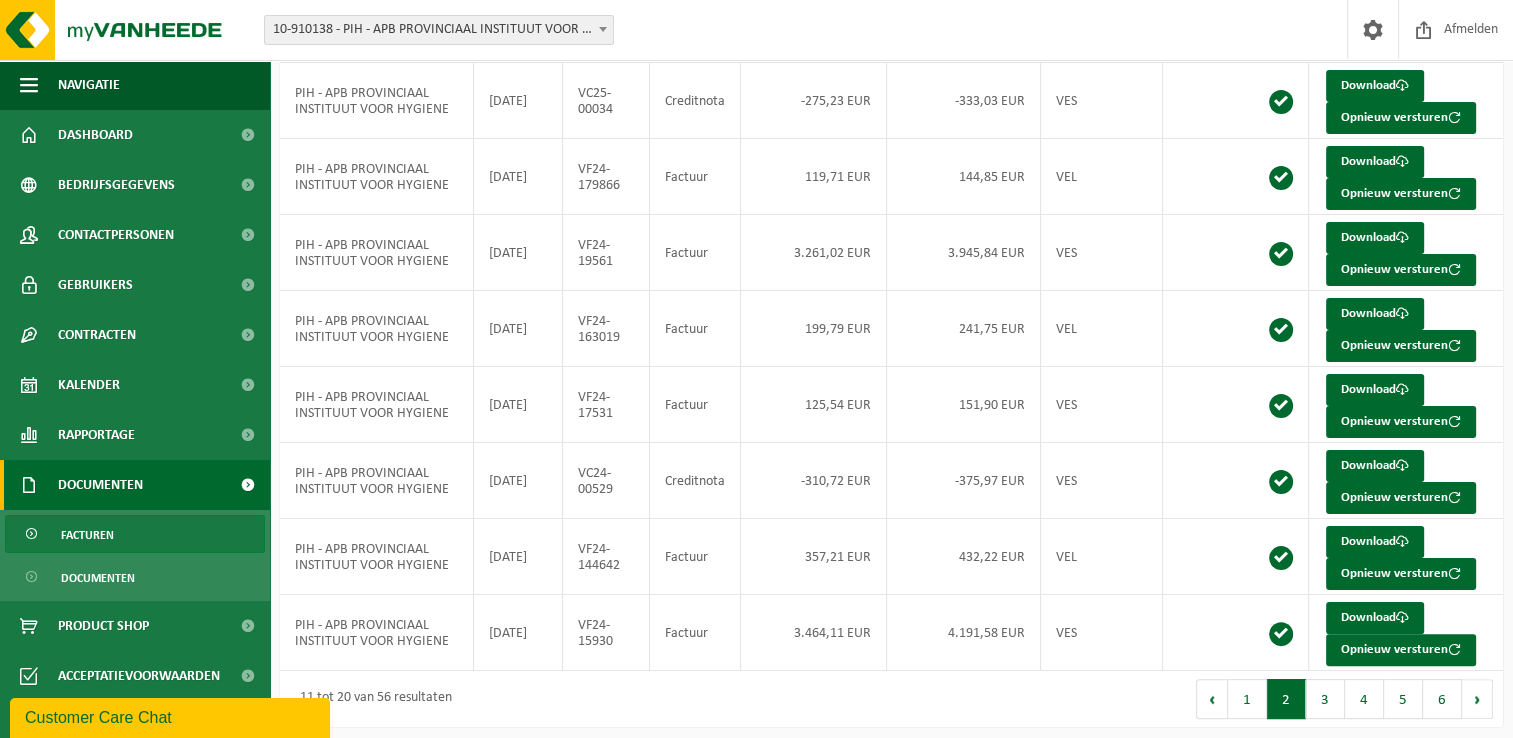 click on "1" at bounding box center (1247, 699) 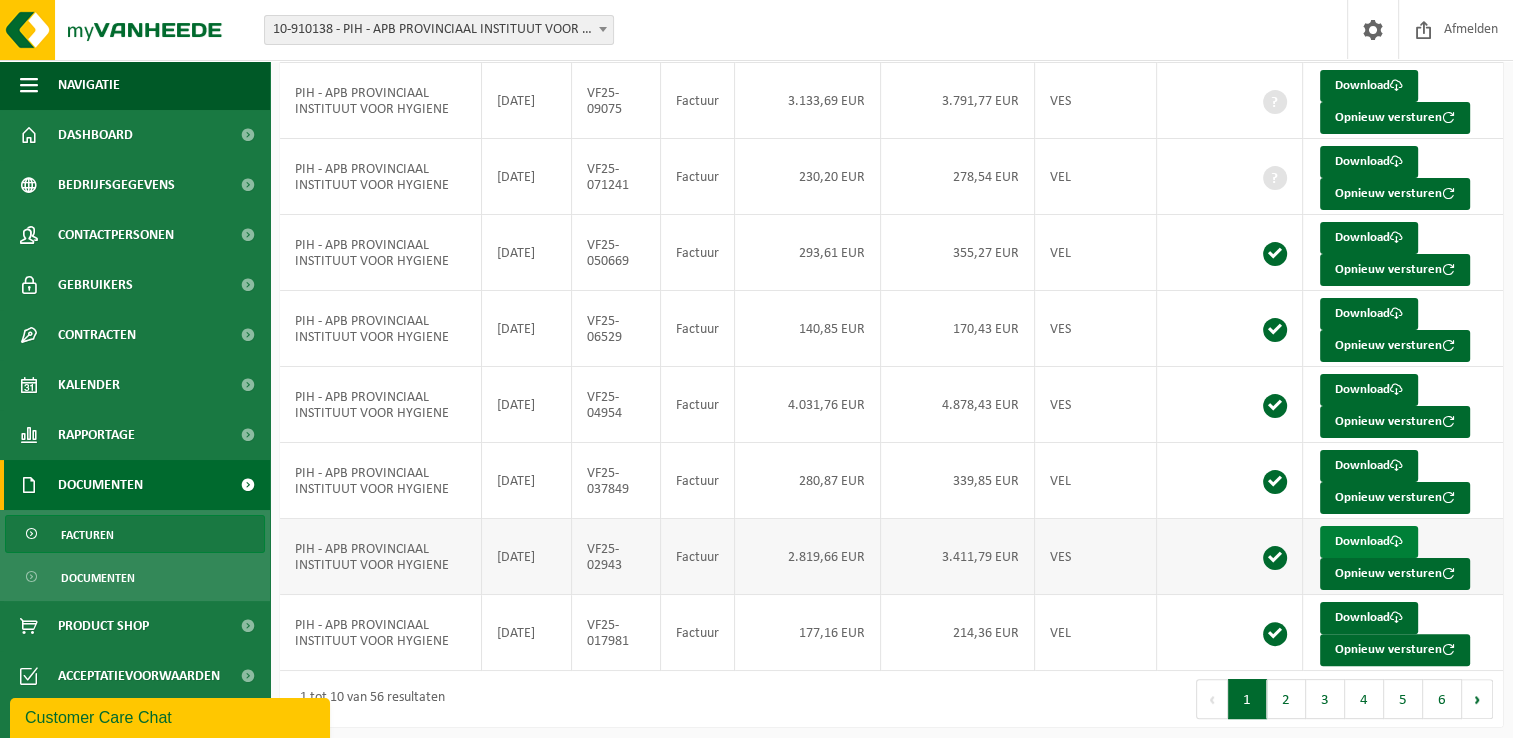 click on "Download" at bounding box center (1369, 542) 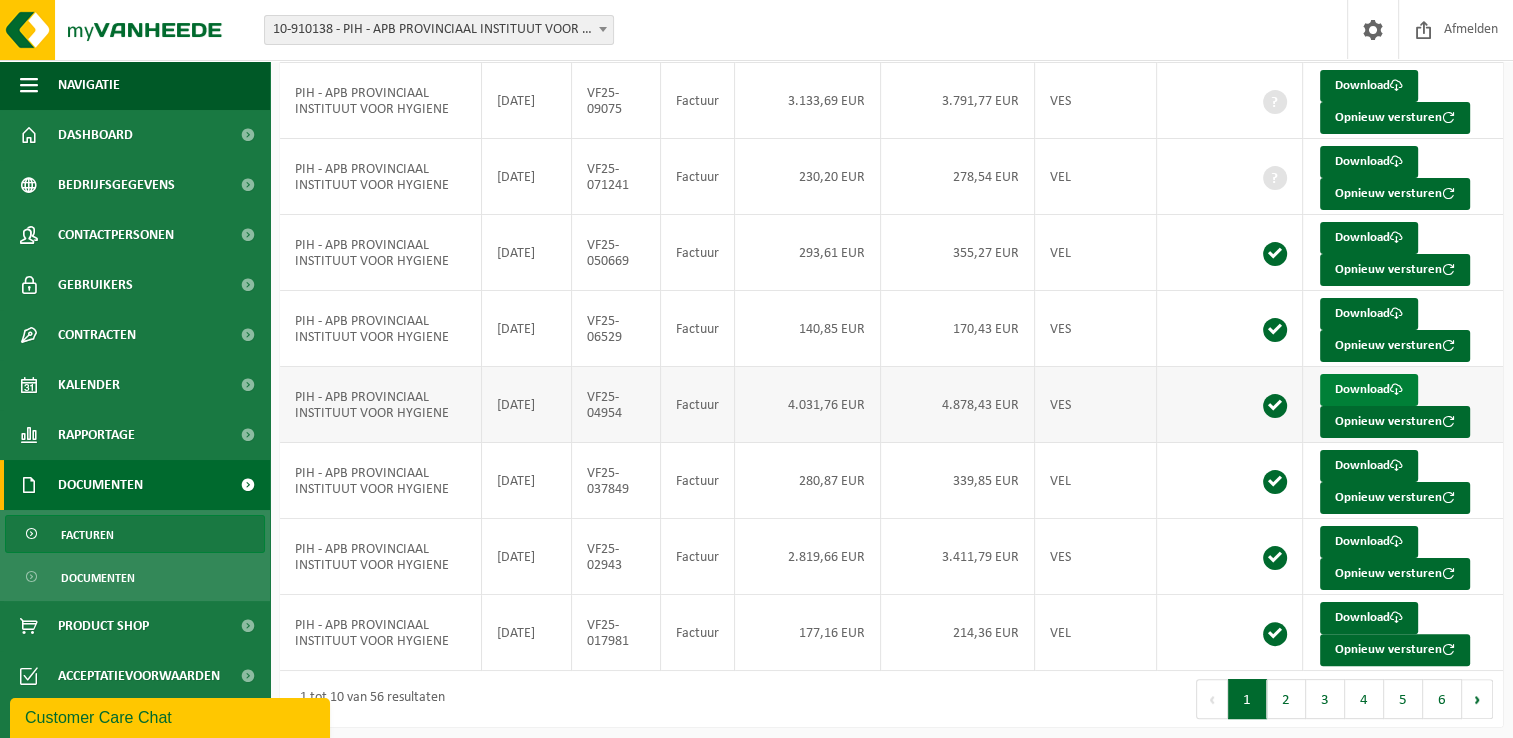 click on "Download" at bounding box center (1369, 390) 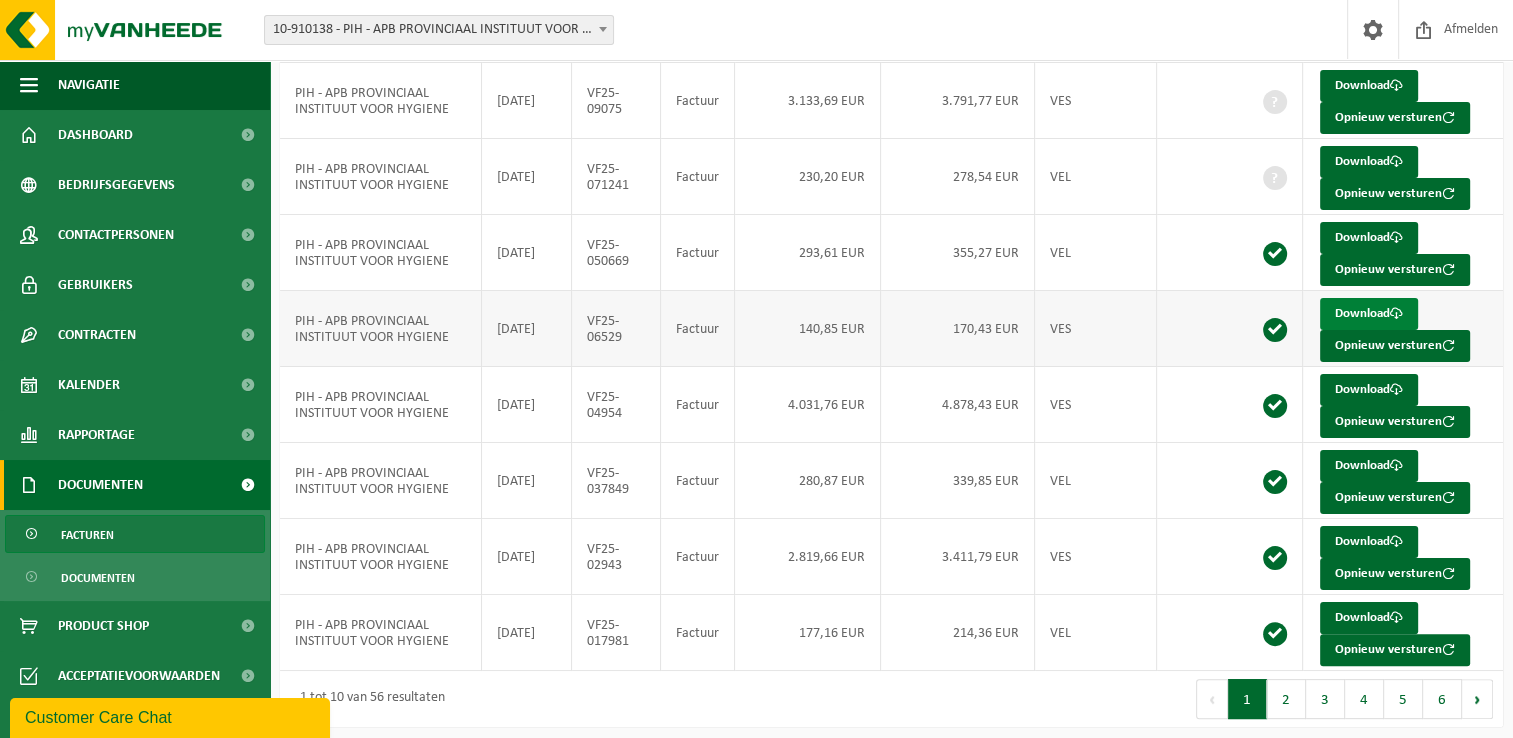 click on "Download" at bounding box center (1369, 314) 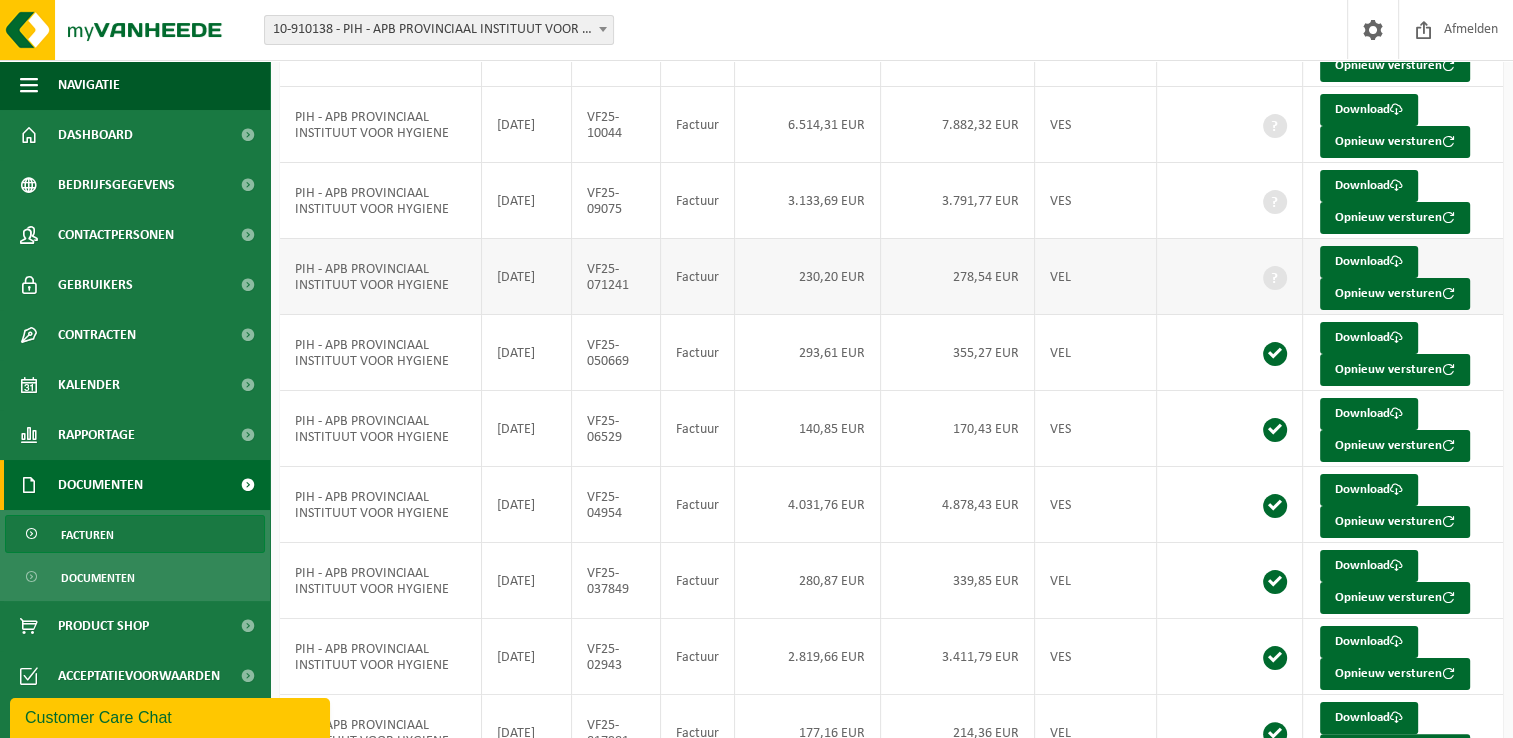 scroll, scrollTop: 136, scrollLeft: 0, axis: vertical 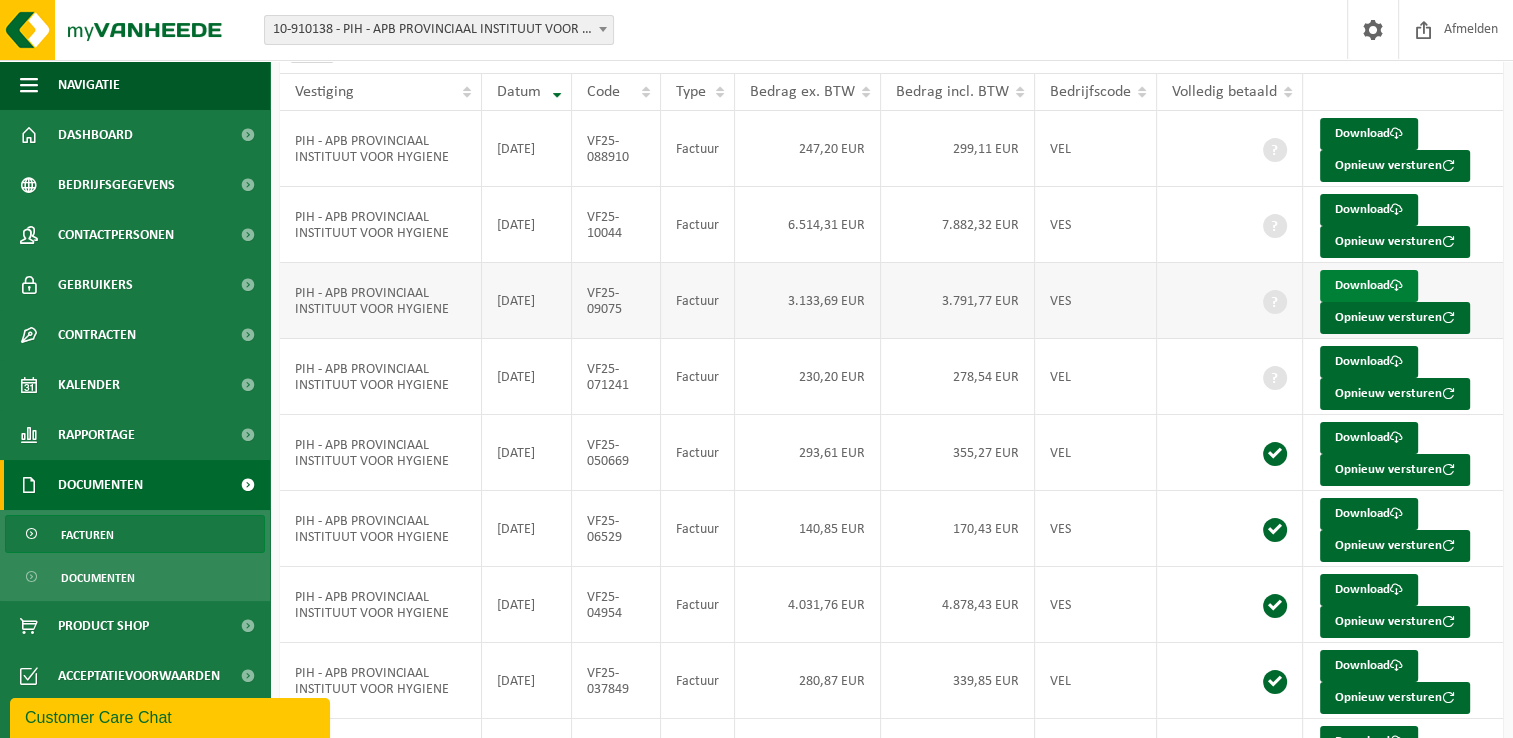 click on "Download" at bounding box center [1369, 286] 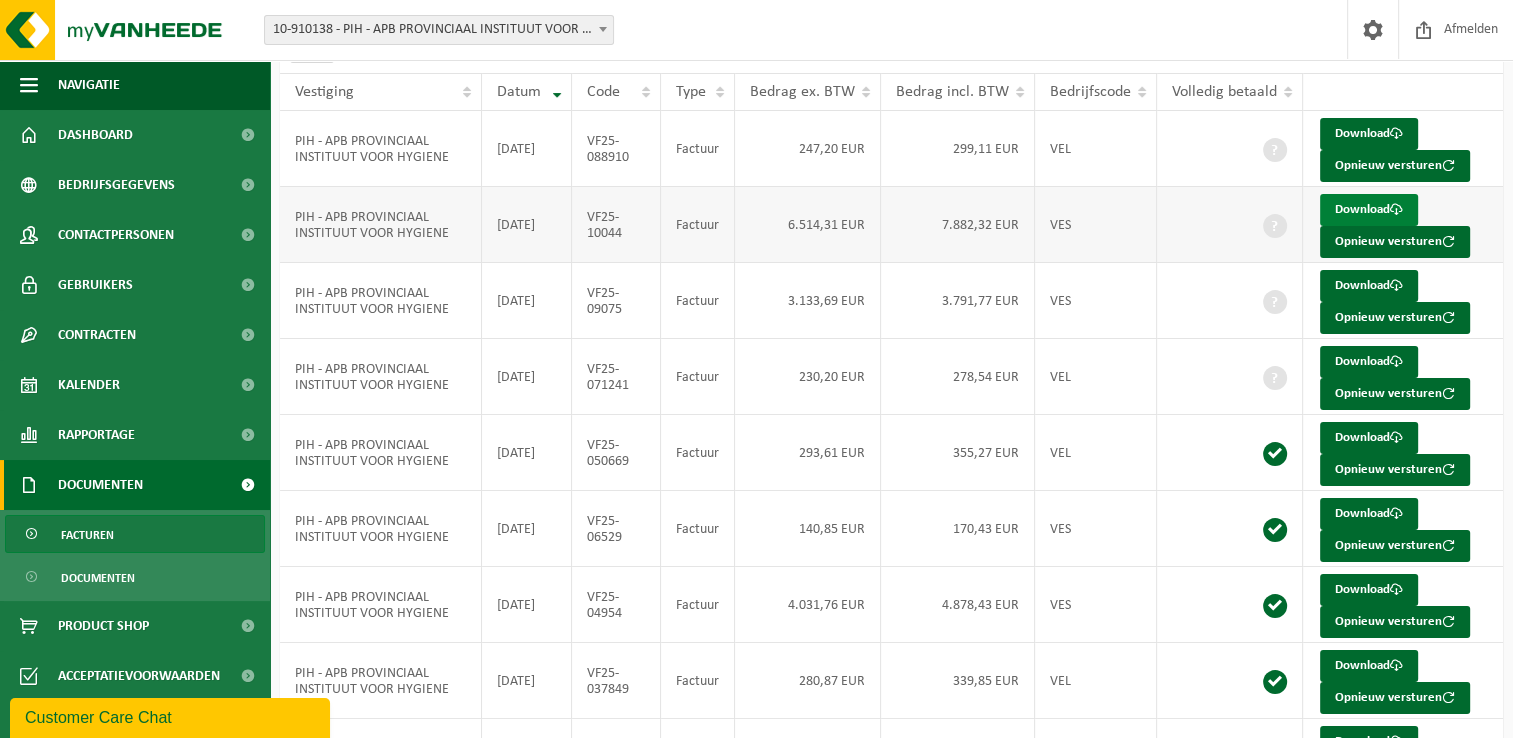 click at bounding box center [1396, 209] 